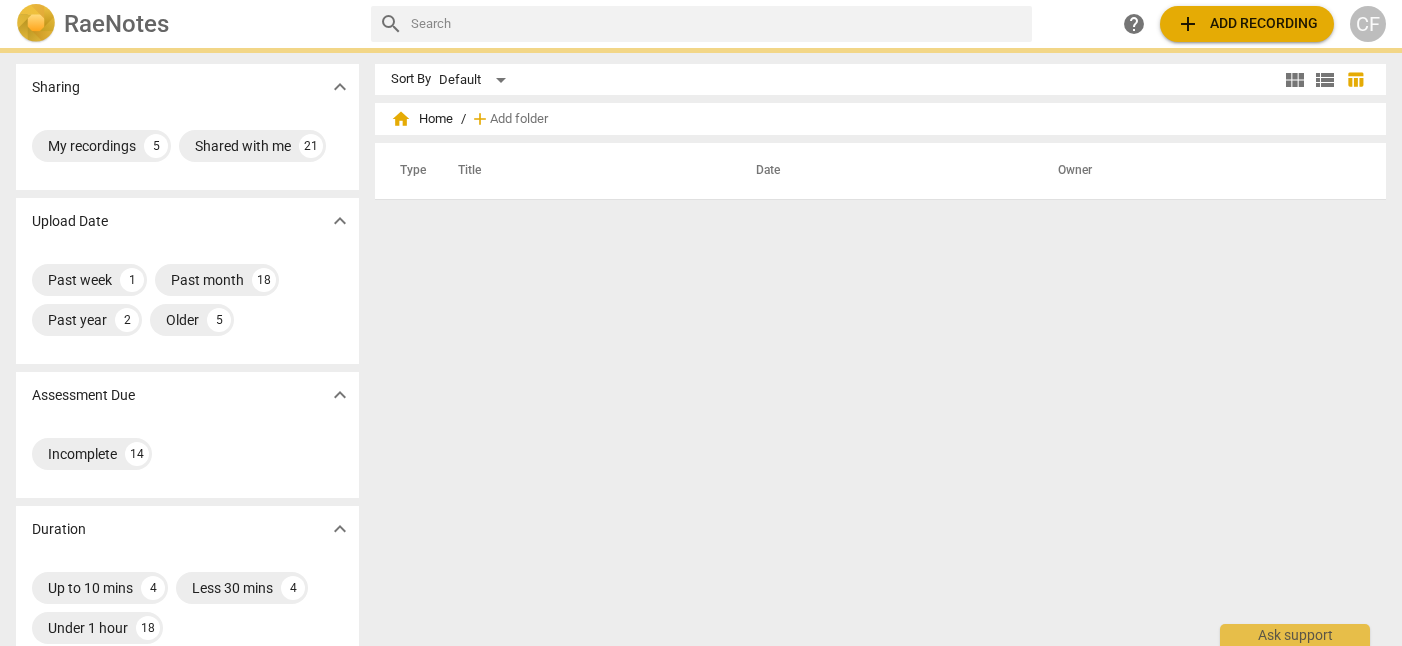 scroll, scrollTop: 0, scrollLeft: 0, axis: both 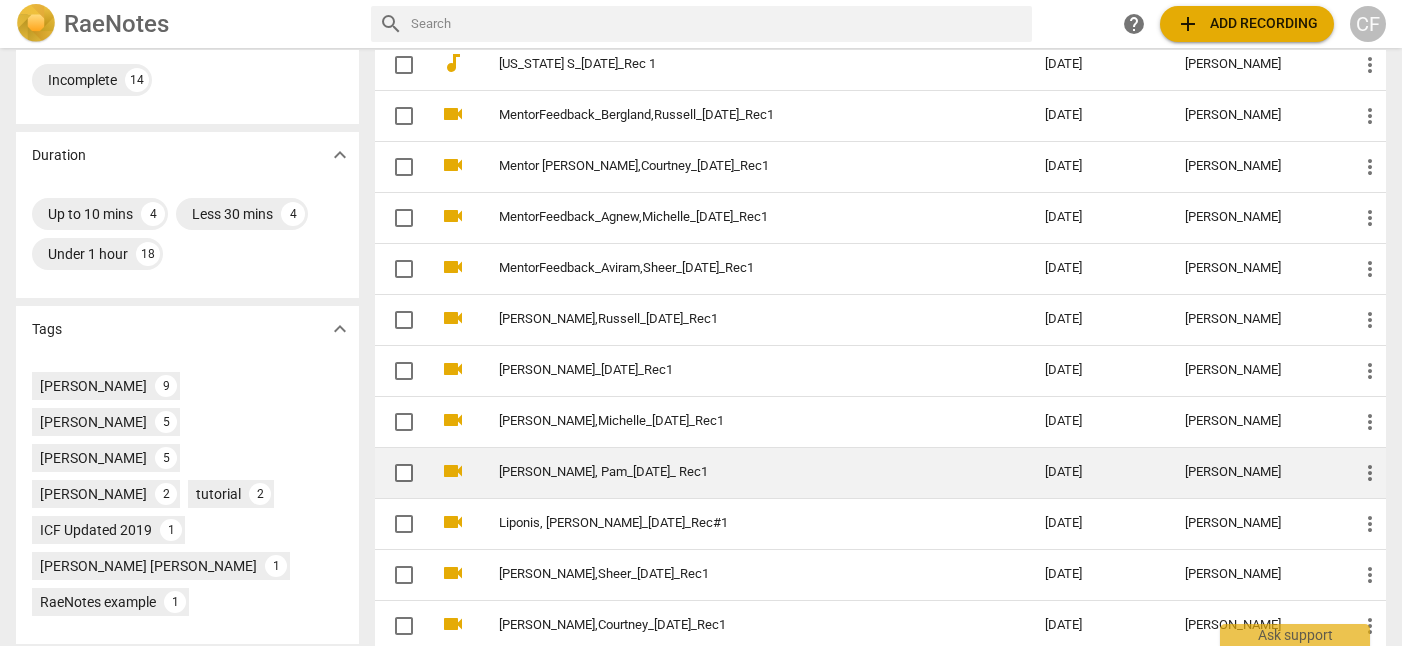 click on "[PERSON_NAME], Pam_[DATE]_ Rec1" at bounding box center (736, 472) 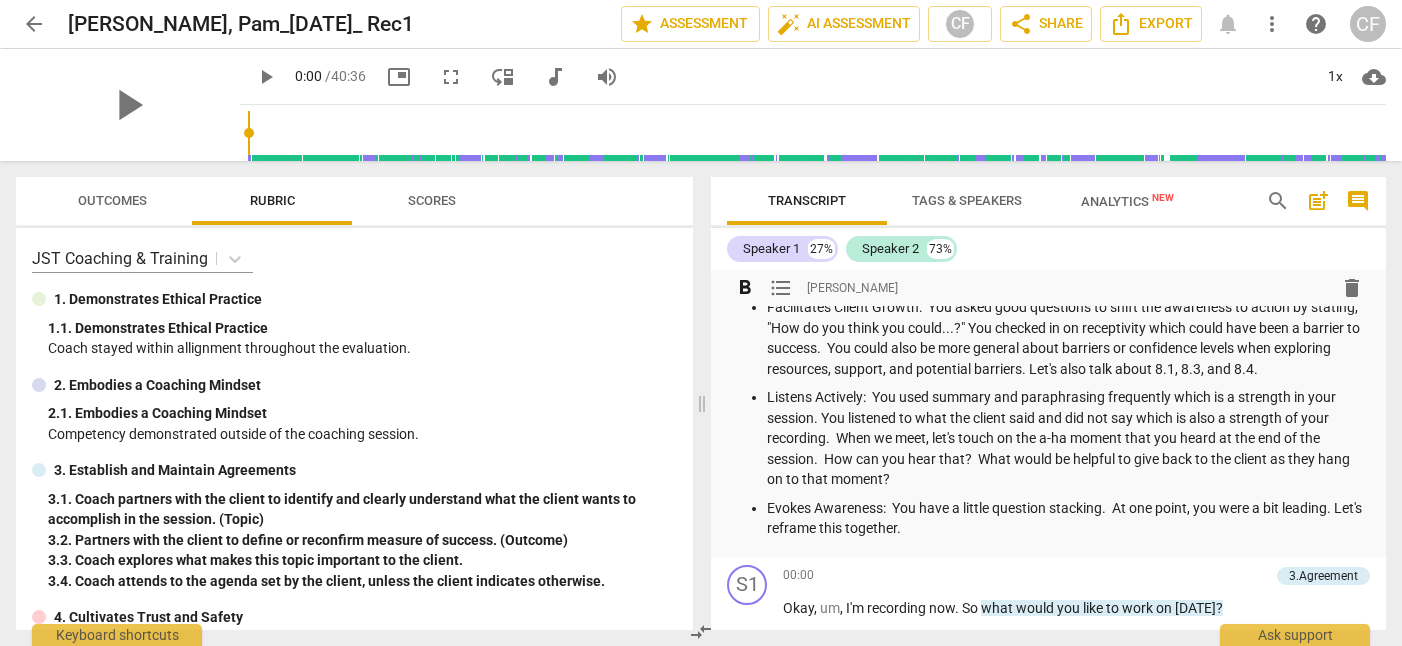 scroll, scrollTop: 348, scrollLeft: 0, axis: vertical 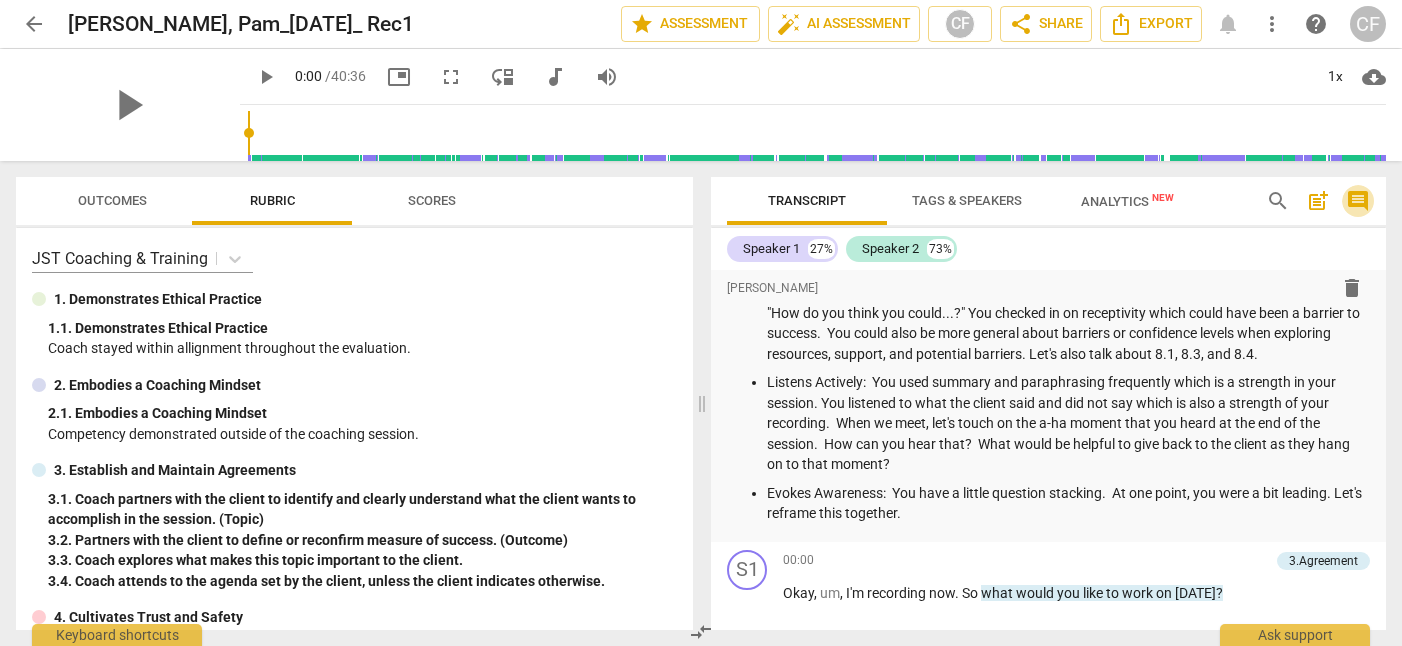 click on "comment" at bounding box center (1358, 201) 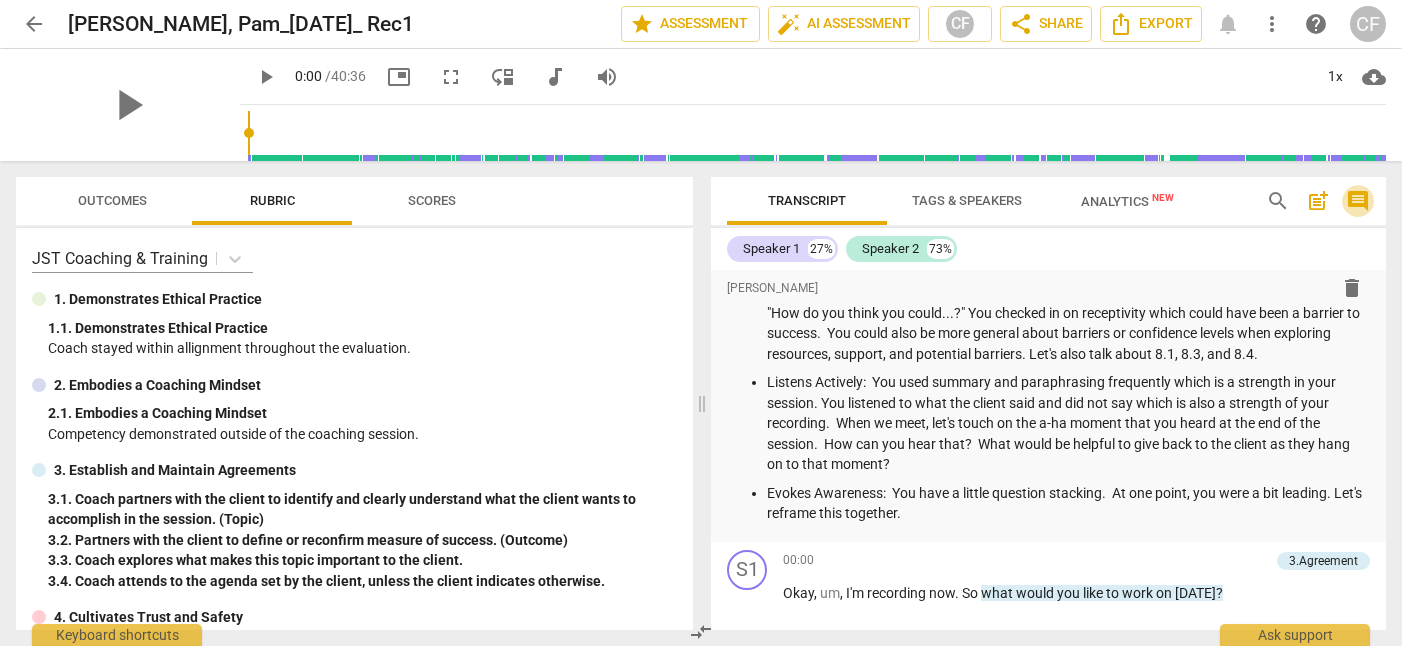 scroll, scrollTop: 307, scrollLeft: 0, axis: vertical 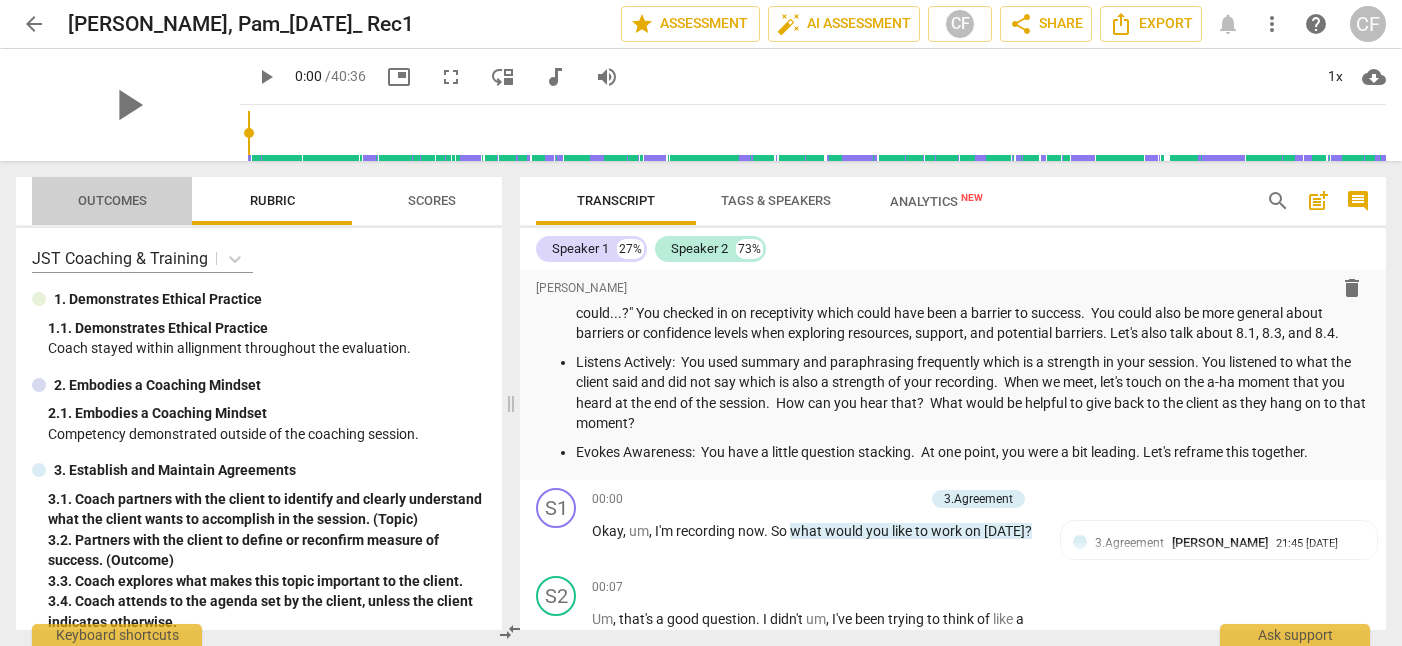 click on "Outcomes" at bounding box center [112, 200] 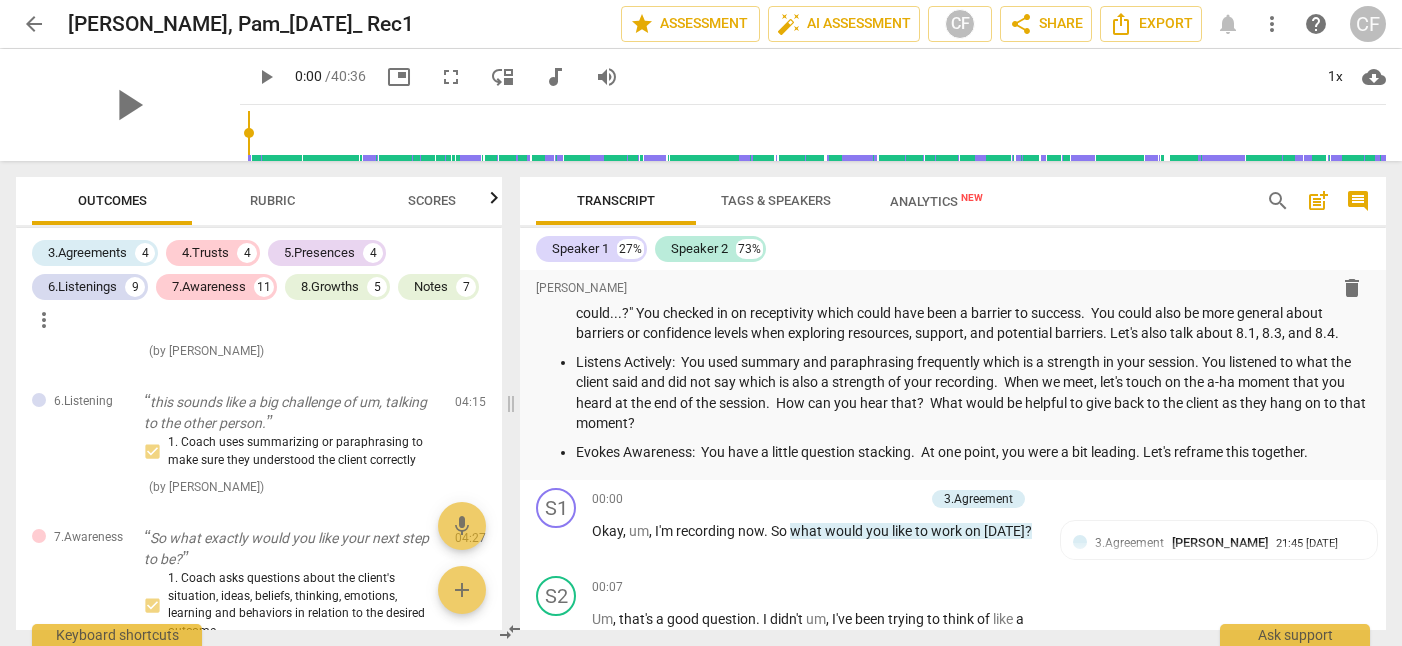 scroll, scrollTop: 795, scrollLeft: 0, axis: vertical 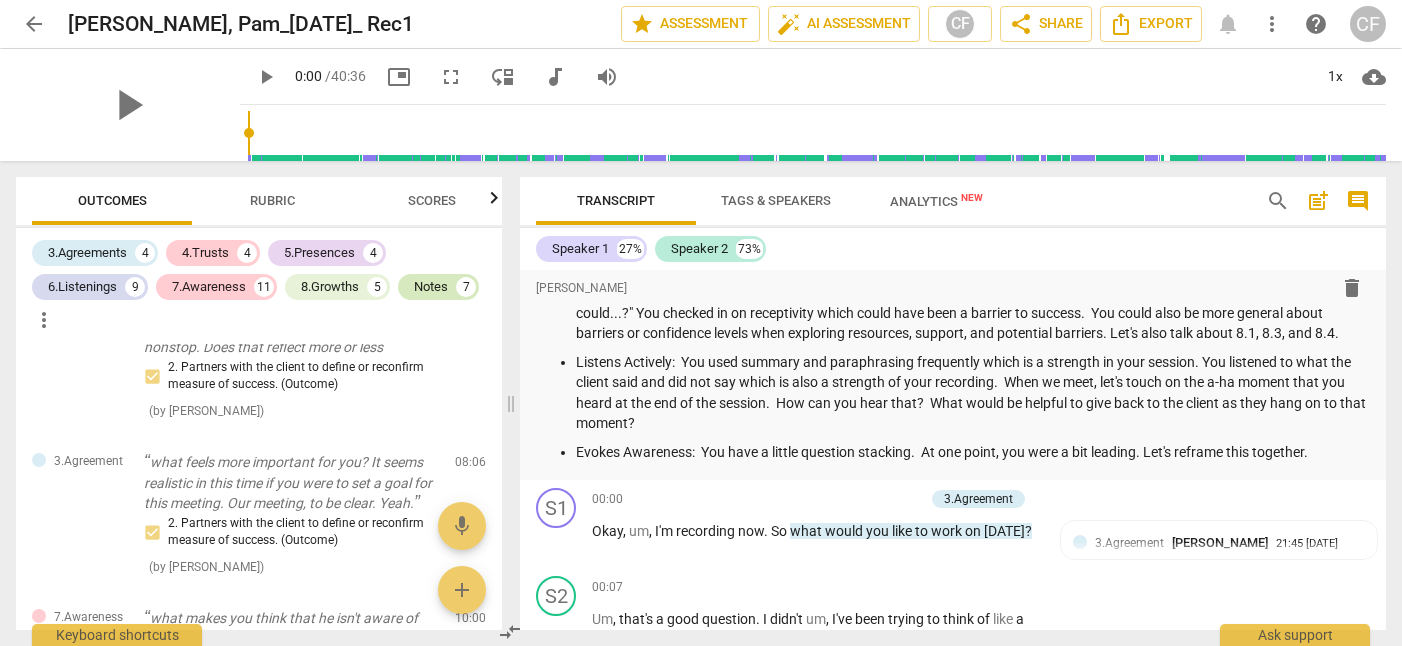 click on "Notes" at bounding box center [431, 287] 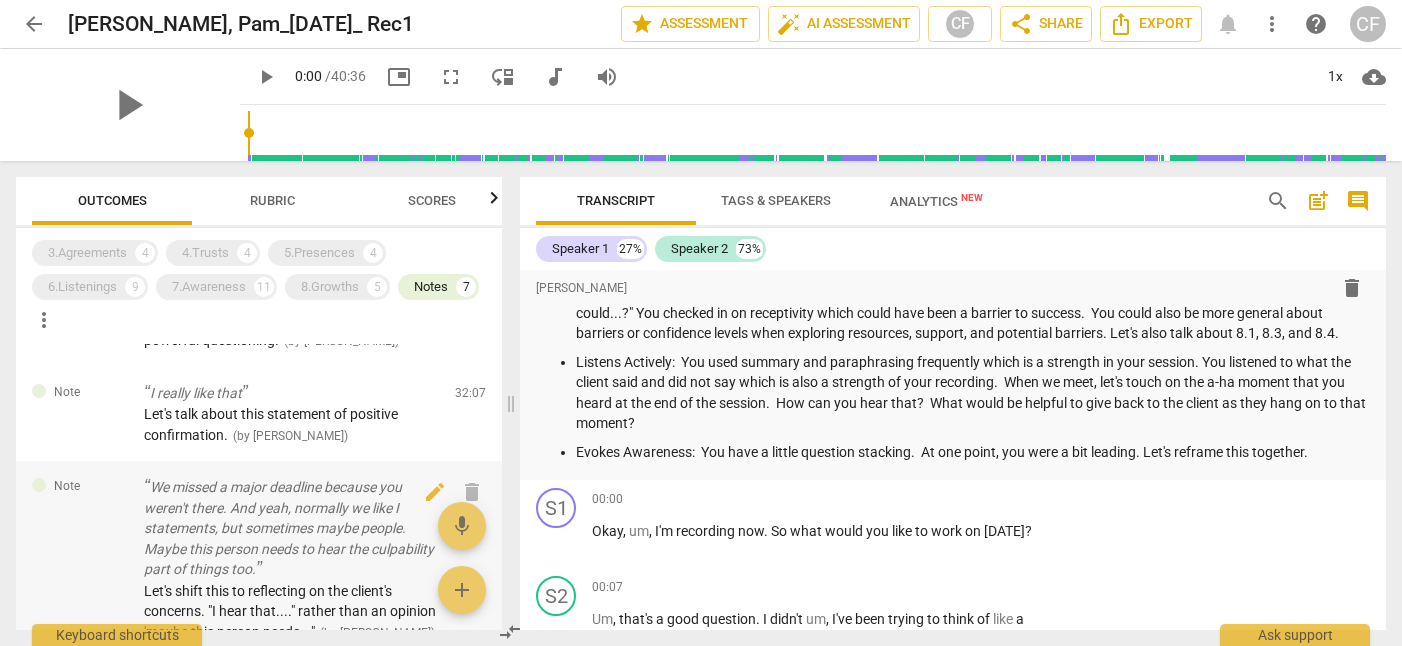 scroll, scrollTop: 0, scrollLeft: 0, axis: both 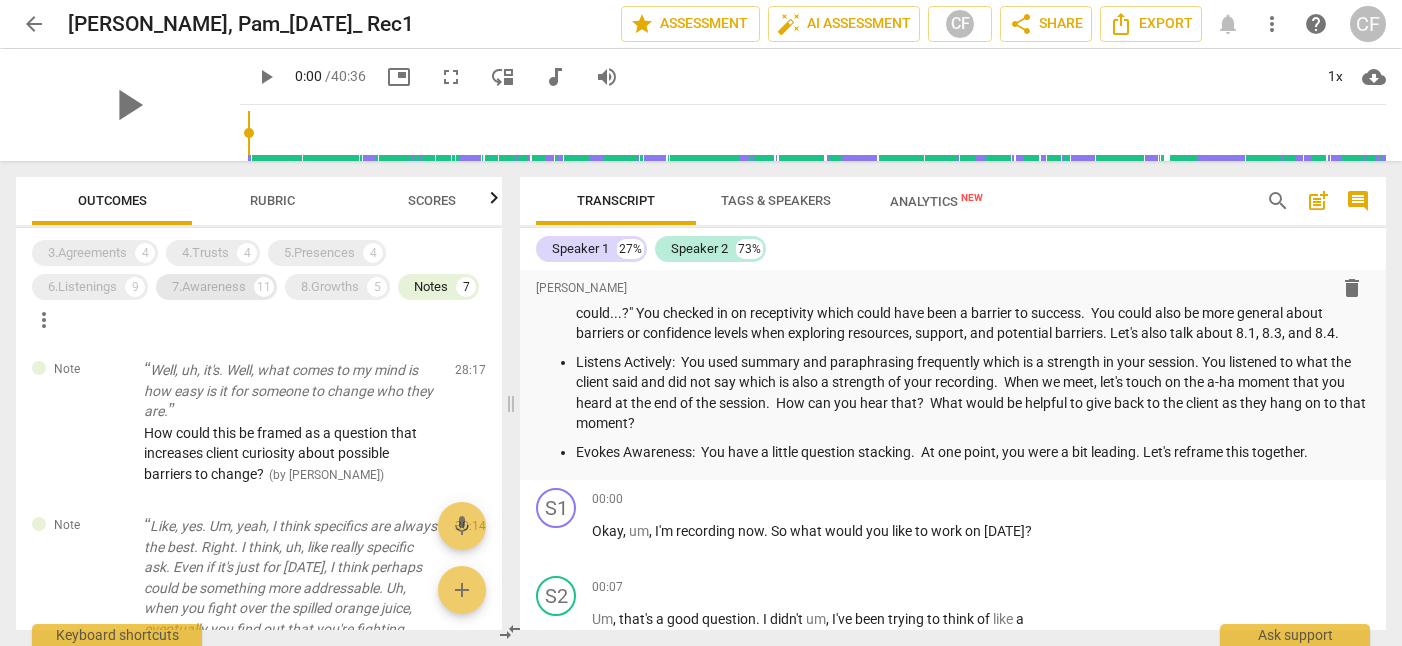 click on "7.Awareness" at bounding box center [209, 287] 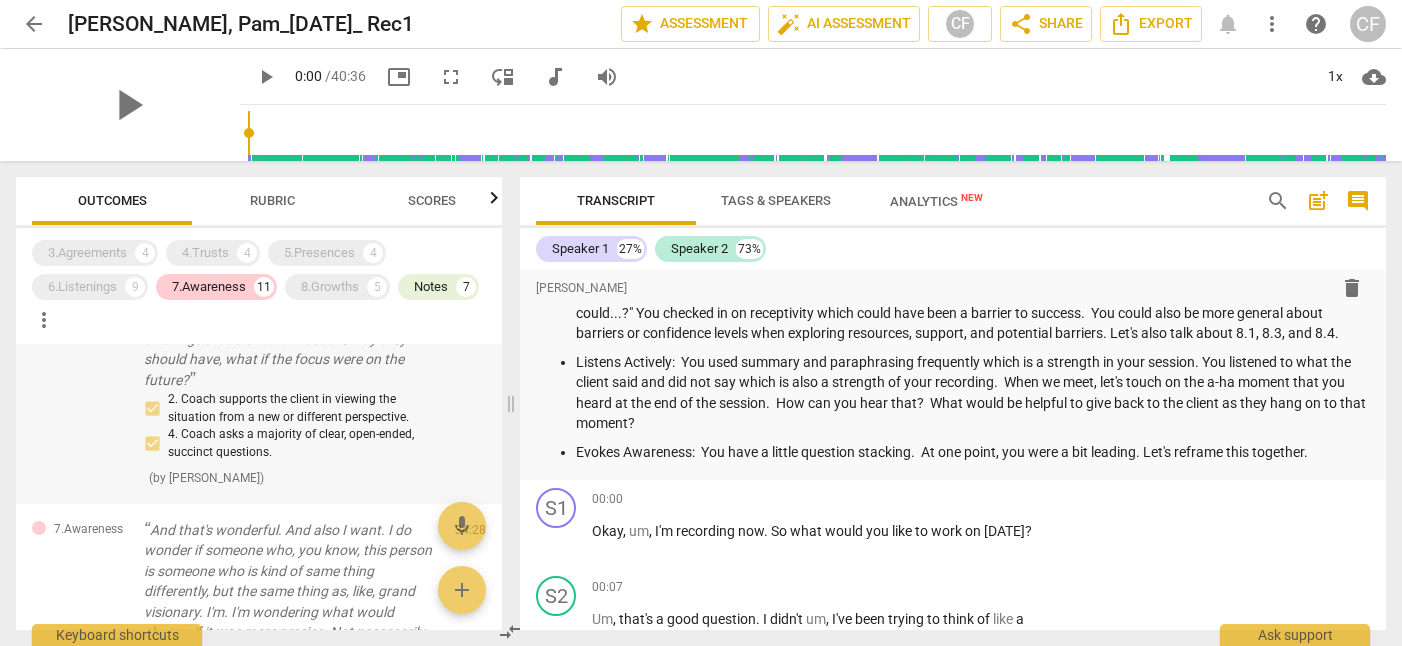 scroll, scrollTop: 2580, scrollLeft: 0, axis: vertical 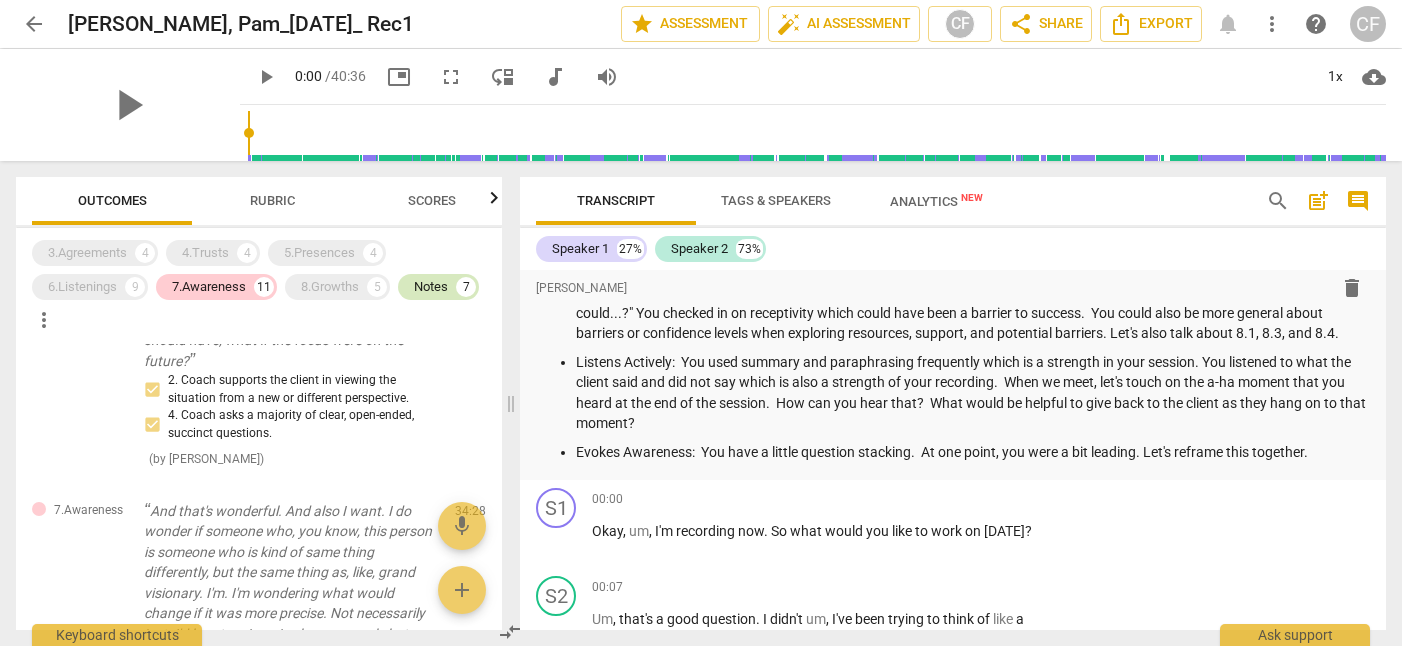 click on "Notes" at bounding box center (431, 287) 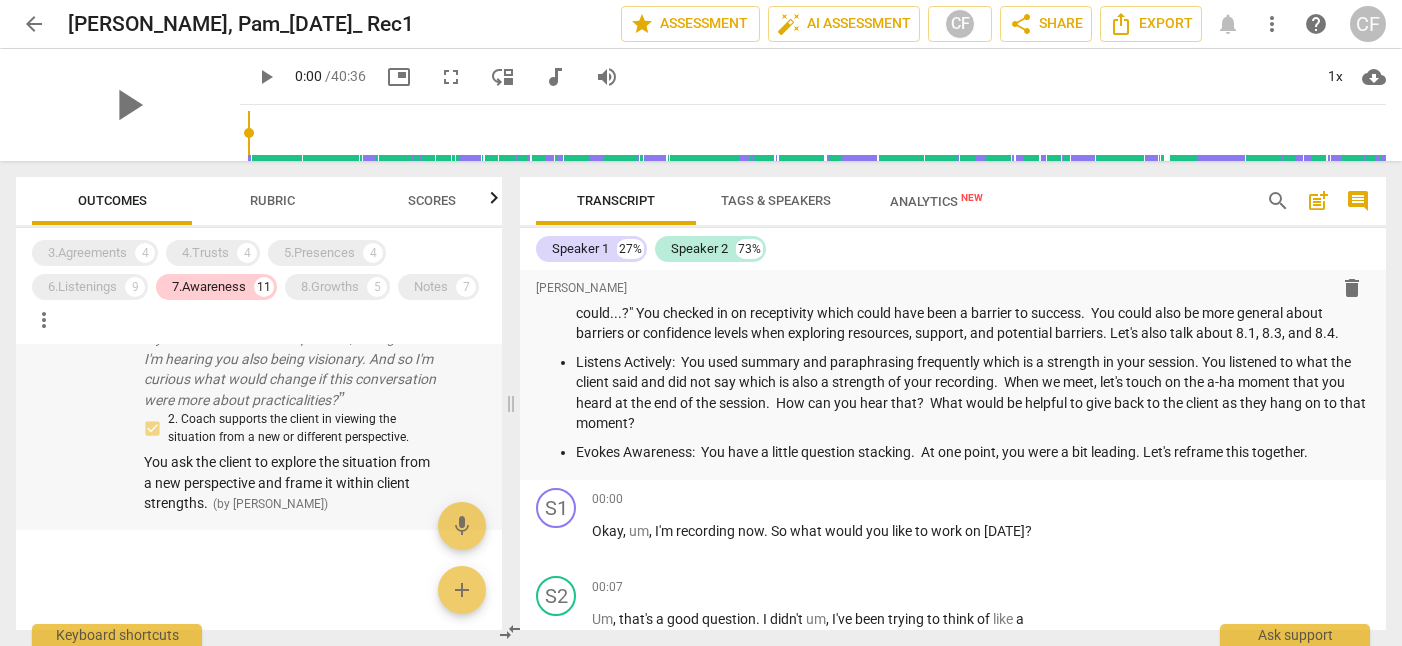 scroll, scrollTop: 2386, scrollLeft: 0, axis: vertical 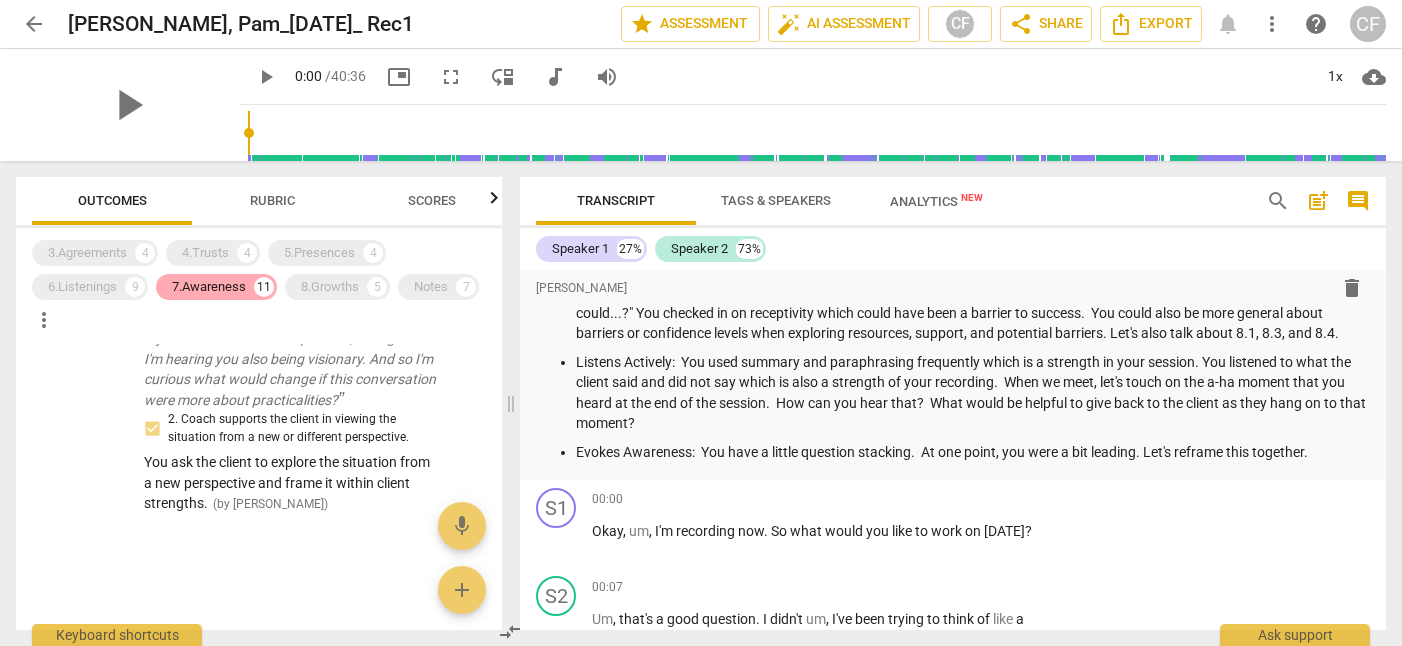 click on "7.Awareness" at bounding box center [209, 287] 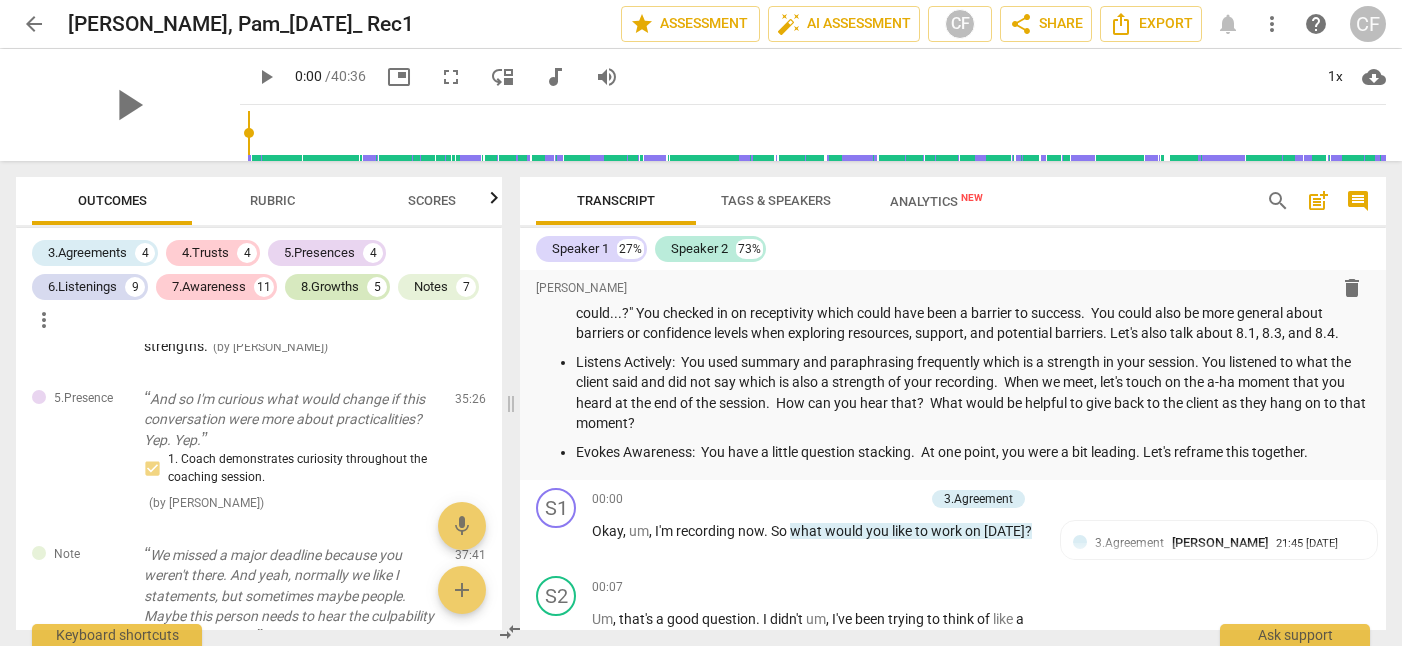 click on "8.Growths" at bounding box center [330, 287] 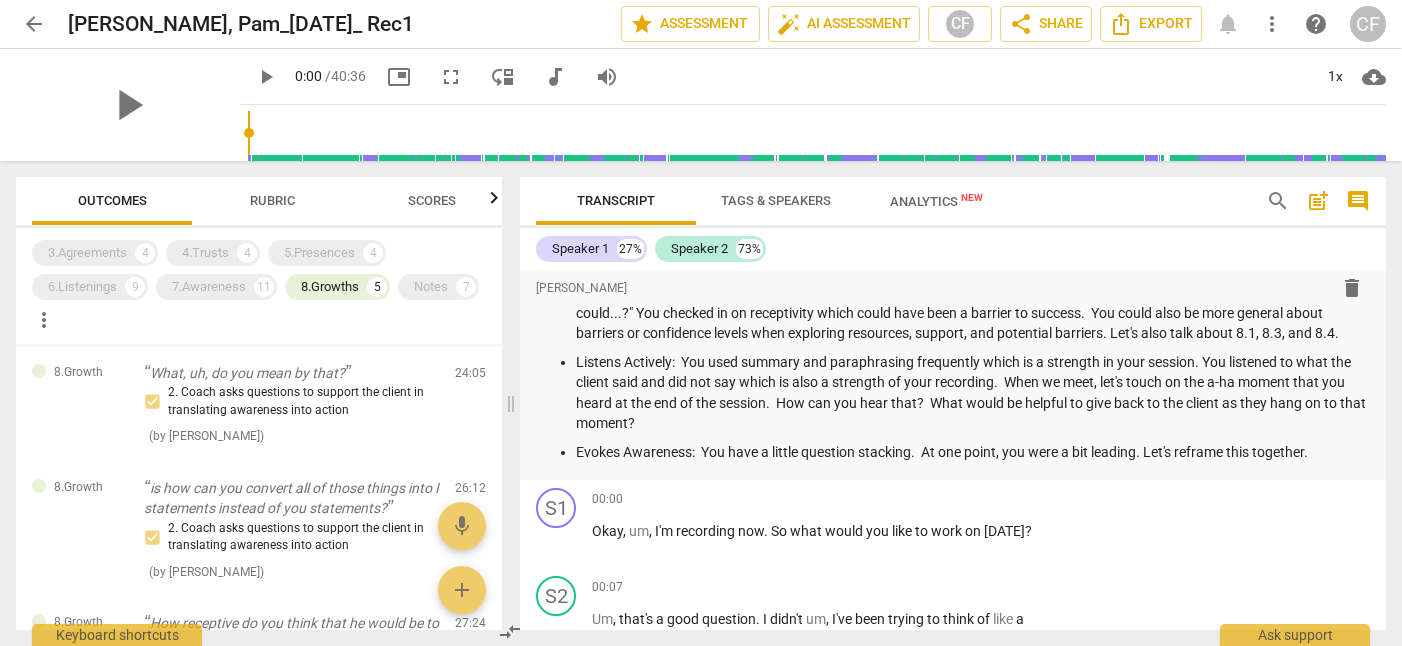scroll, scrollTop: 530, scrollLeft: 0, axis: vertical 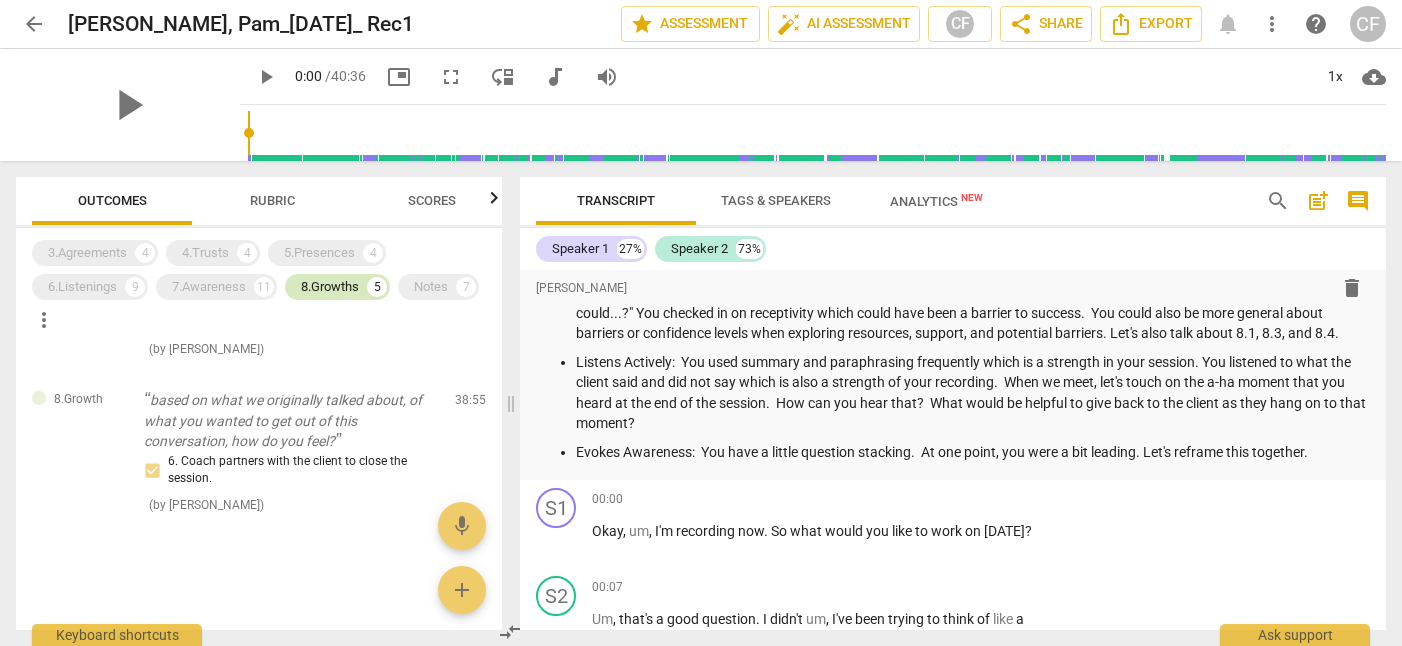 click on "8.Growths" at bounding box center (330, 287) 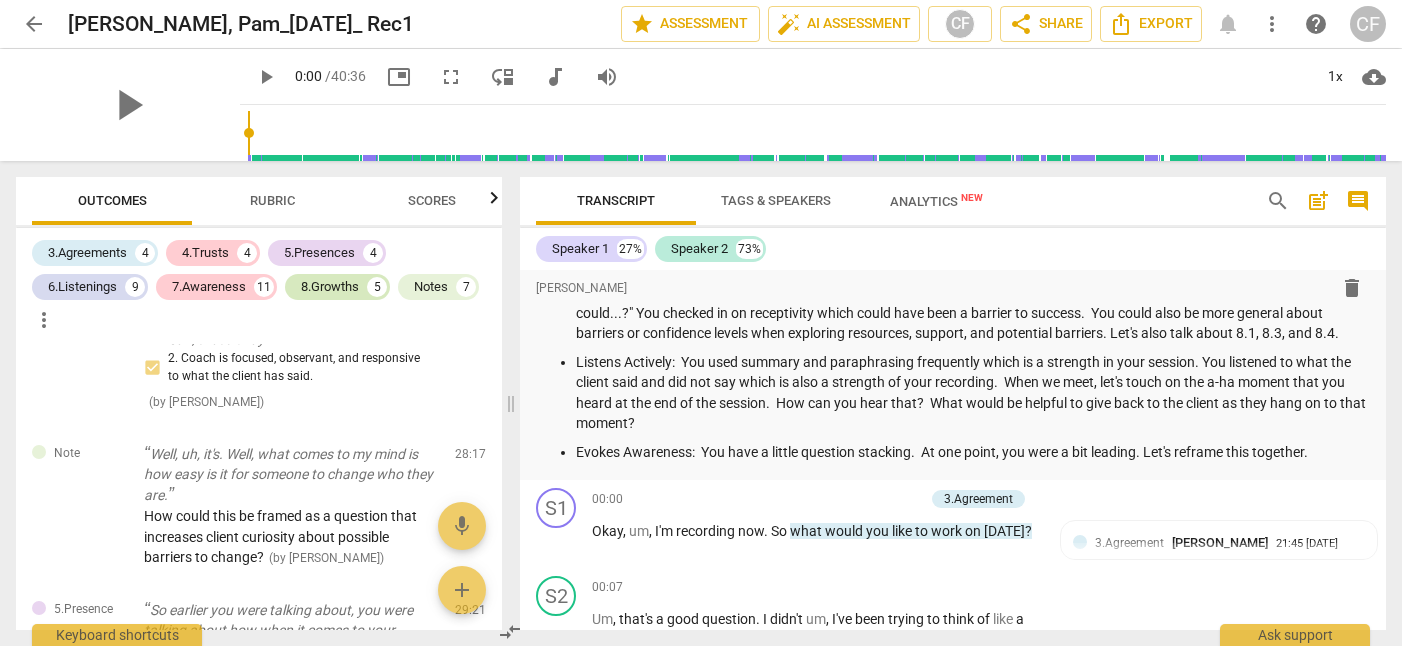 click on "8.Growths" at bounding box center [330, 287] 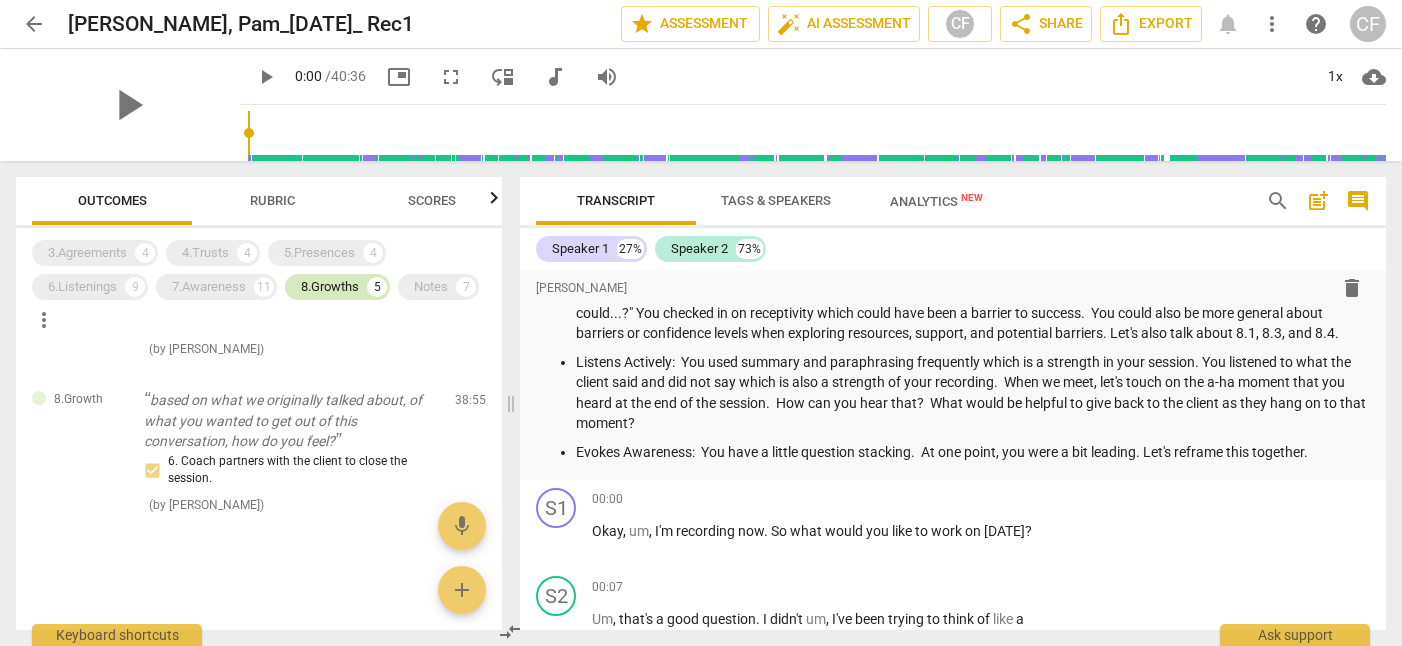 scroll, scrollTop: 530, scrollLeft: 0, axis: vertical 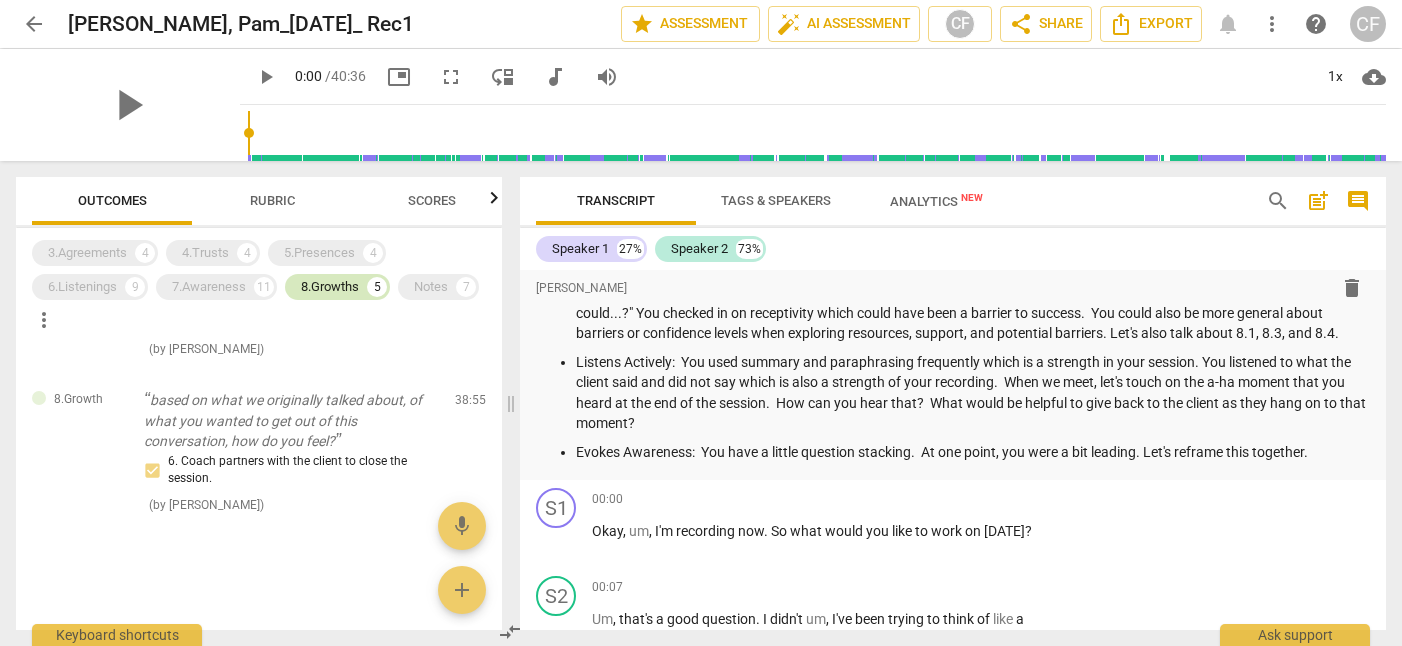 click on "8.Growths" at bounding box center [330, 287] 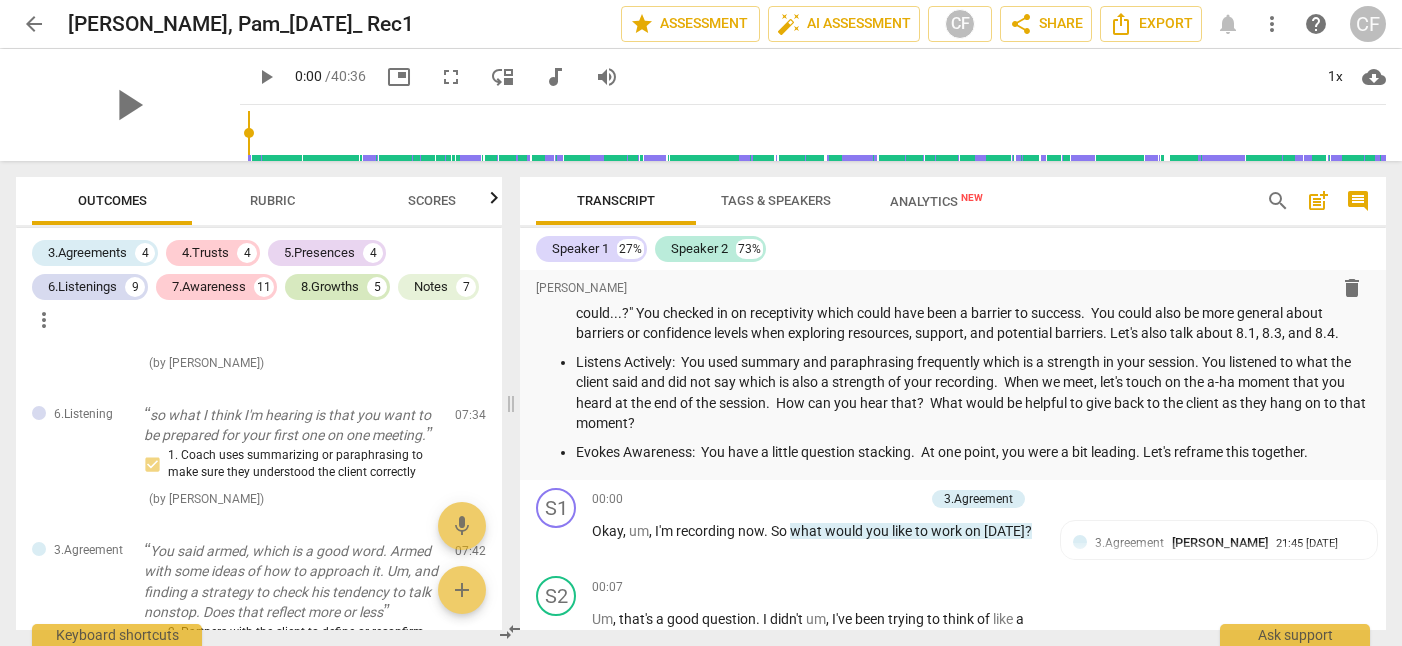 scroll, scrollTop: 4029, scrollLeft: 0, axis: vertical 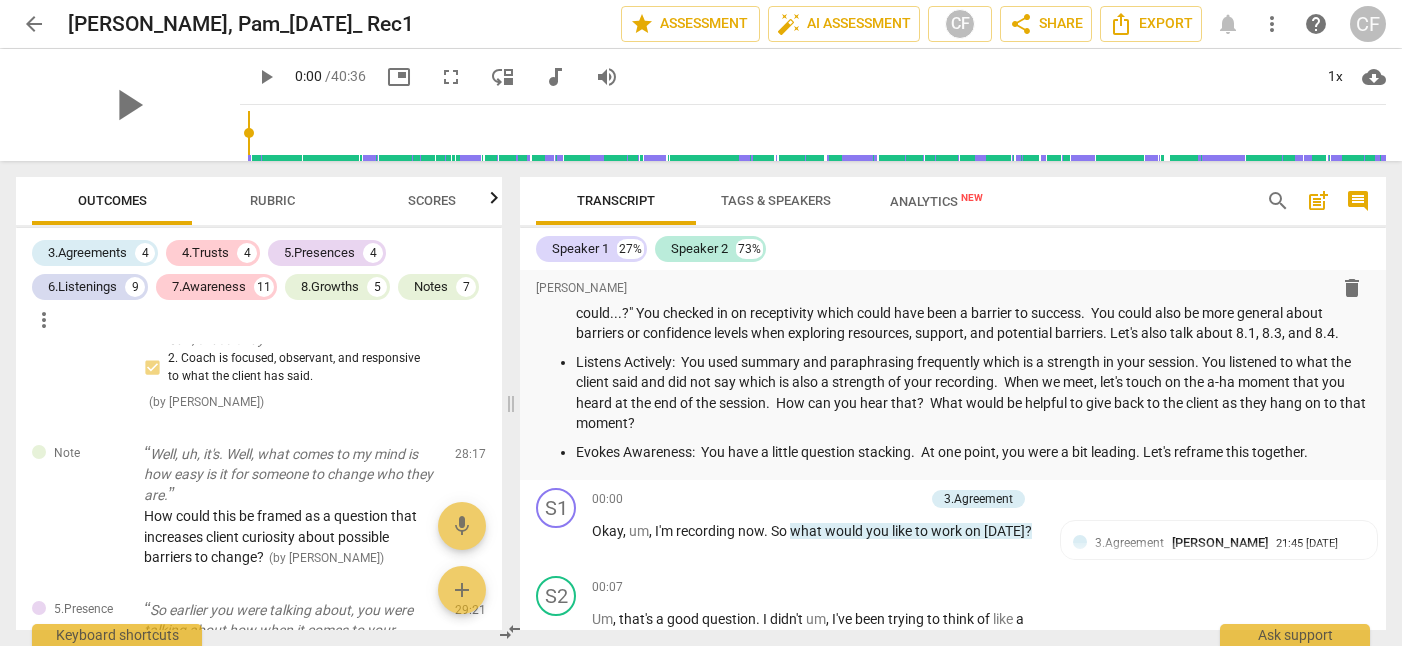 click on "comment" at bounding box center [1358, 201] 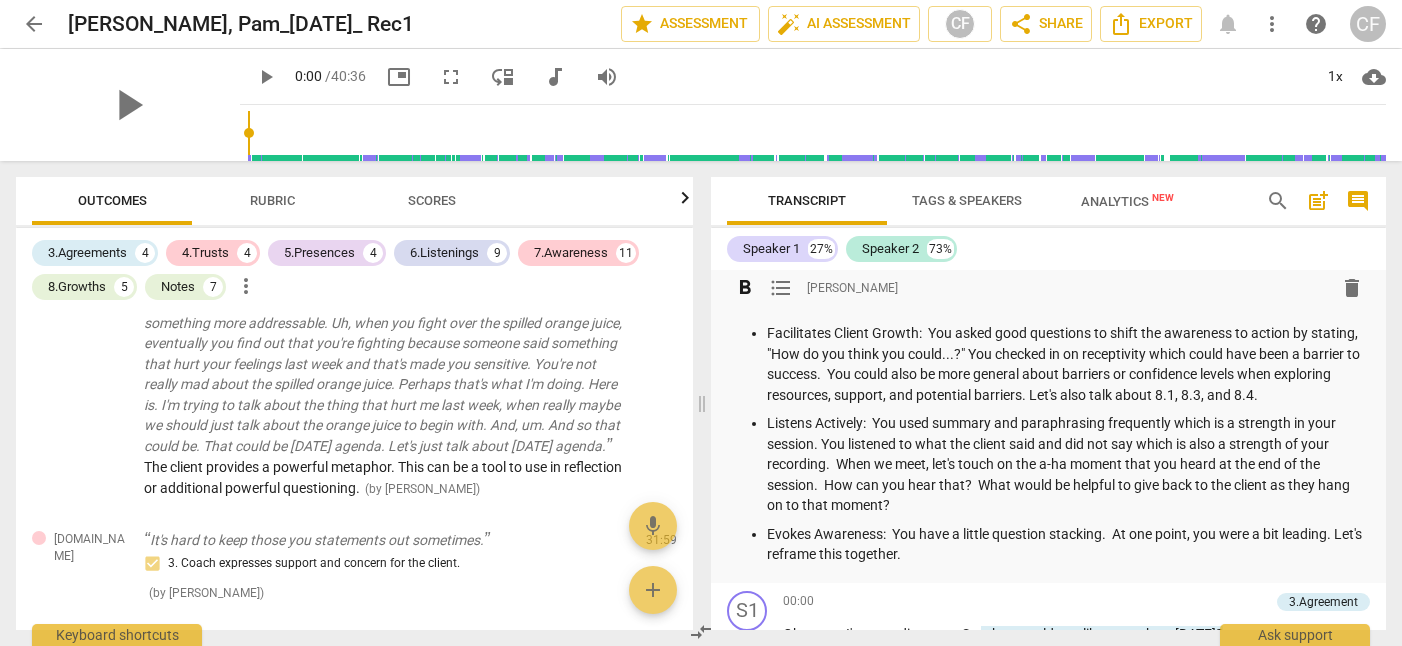 scroll, scrollTop: 3205, scrollLeft: 0, axis: vertical 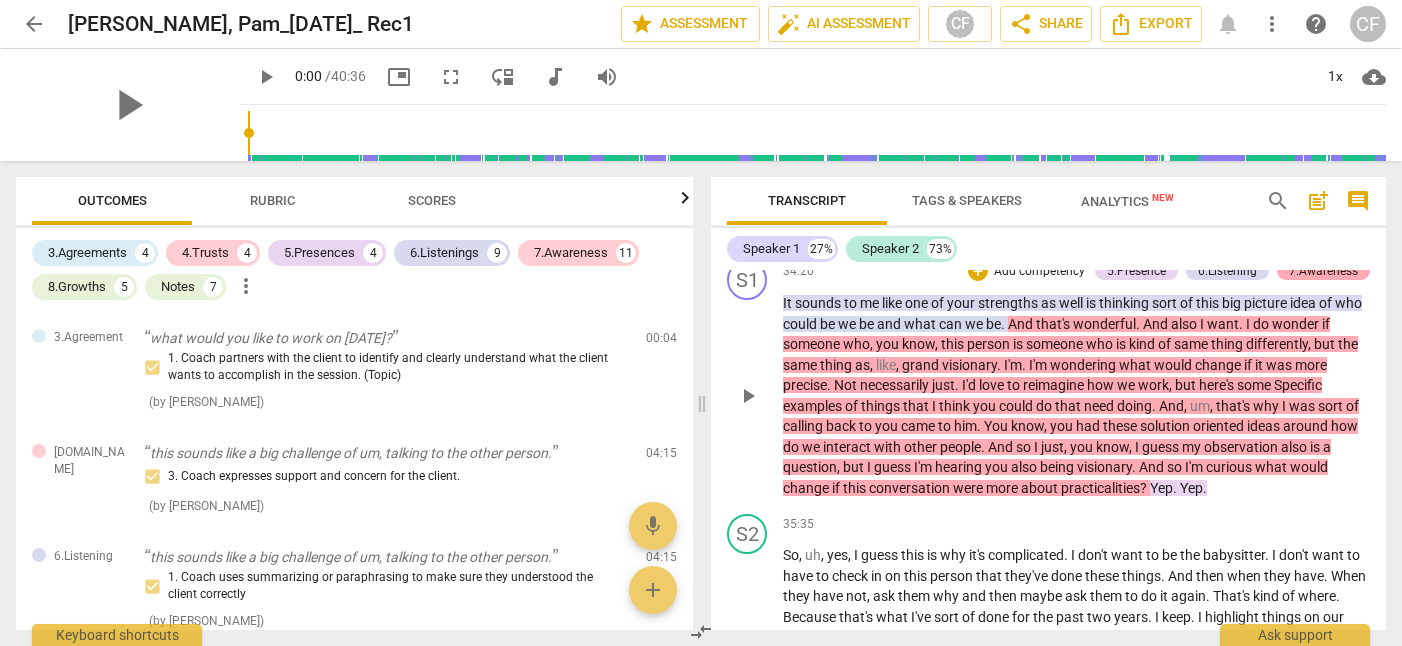 click on "7.Awareness" at bounding box center [1323, 271] 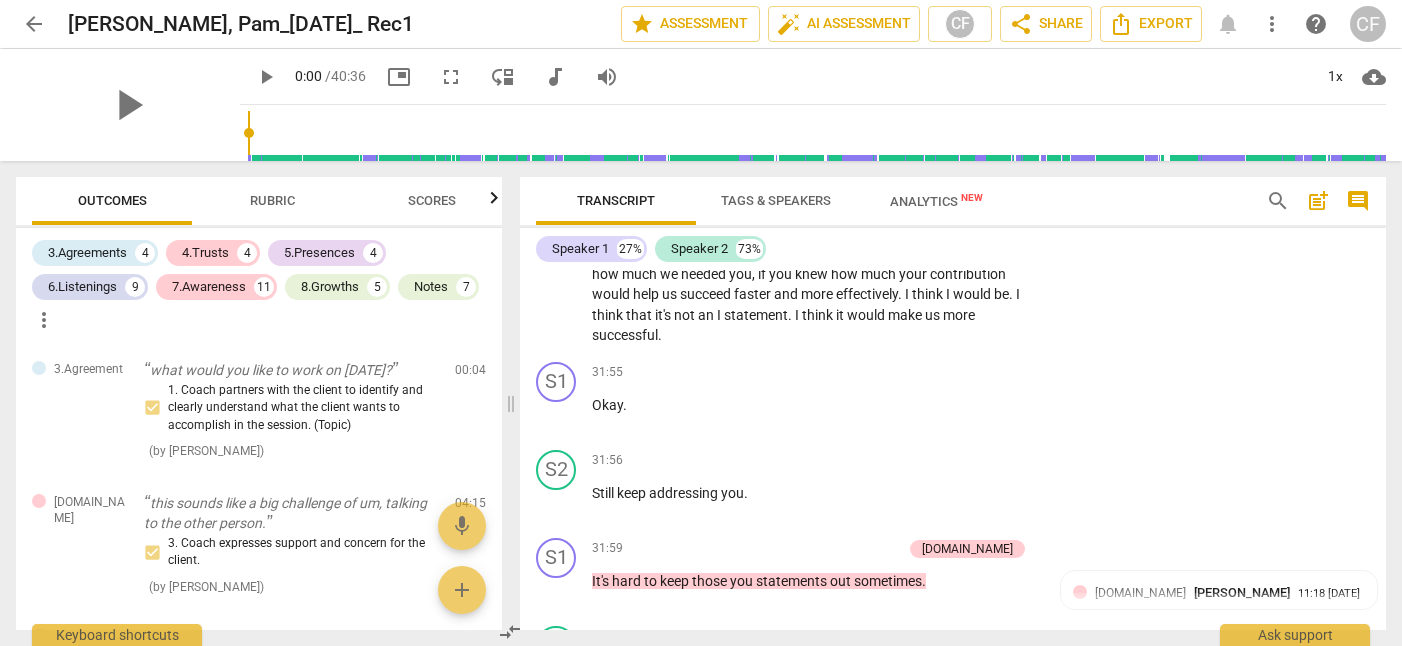 scroll, scrollTop: 15524, scrollLeft: 0, axis: vertical 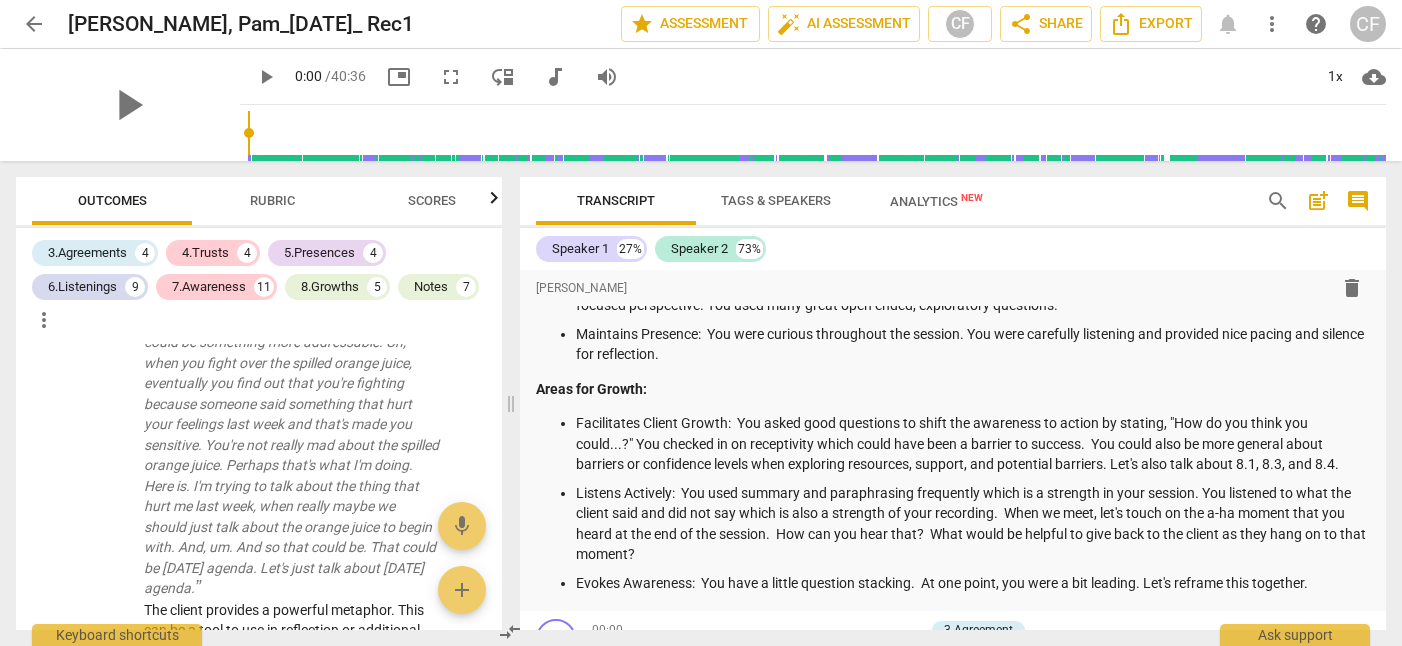 click on "Rubric" at bounding box center (272, 201) 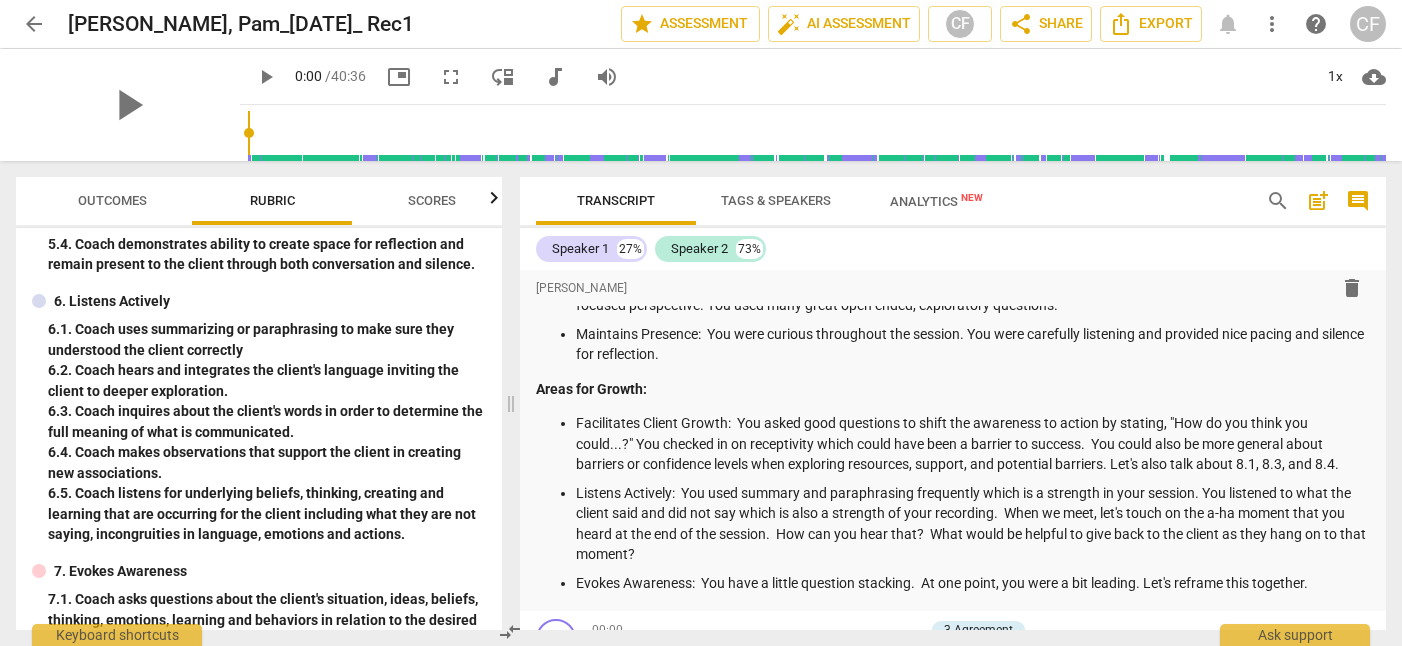 scroll, scrollTop: 1101, scrollLeft: 0, axis: vertical 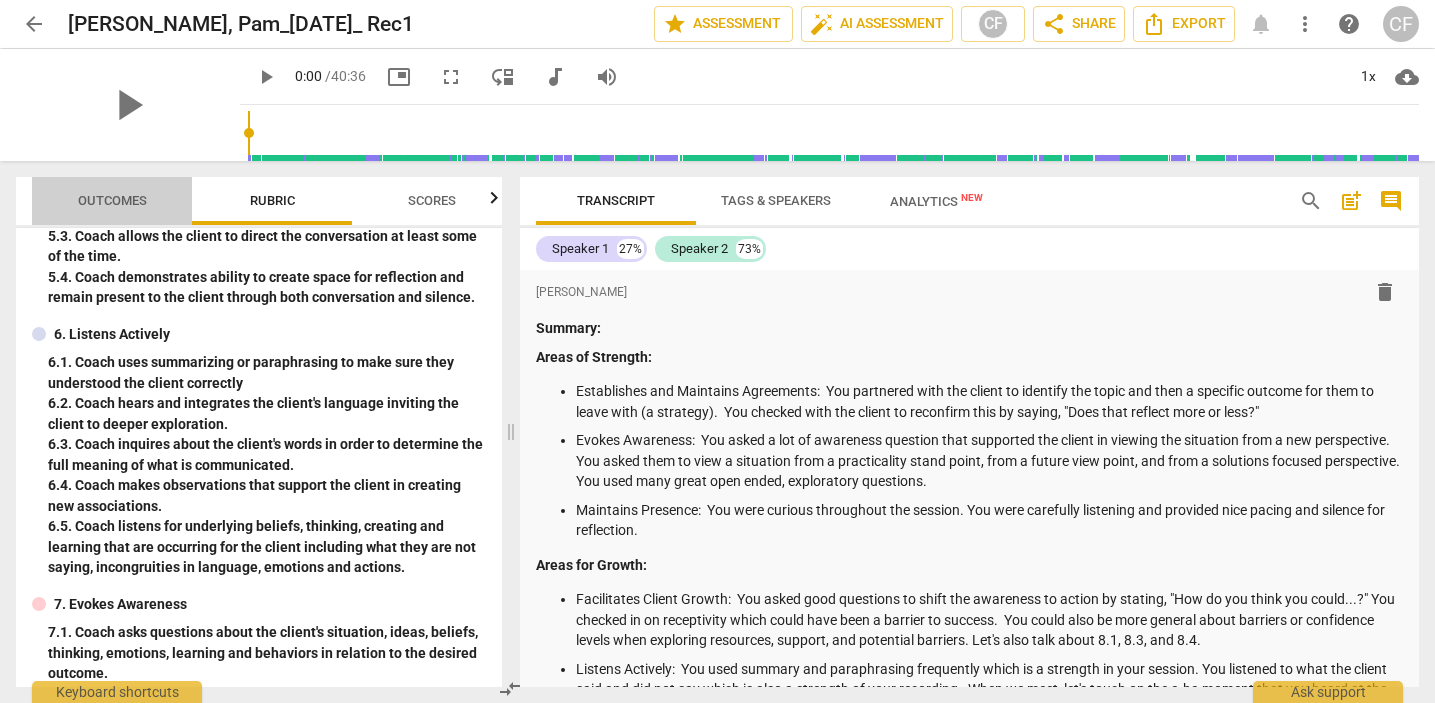 click on "Outcomes" at bounding box center (112, 200) 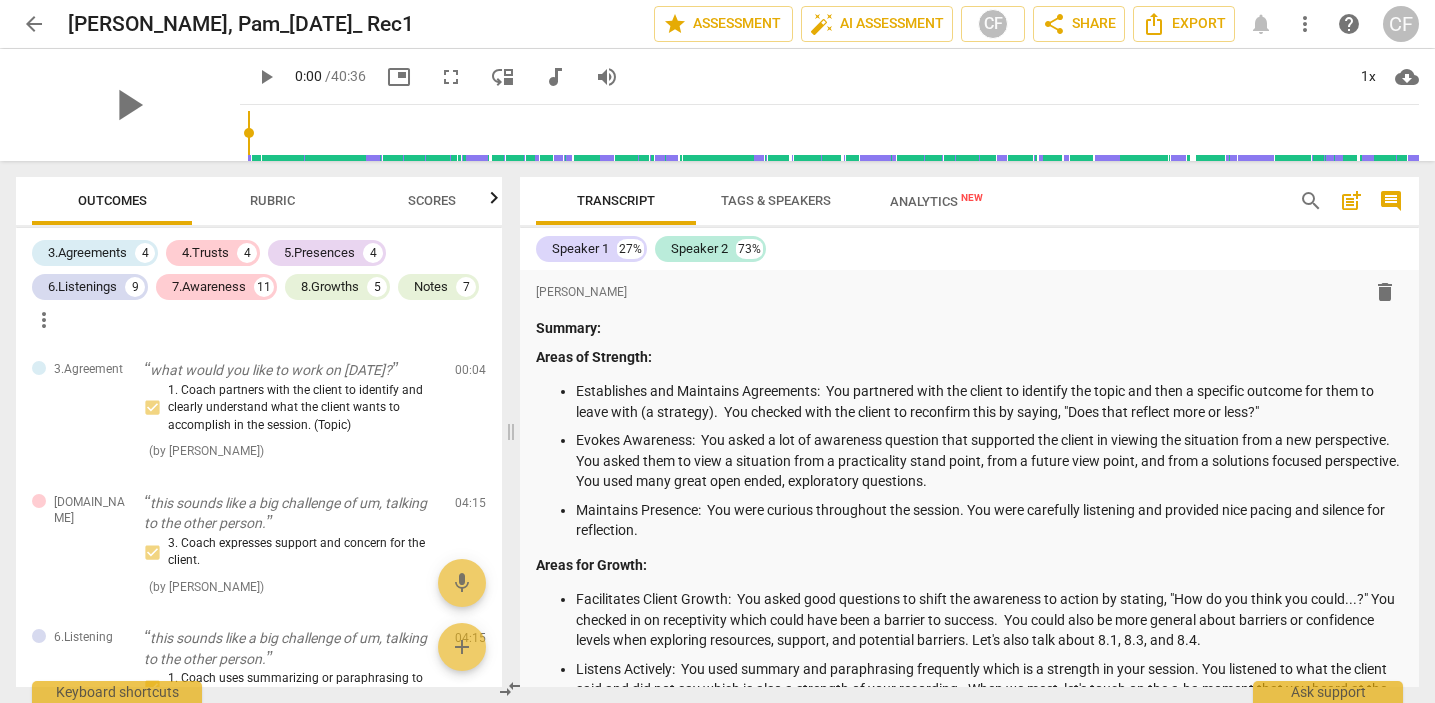 click on "Rubric" at bounding box center (272, 201) 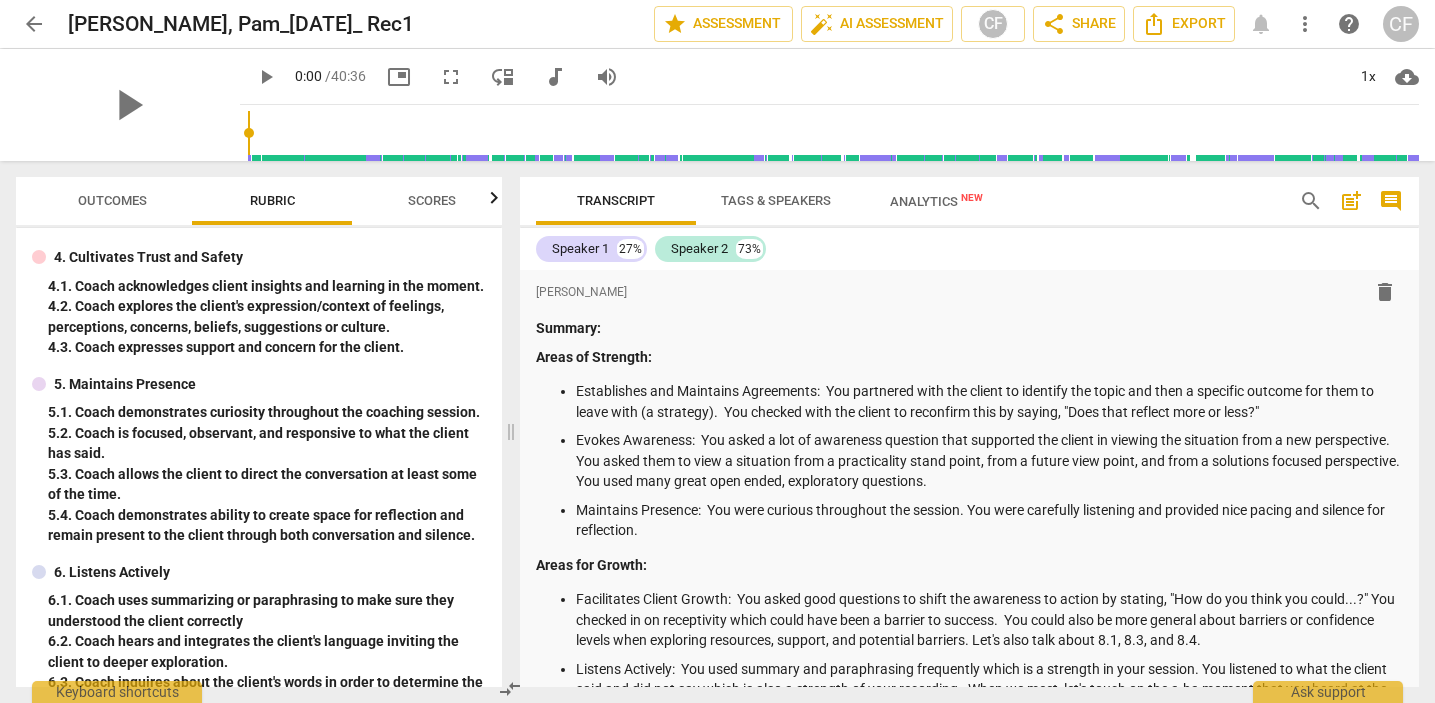 scroll, scrollTop: 403, scrollLeft: 0, axis: vertical 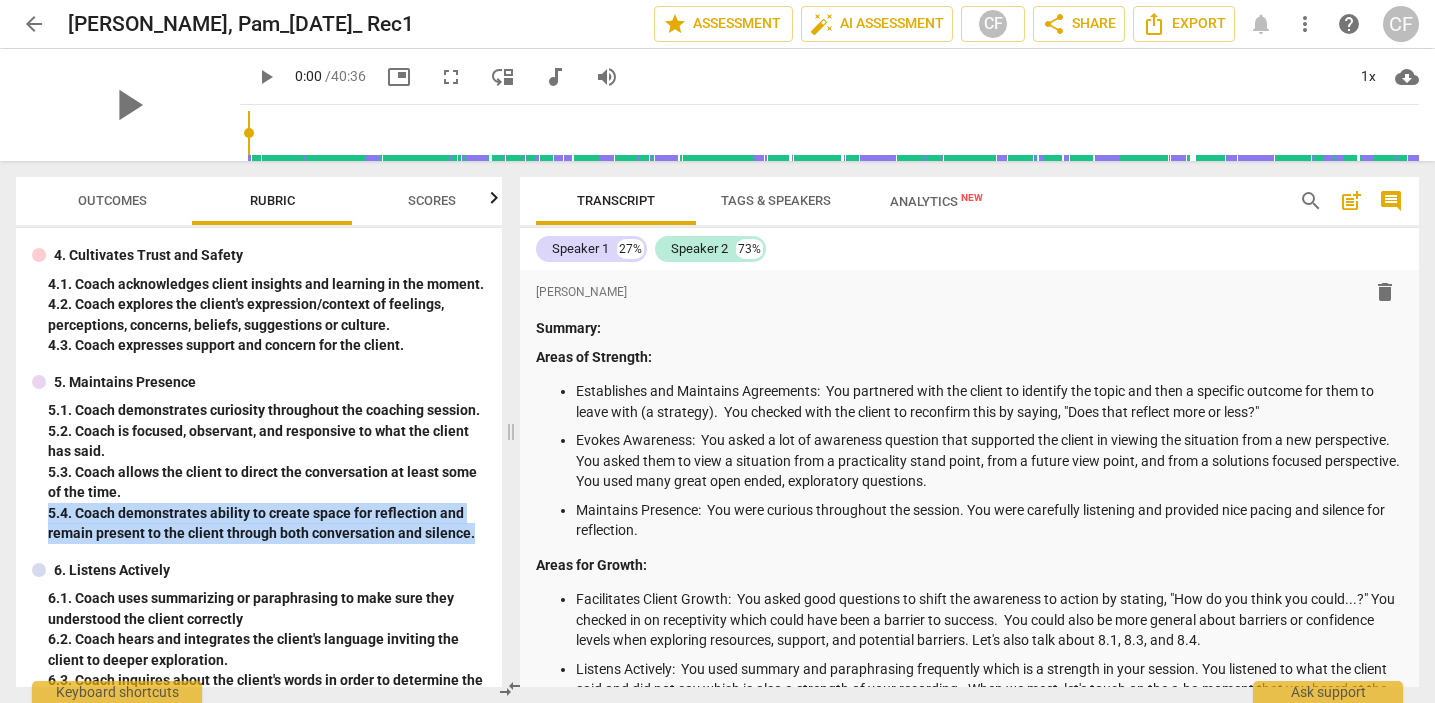 drag, startPoint x: 469, startPoint y: 555, endPoint x: 36, endPoint y: 541, distance: 433.22626 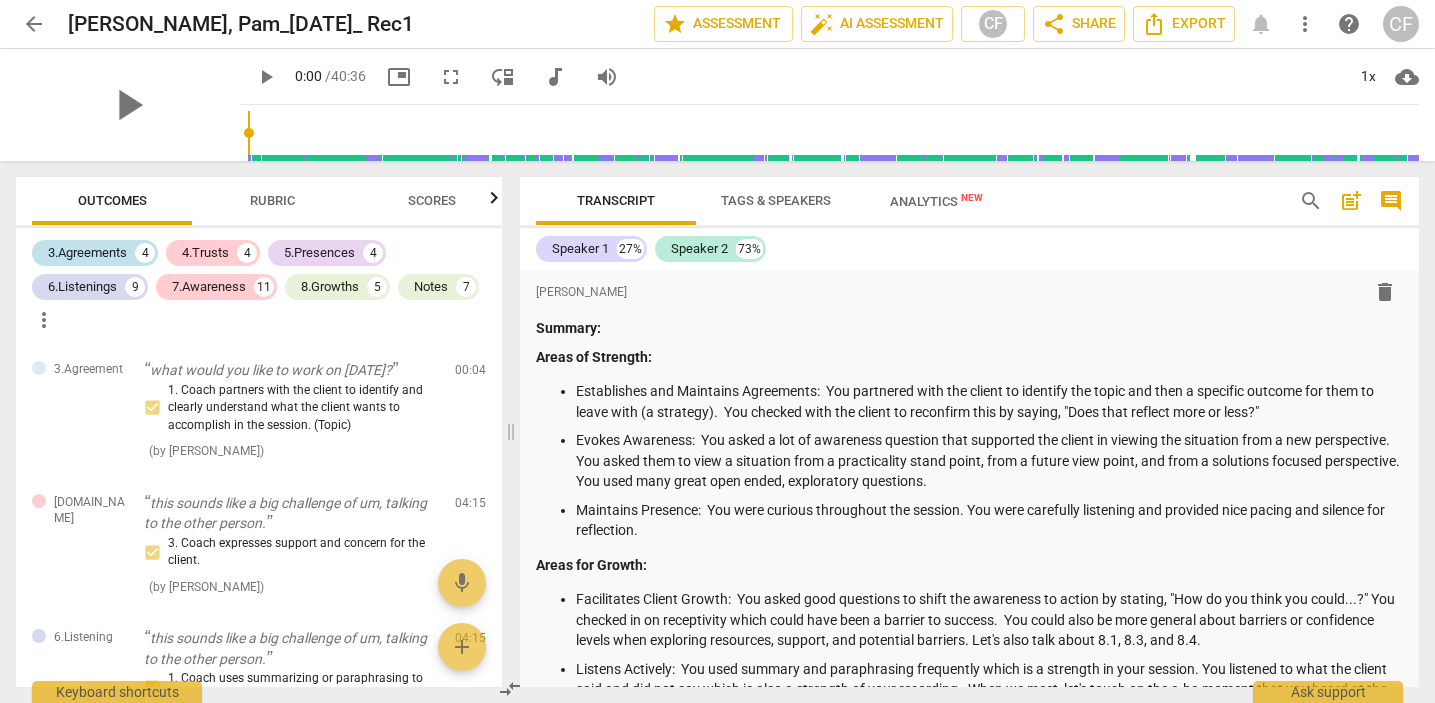 click on "3.Agreements" at bounding box center (87, 253) 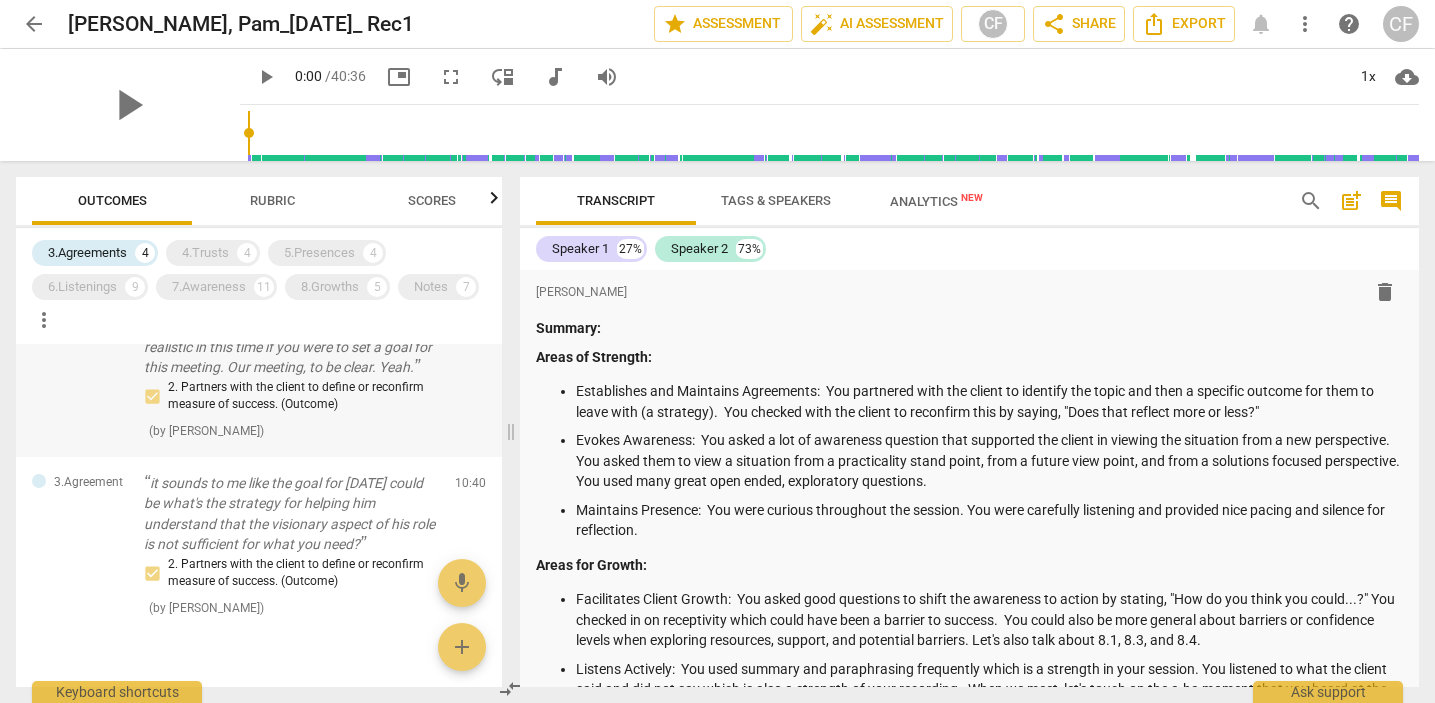 scroll, scrollTop: 419, scrollLeft: 0, axis: vertical 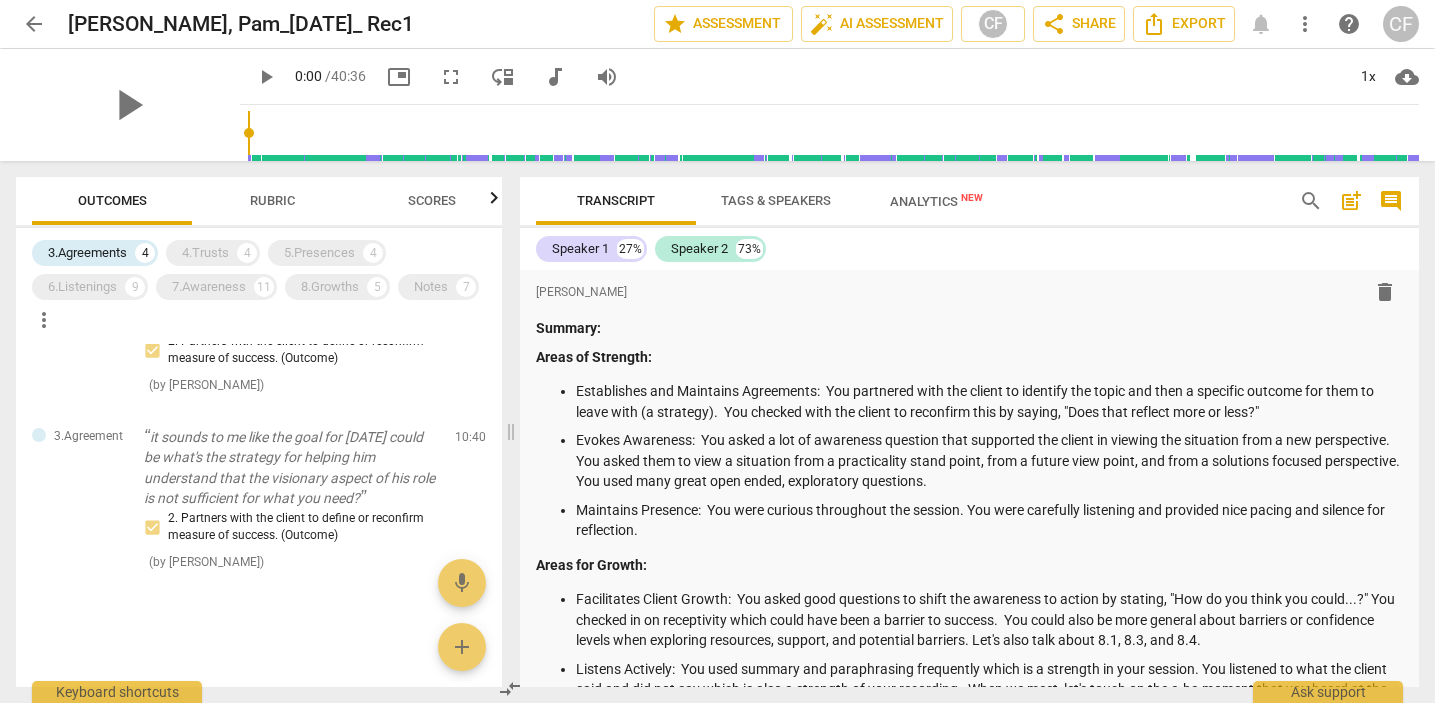 click on "Rubric" at bounding box center (272, 200) 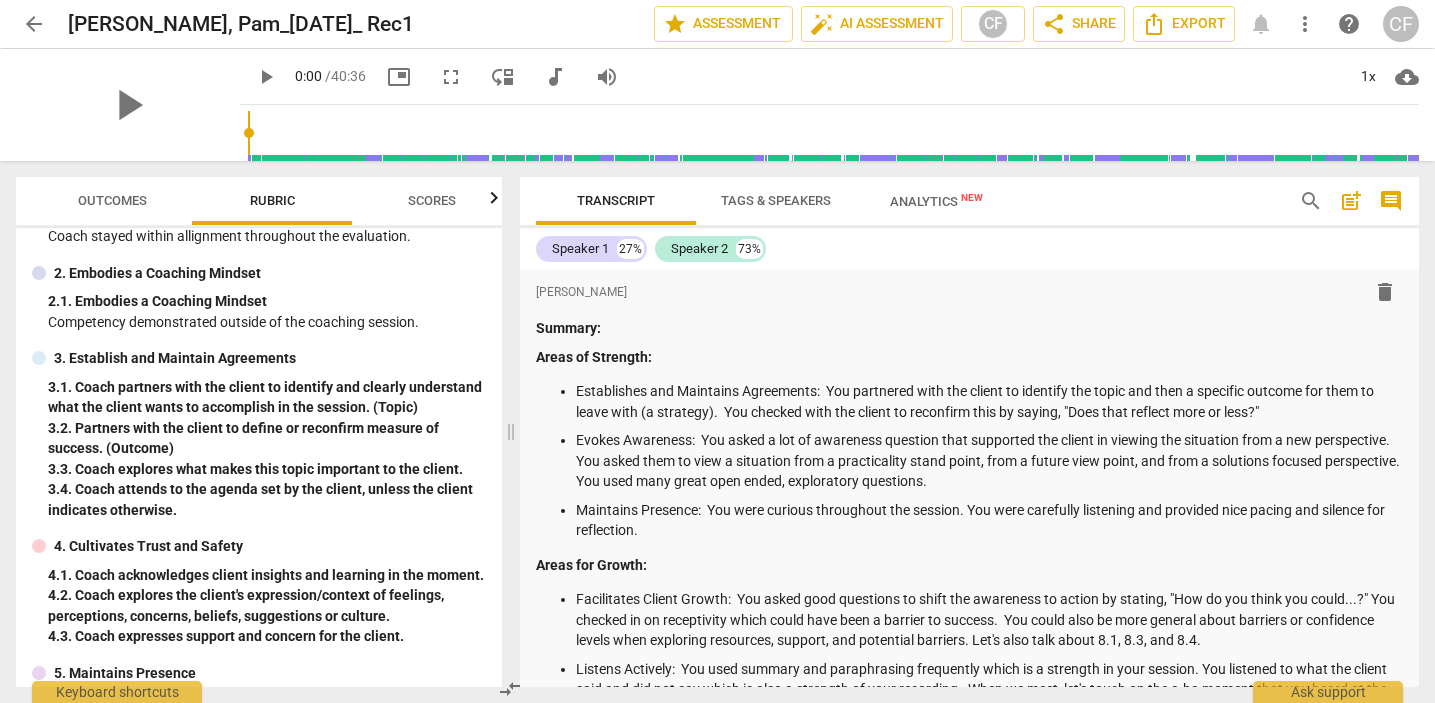 scroll, scrollTop: 113, scrollLeft: 0, axis: vertical 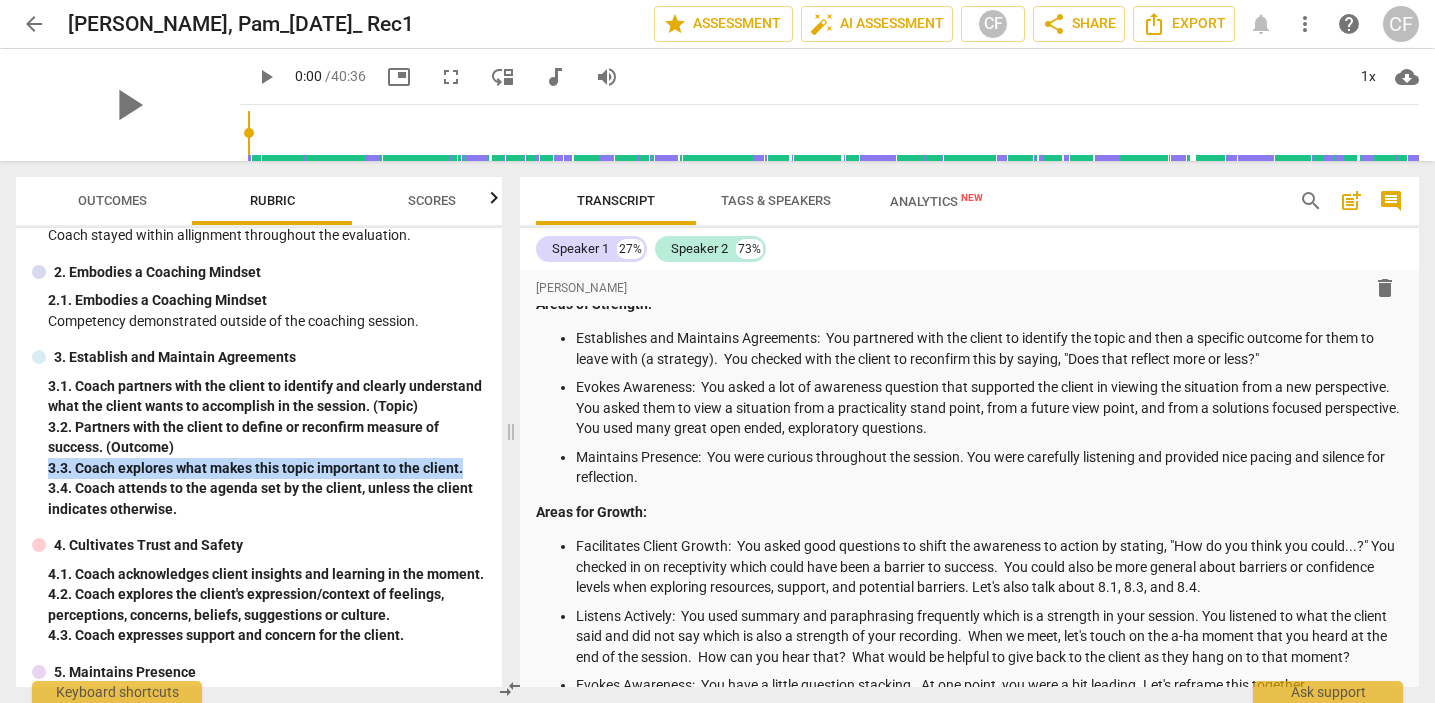 drag, startPoint x: 465, startPoint y: 466, endPoint x: 48, endPoint y: 469, distance: 417.0108 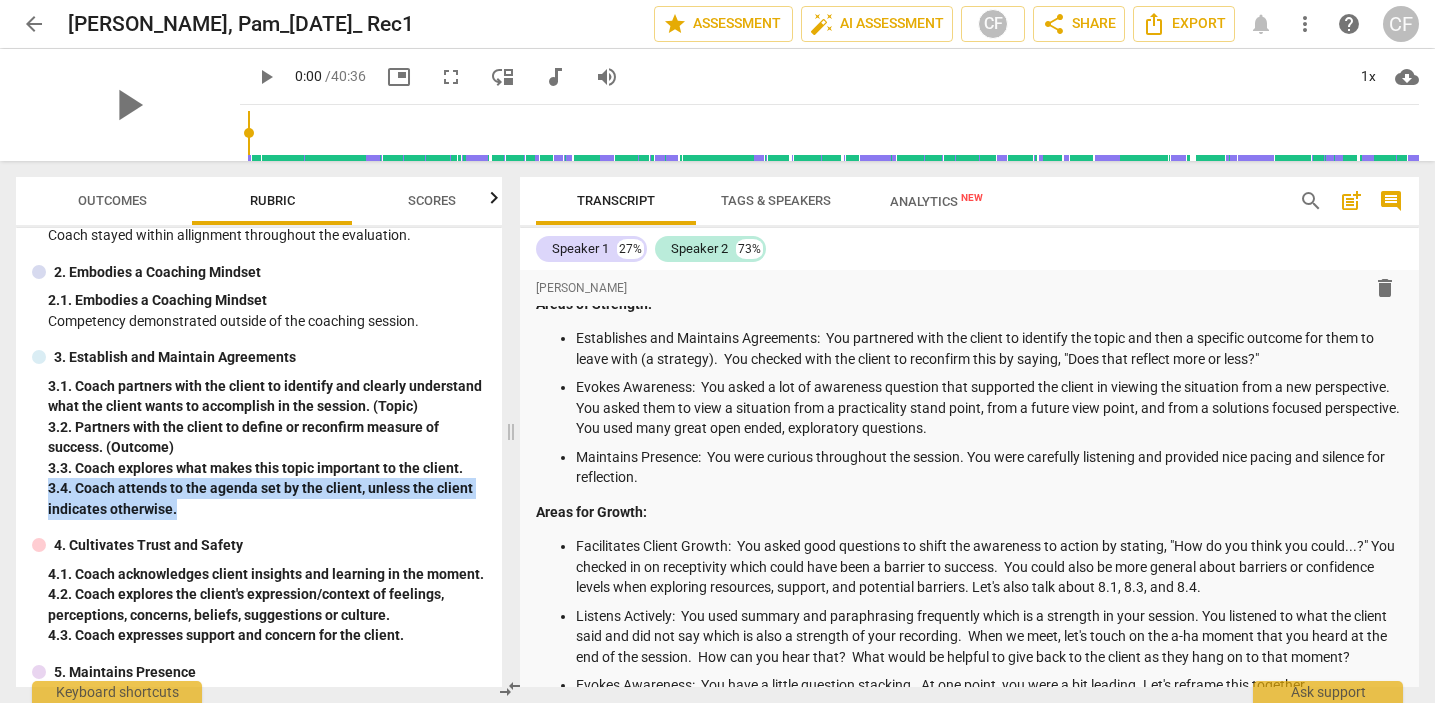 drag, startPoint x: 177, startPoint y: 514, endPoint x: 37, endPoint y: 498, distance: 140.91132 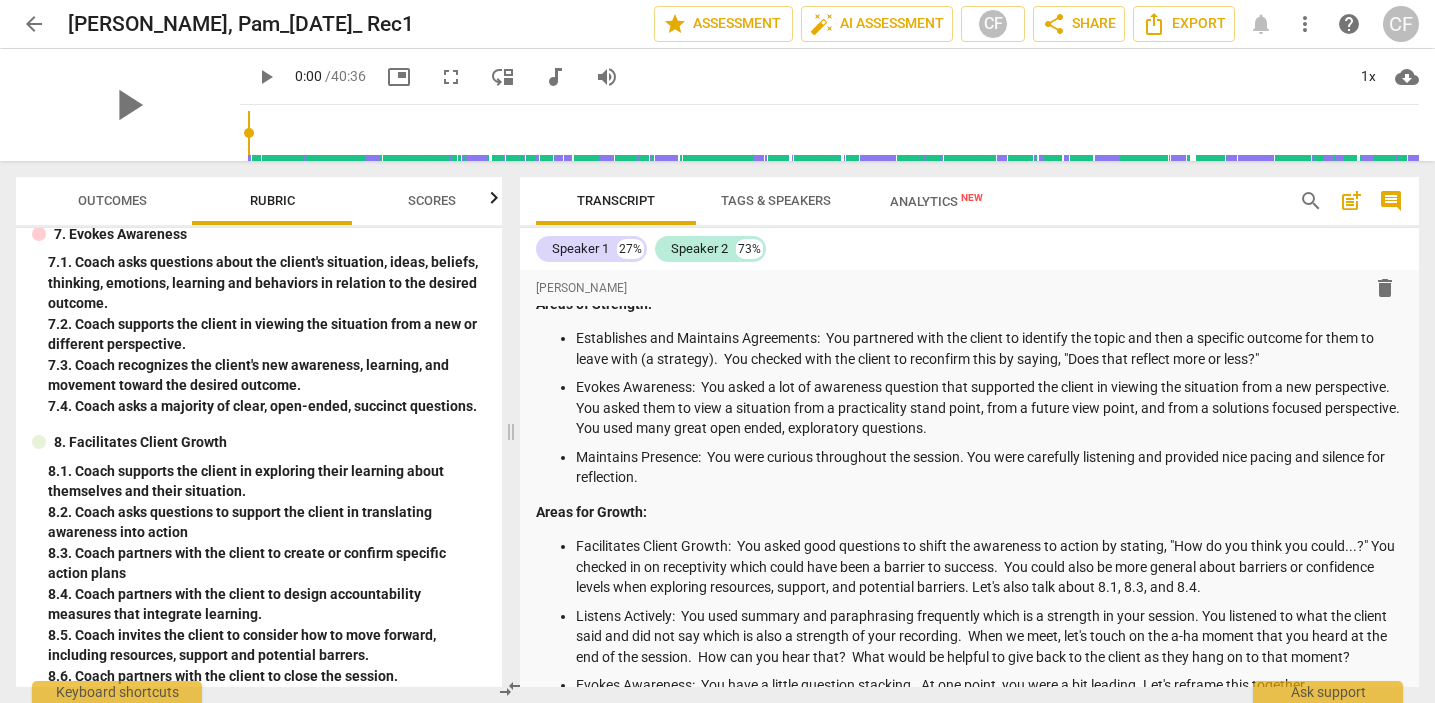 scroll, scrollTop: 1005, scrollLeft: 0, axis: vertical 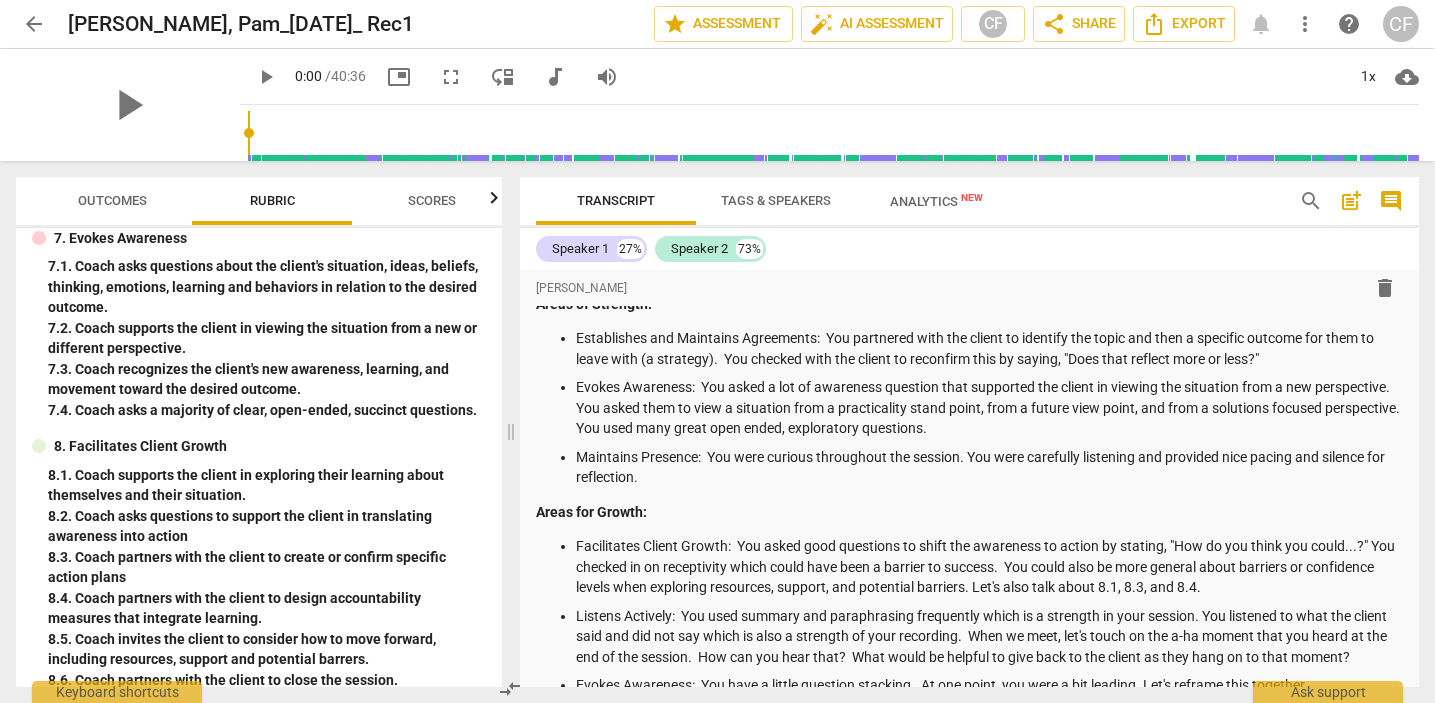 click on "7. 1. Coach asks questions about the client's situation, ideas, beliefs, thinking, emotions, learning and behaviors in relation to the desired outcome." at bounding box center [267, 287] 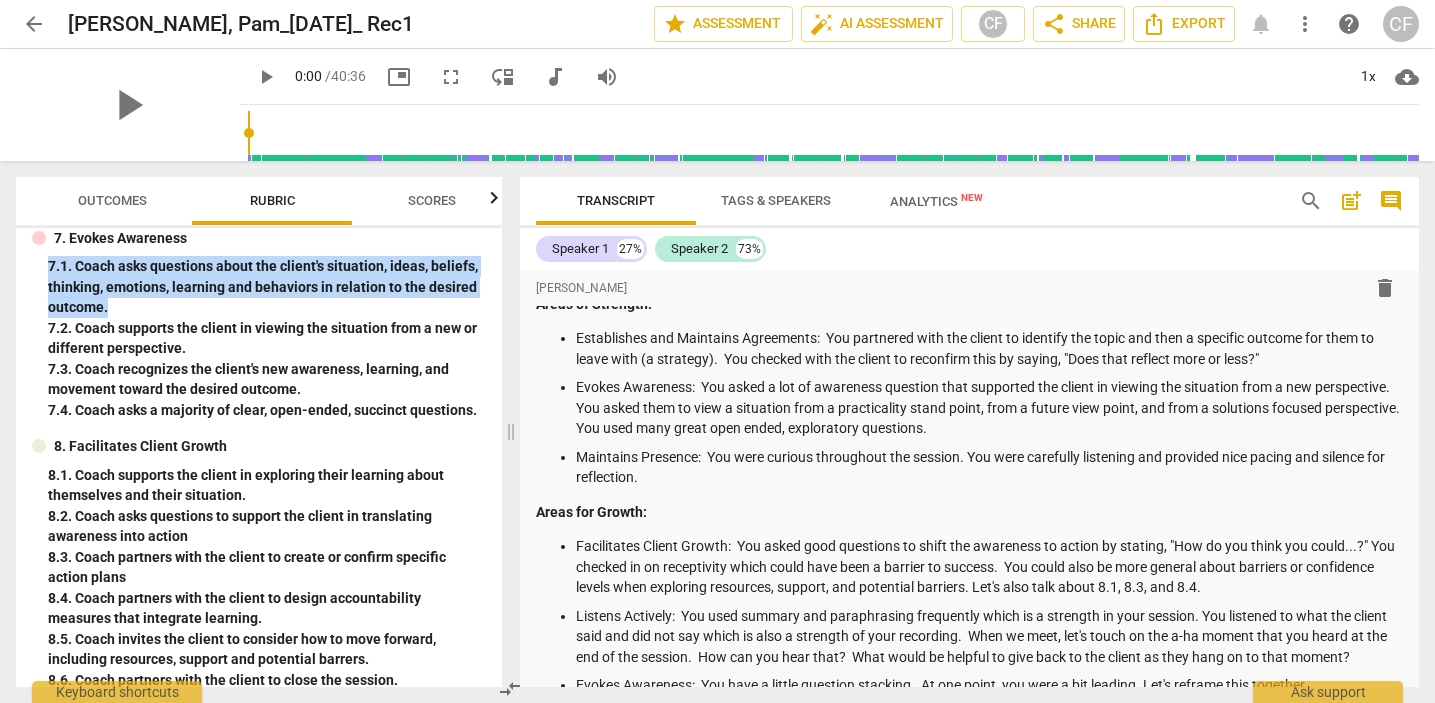 drag, startPoint x: 112, startPoint y: 327, endPoint x: 41, endPoint y: 282, distance: 84.0595 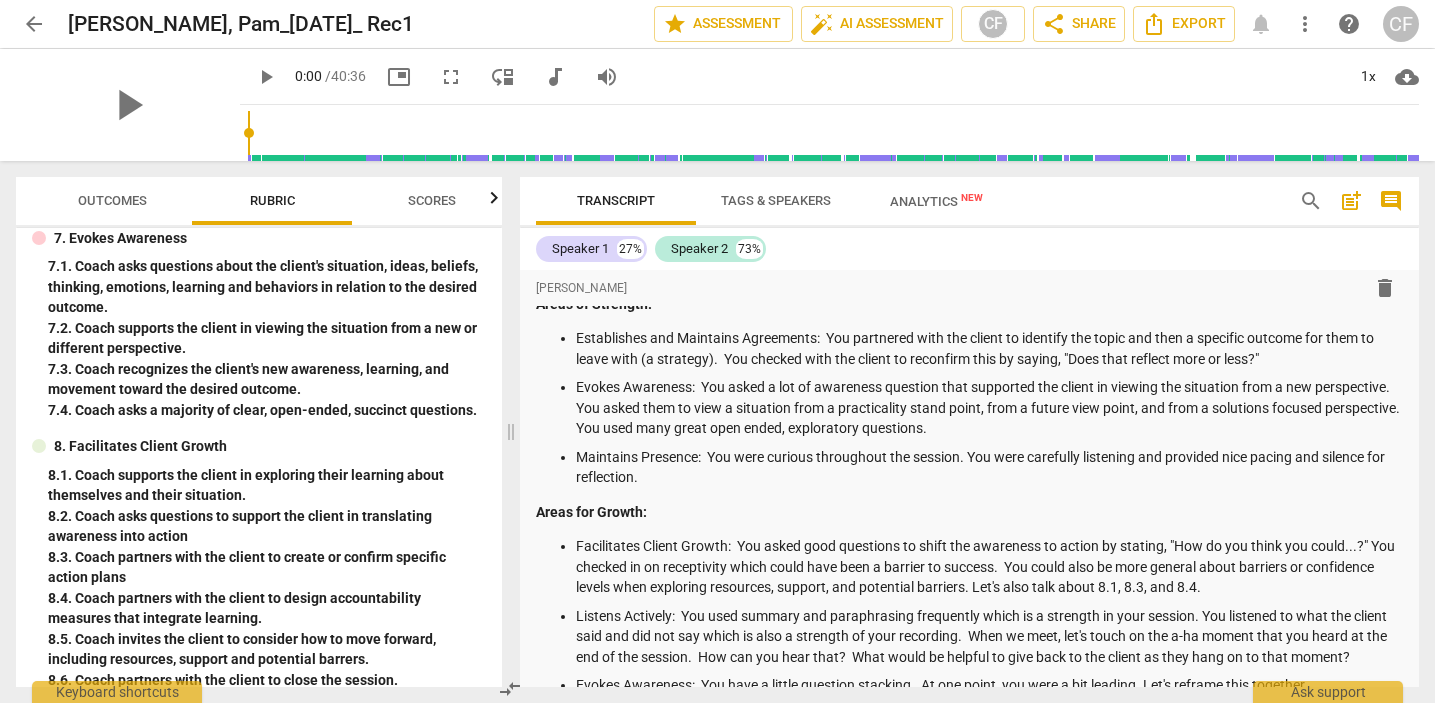 click on "7. 2. Coach supports the client in viewing the situation from a new or different perspective." at bounding box center [267, 338] 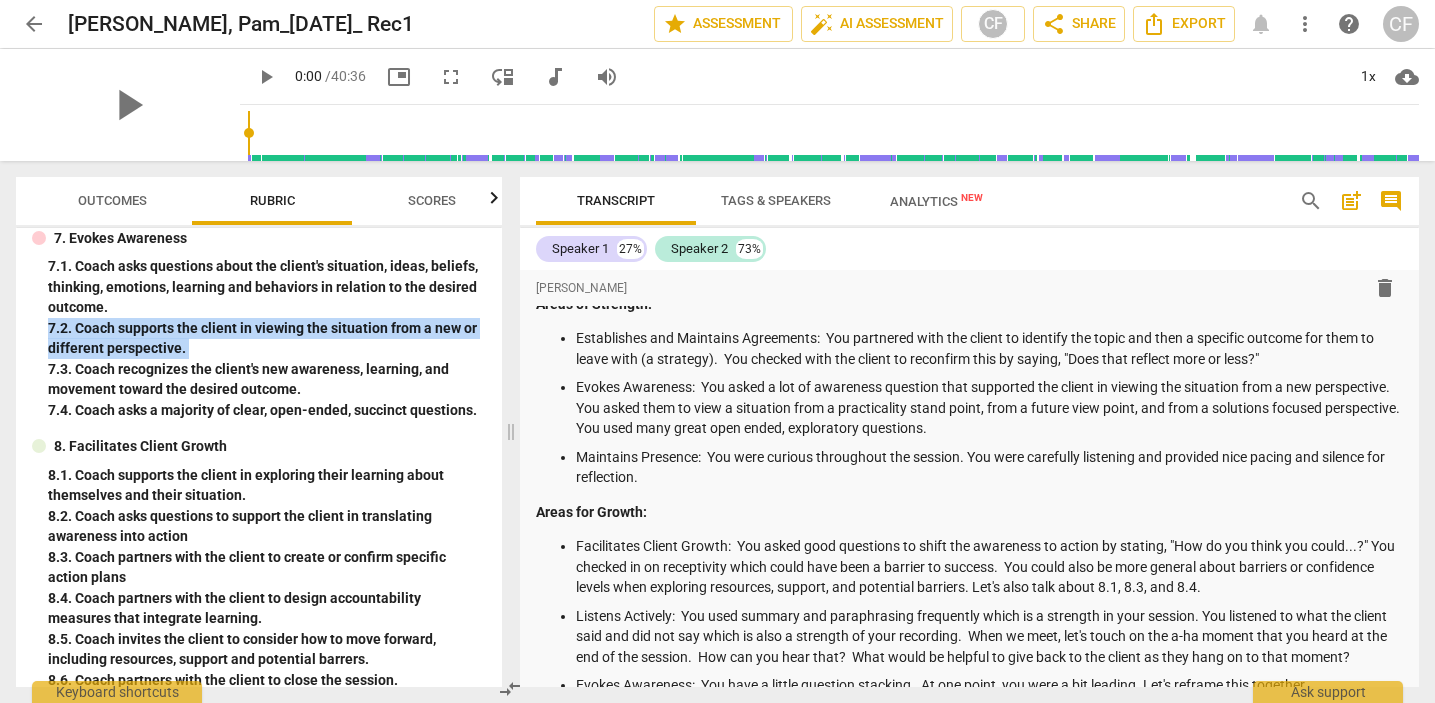 drag, startPoint x: 191, startPoint y: 368, endPoint x: 25, endPoint y: 354, distance: 166.58931 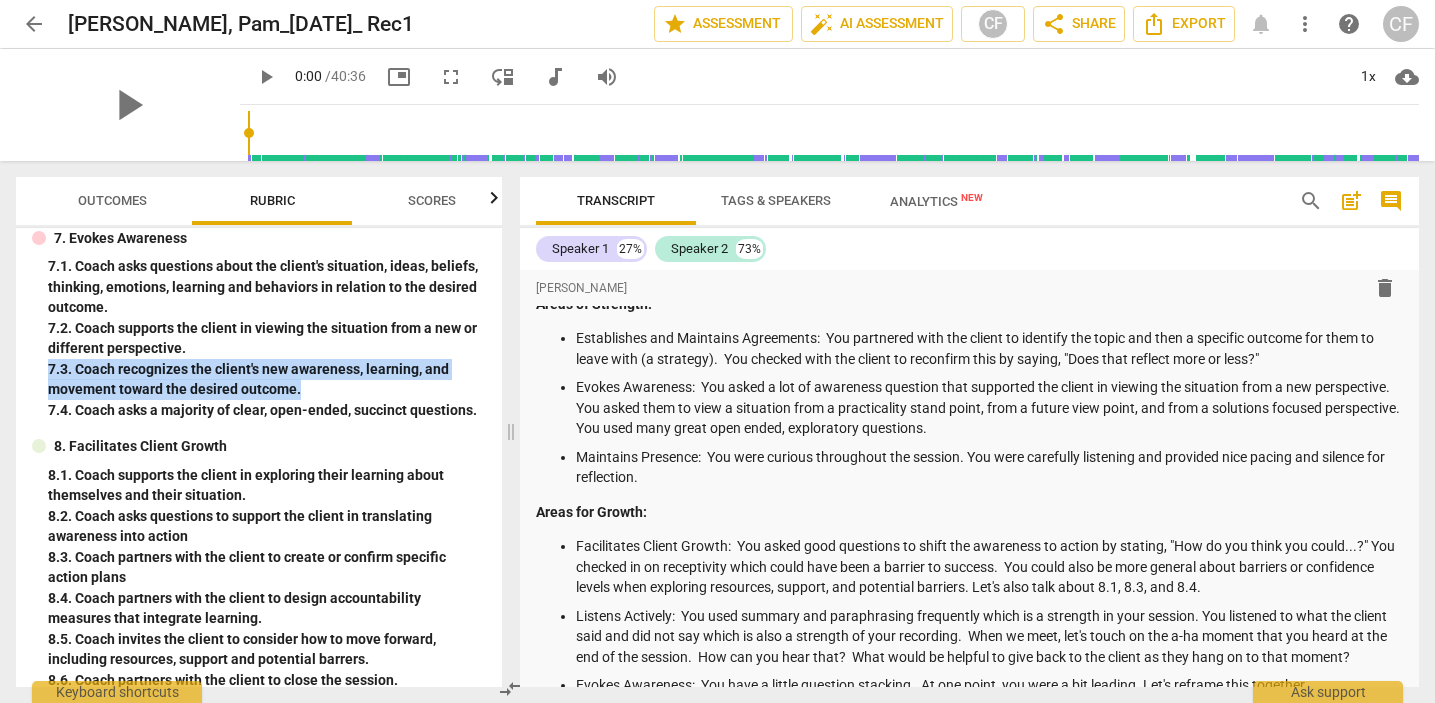 drag, startPoint x: 310, startPoint y: 412, endPoint x: 31, endPoint y: 398, distance: 279.35104 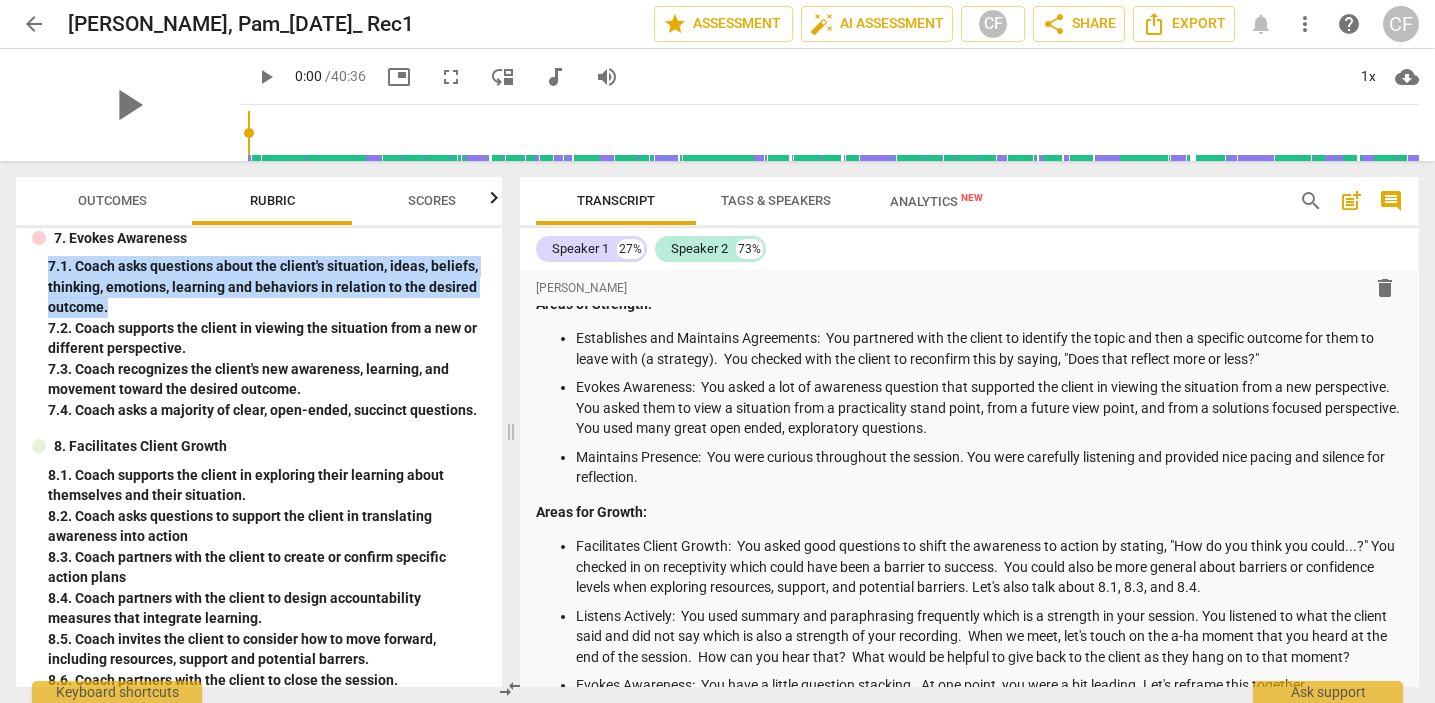 drag, startPoint x: 117, startPoint y: 330, endPoint x: 49, endPoint y: 283, distance: 82.661964 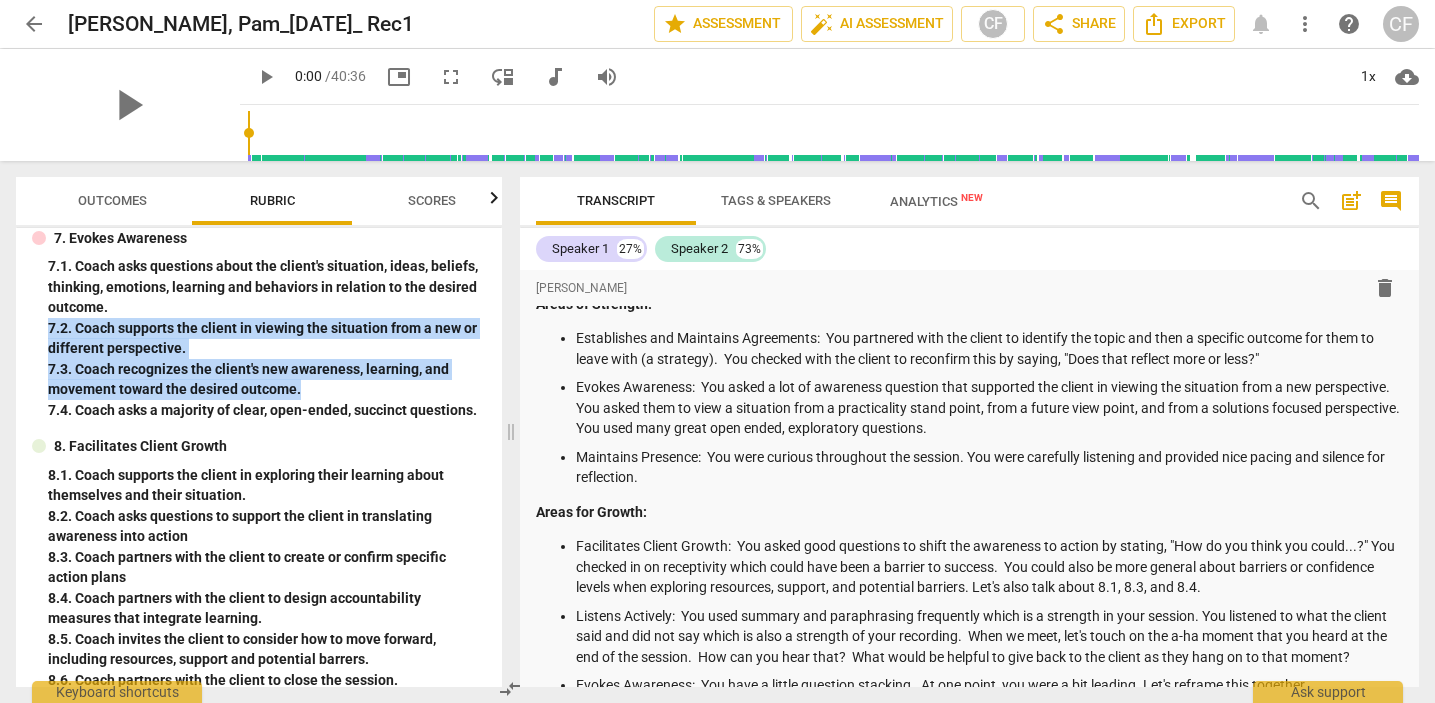 drag, startPoint x: 339, startPoint y: 407, endPoint x: 31, endPoint y: 352, distance: 312.8722 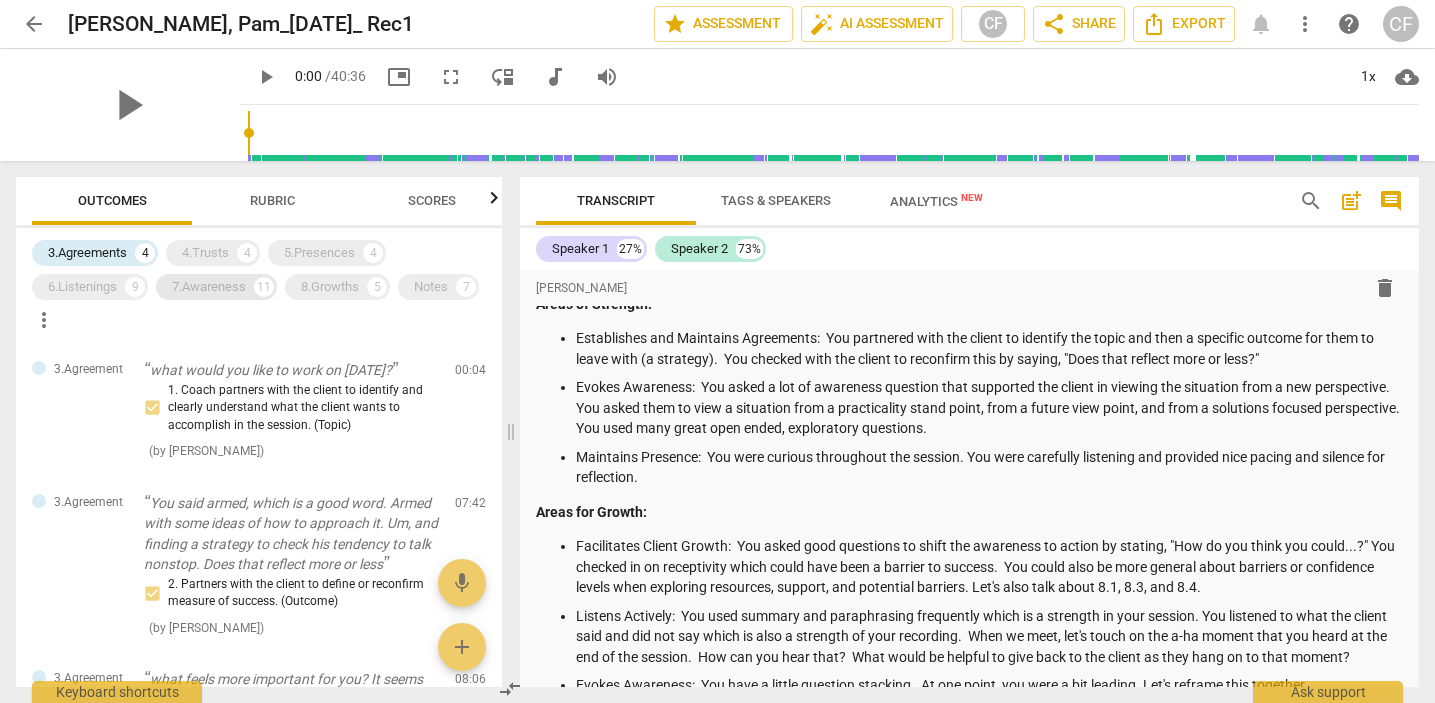 click on "7.Awareness" at bounding box center [209, 287] 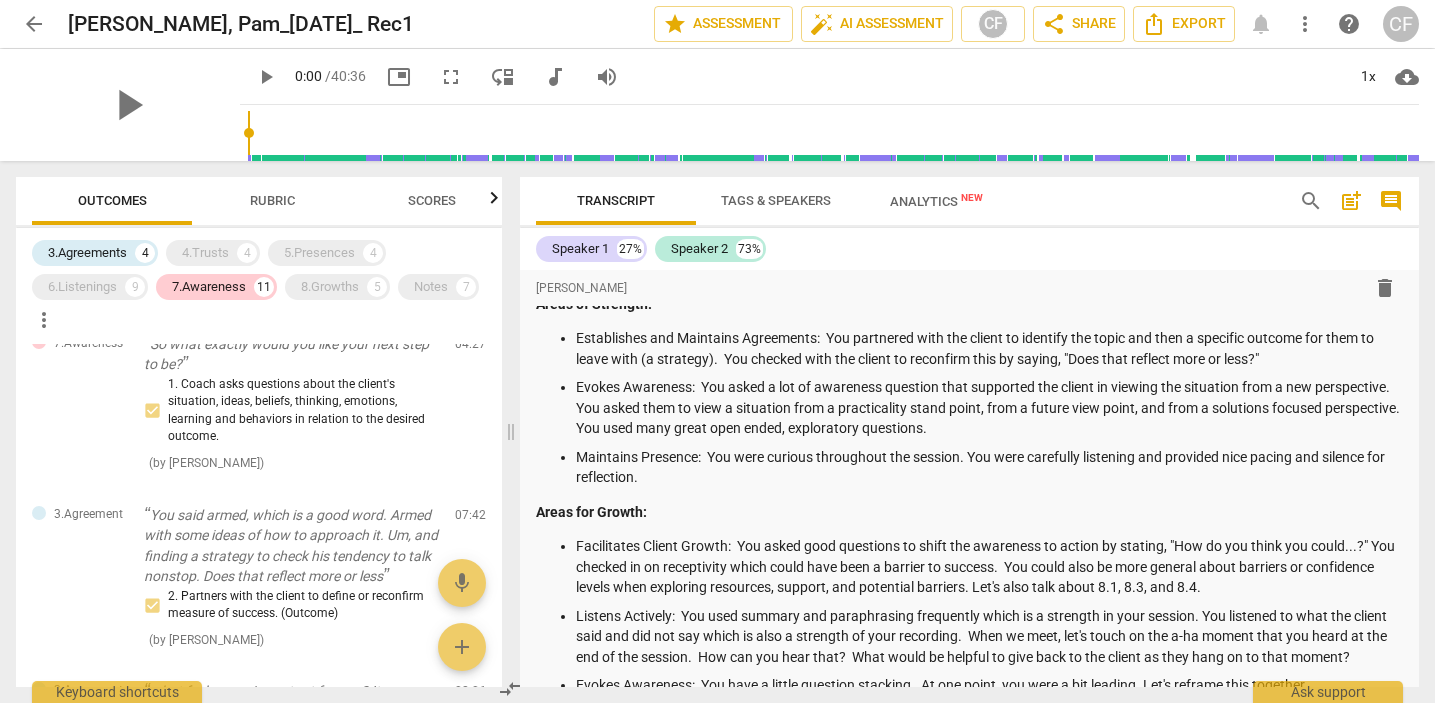 scroll, scrollTop: 162, scrollLeft: 0, axis: vertical 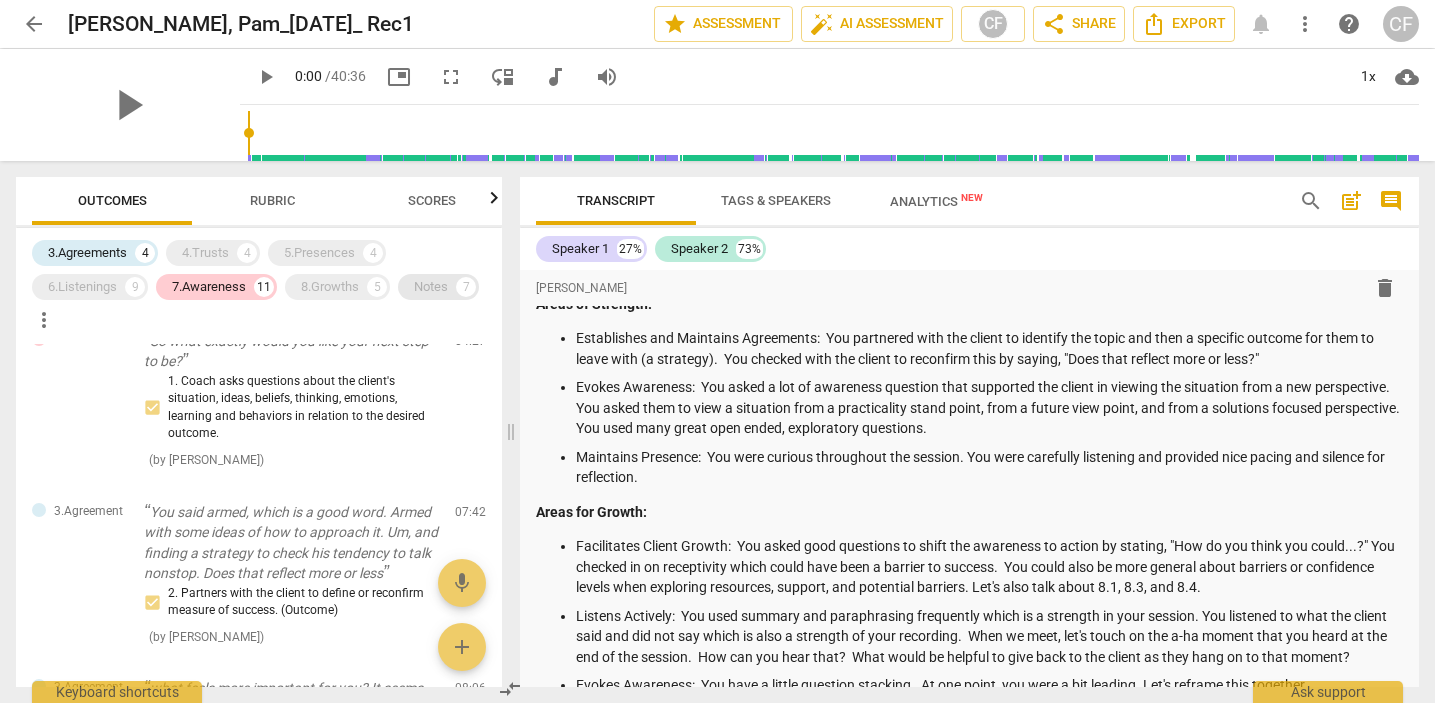 click on "Notes" at bounding box center [431, 287] 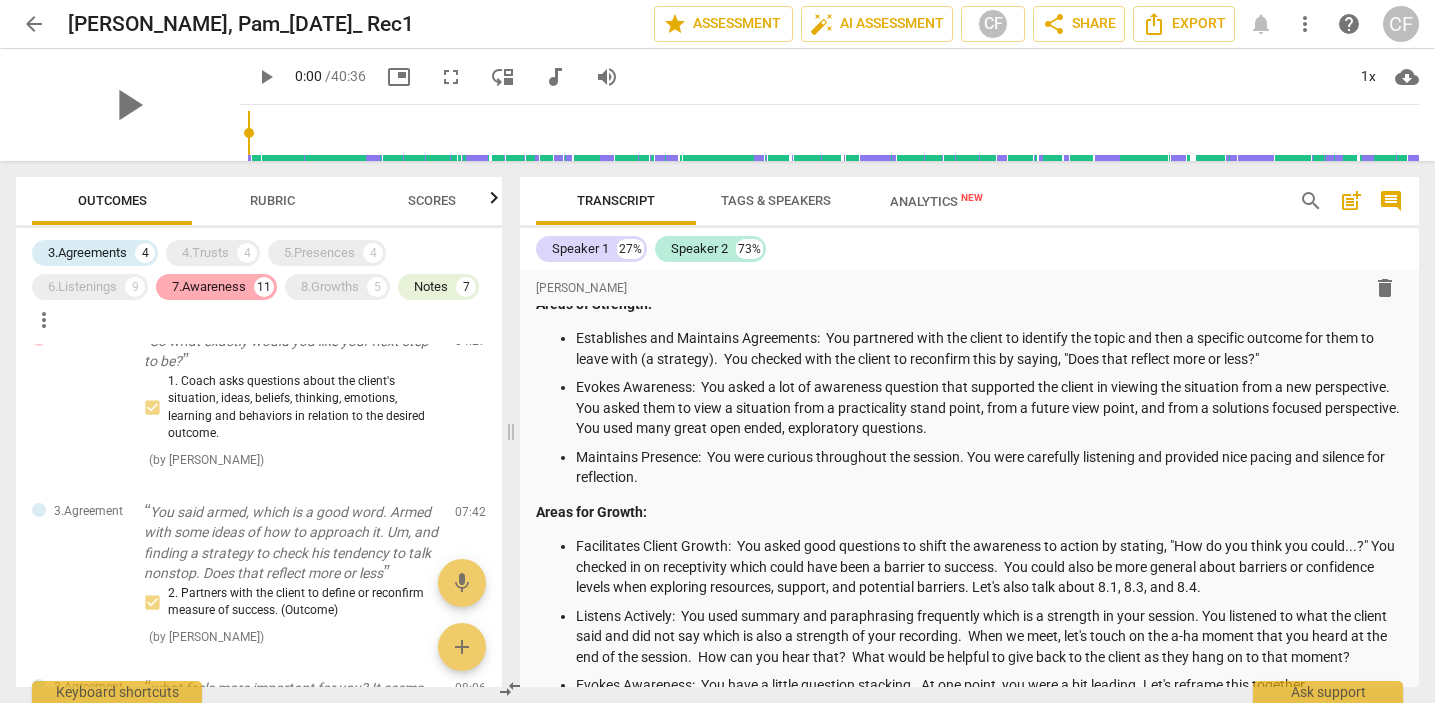 click on "7.Awareness 11" at bounding box center (216, 287) 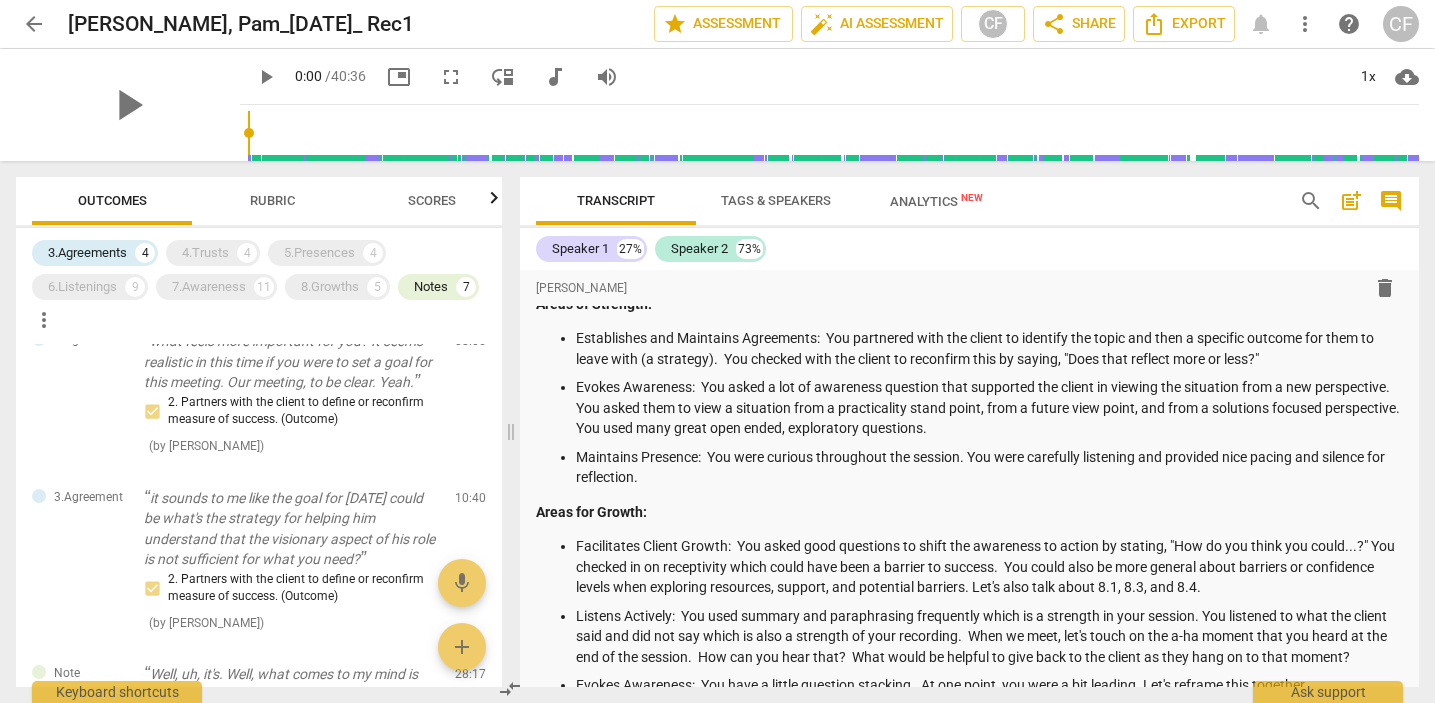scroll, scrollTop: 342, scrollLeft: 0, axis: vertical 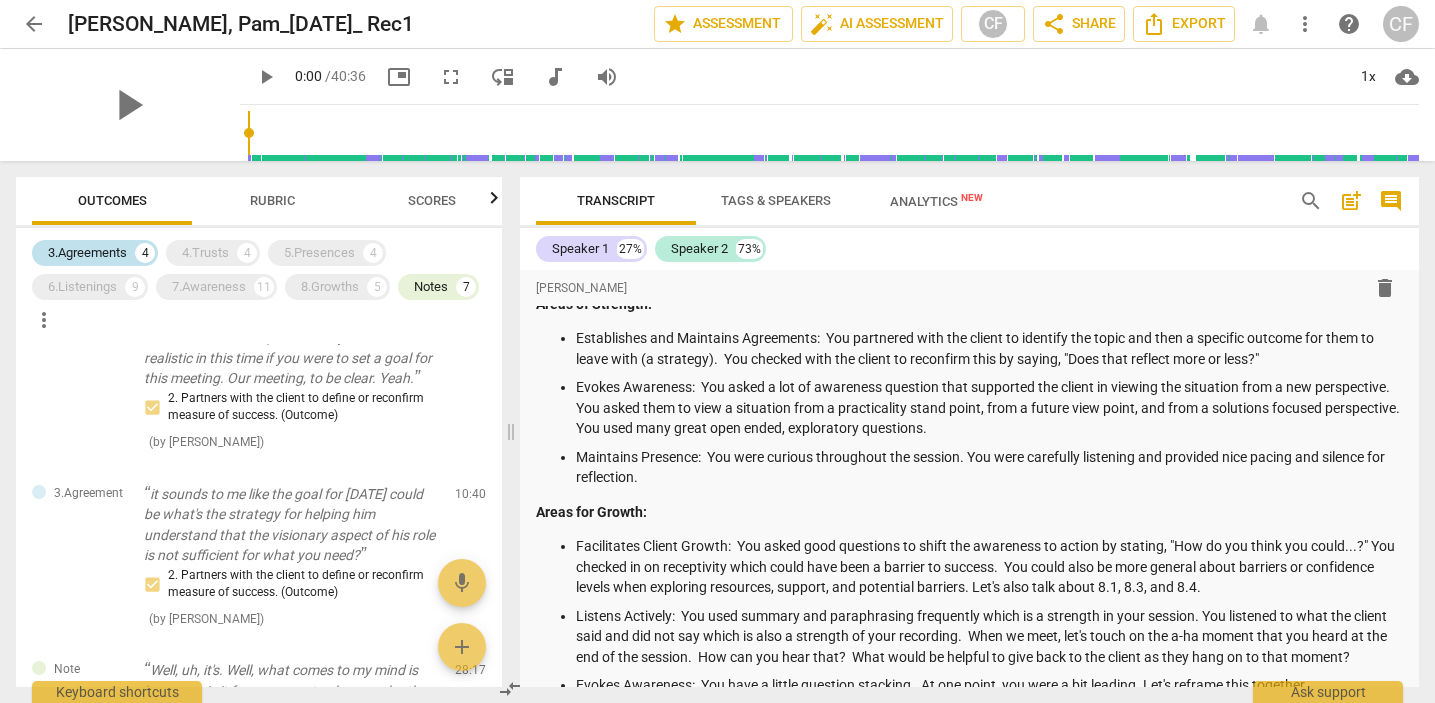 click on "3.Agreements" at bounding box center [87, 253] 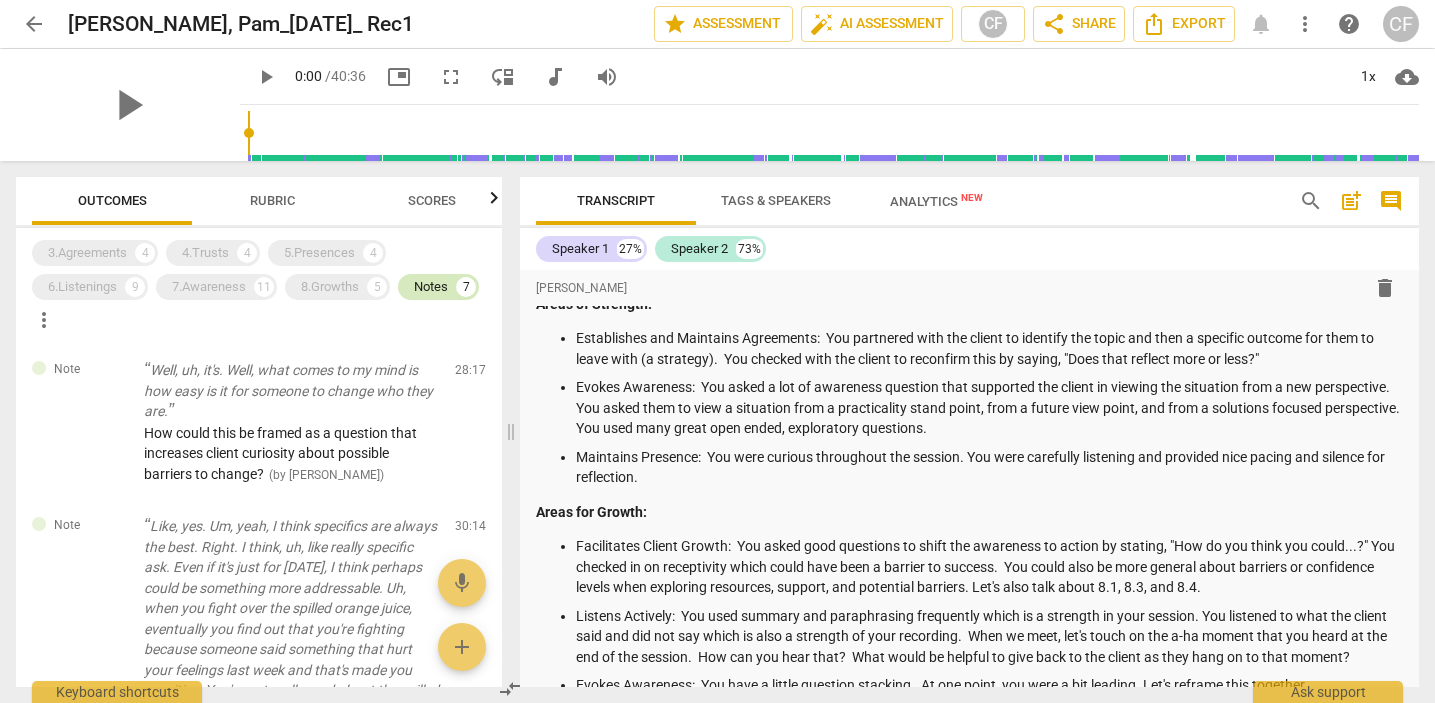 click on "Notes" at bounding box center [431, 287] 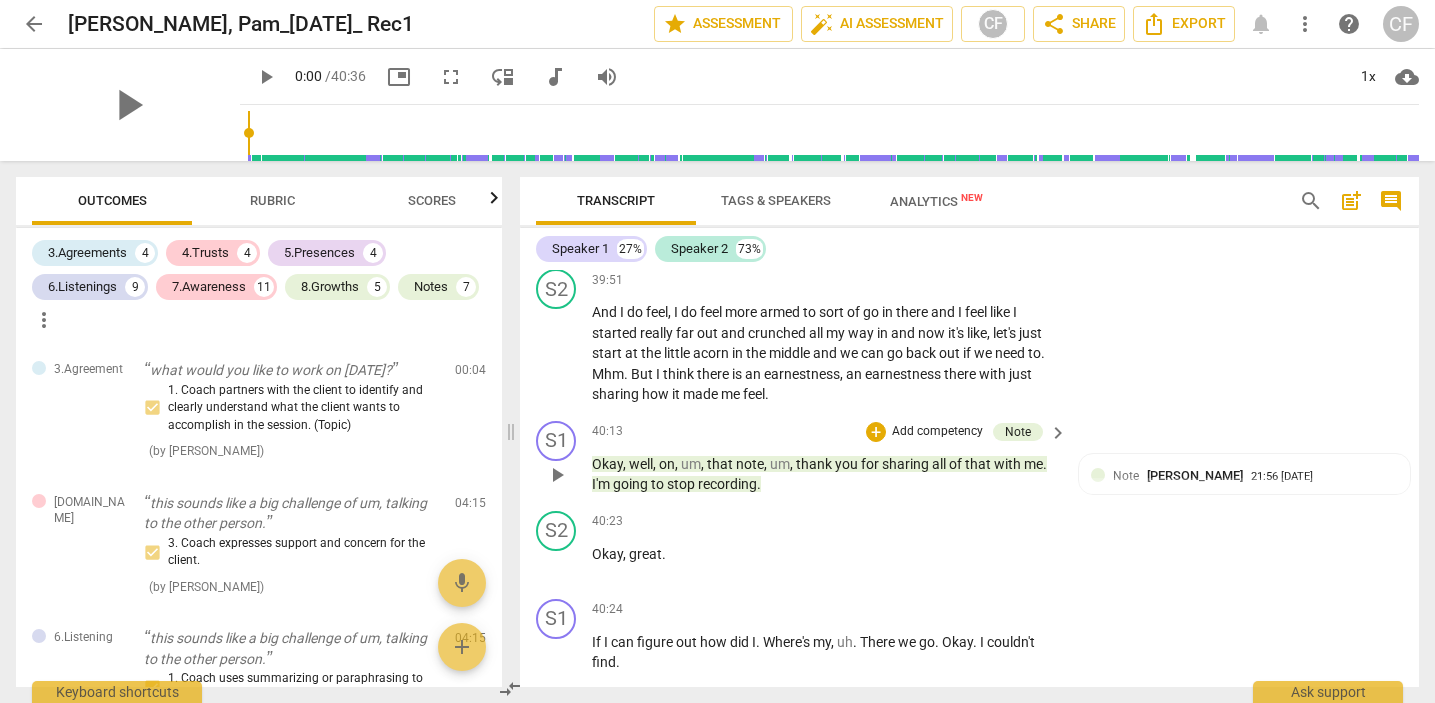 scroll, scrollTop: 17791, scrollLeft: 0, axis: vertical 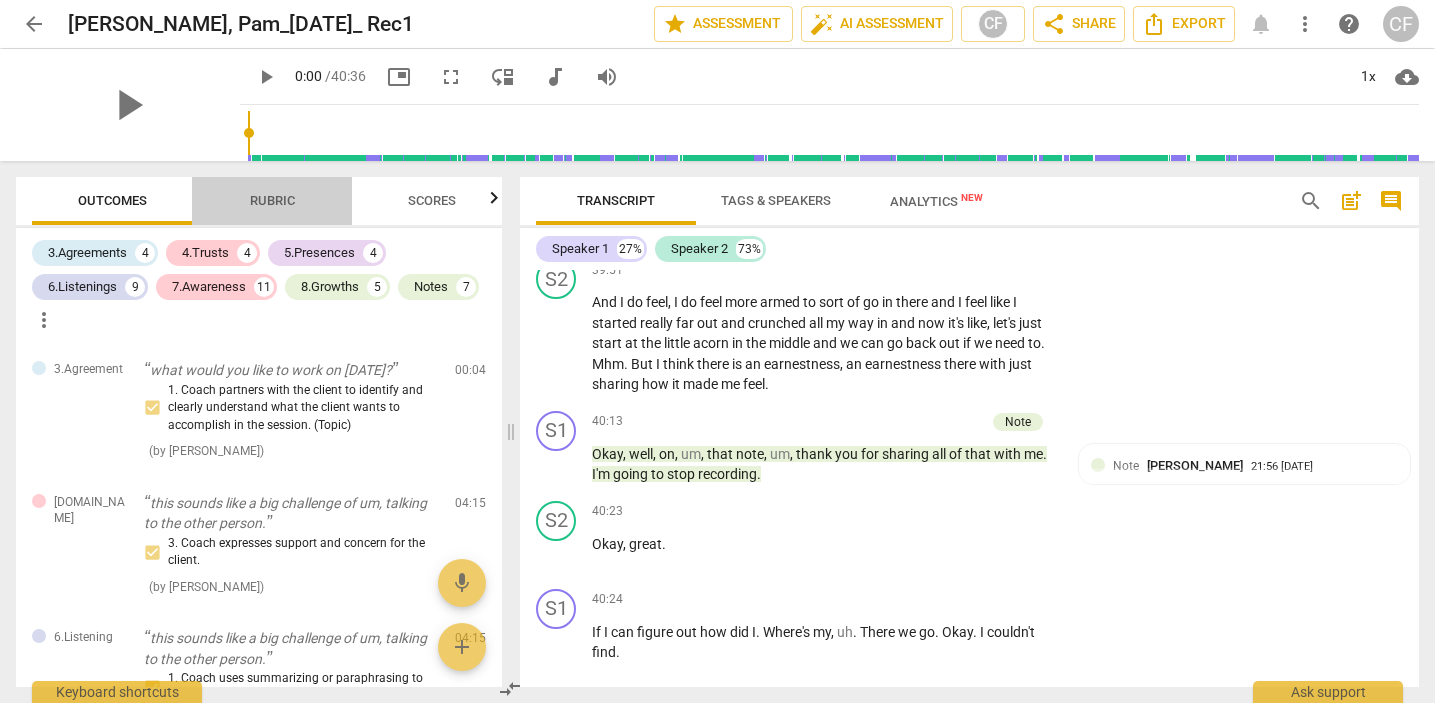 click on "Rubric" at bounding box center [272, 200] 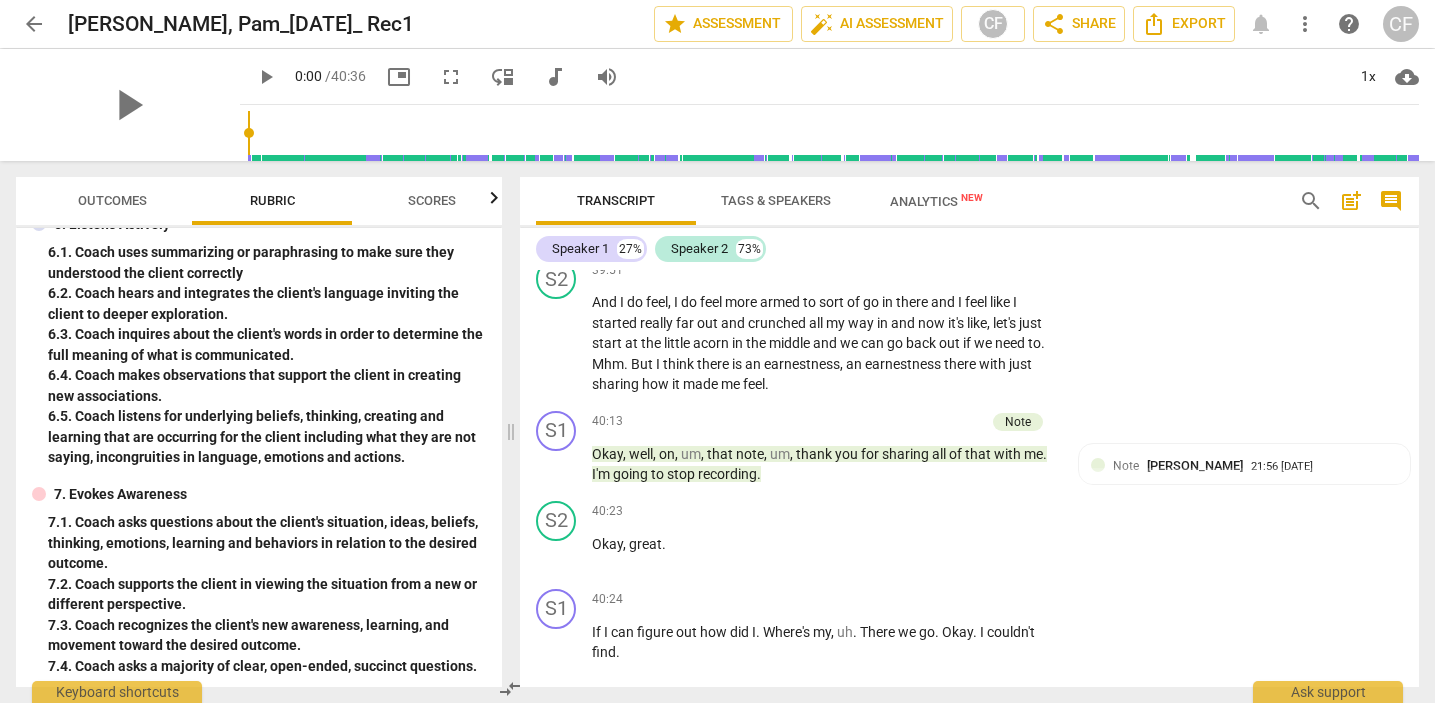 scroll, scrollTop: 747, scrollLeft: 0, axis: vertical 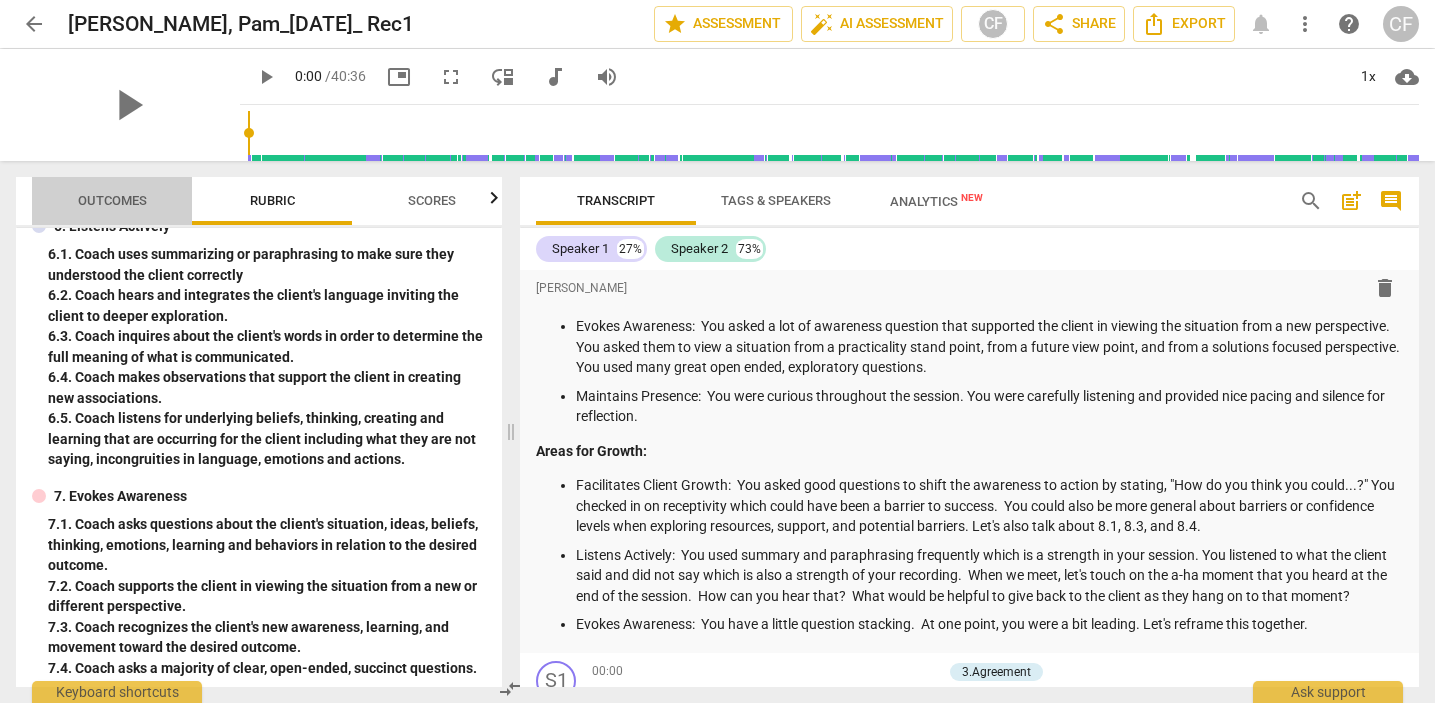 click on "Outcomes" at bounding box center [112, 200] 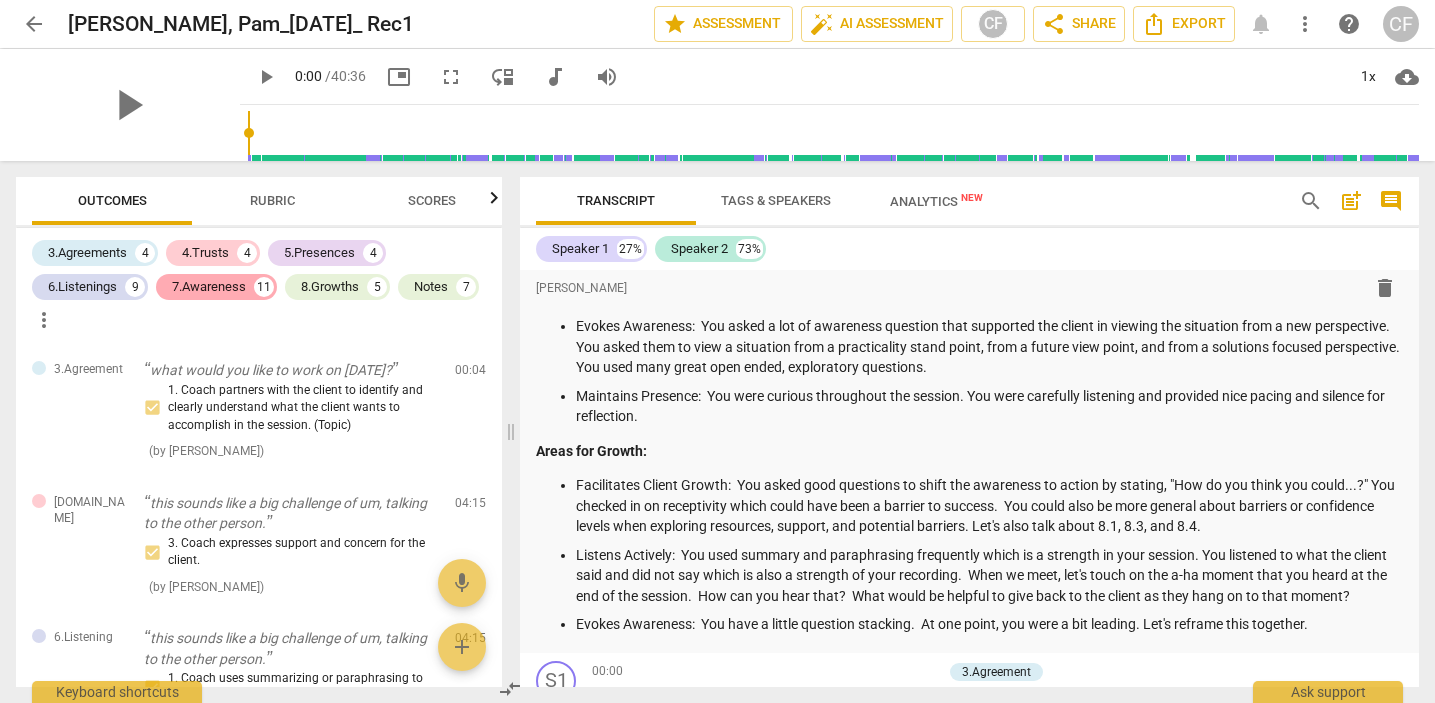 click on "7.Awareness" at bounding box center [209, 287] 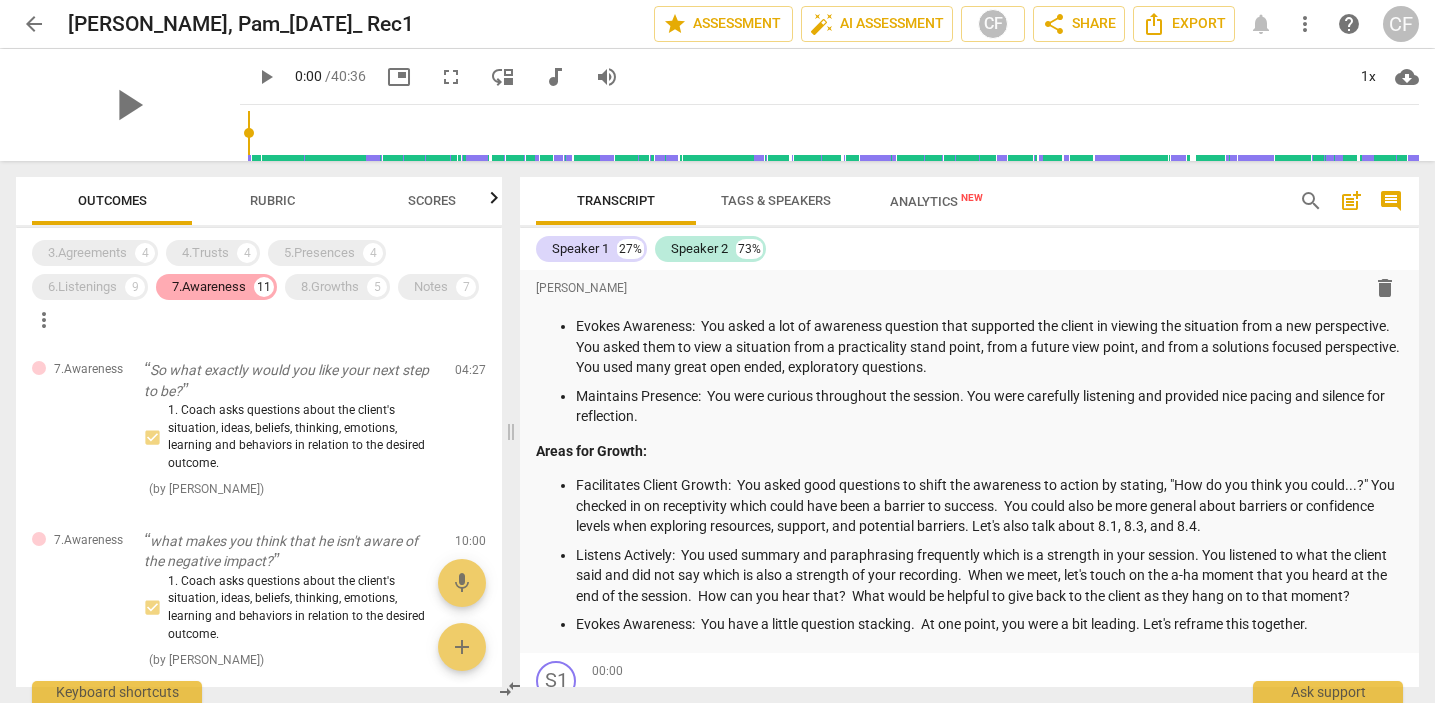 click on "7.Awareness" at bounding box center [209, 287] 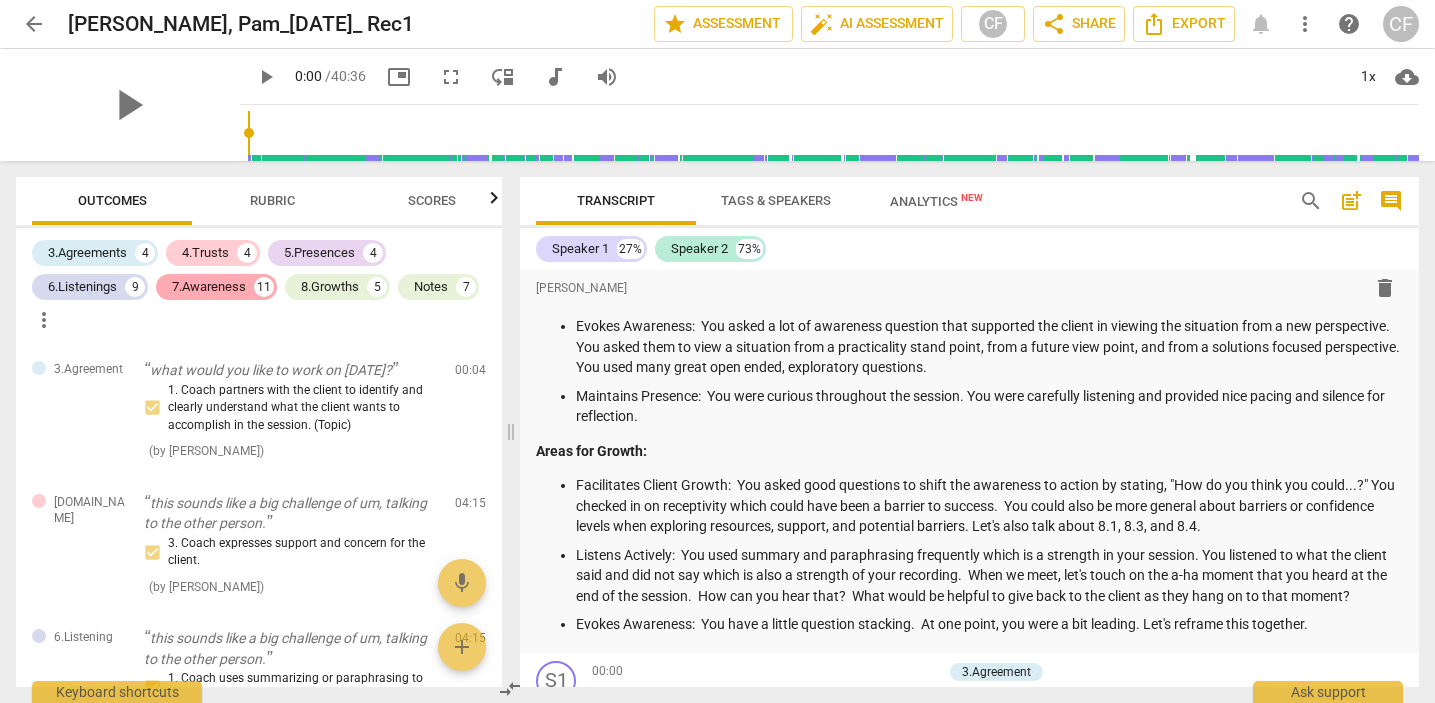 click on "7.Awareness" at bounding box center (209, 287) 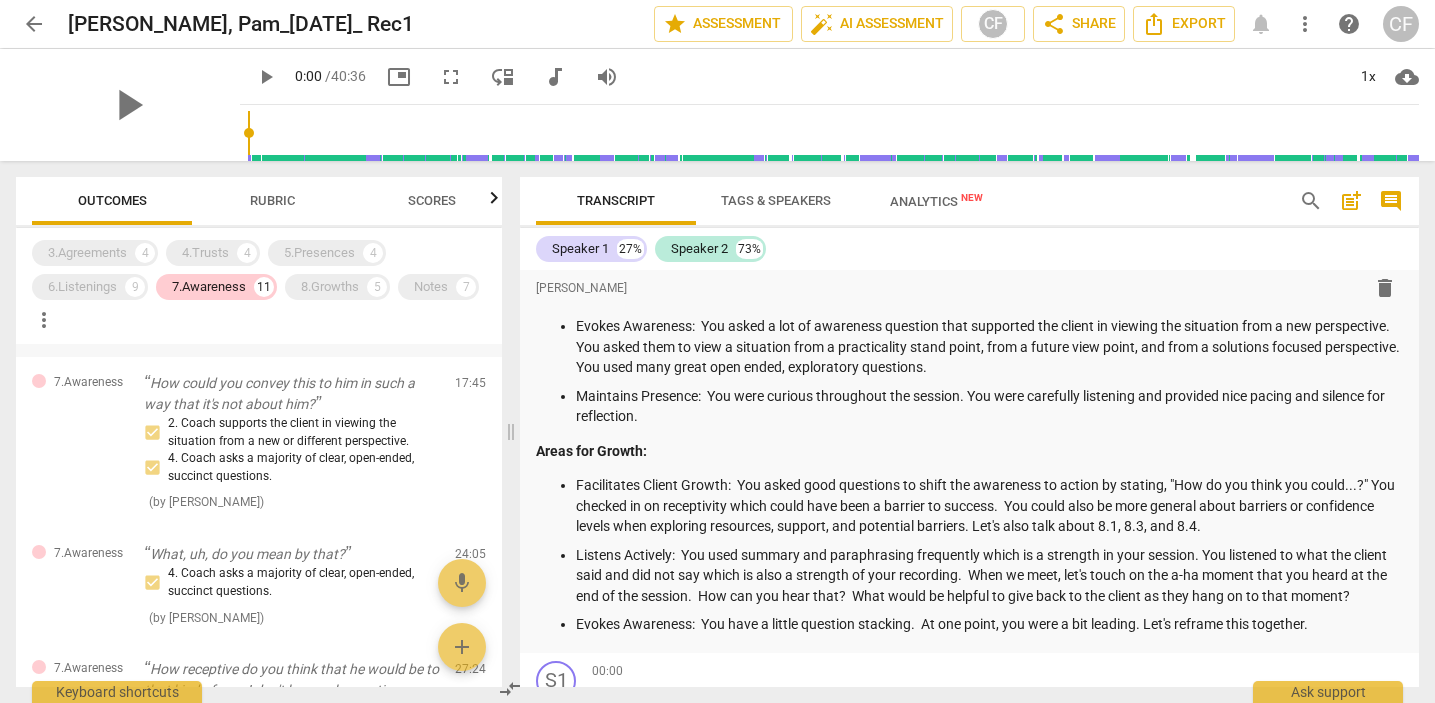 scroll, scrollTop: 975, scrollLeft: 0, axis: vertical 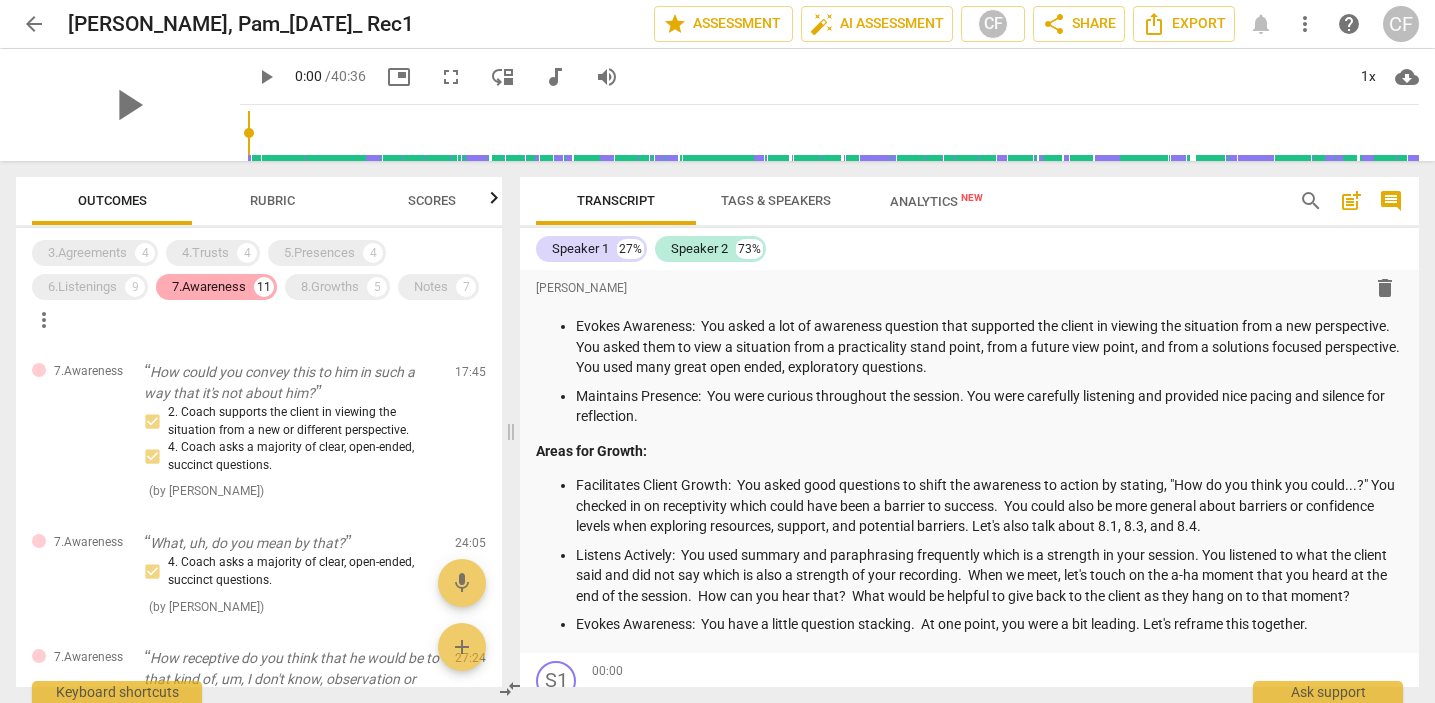 click on "7.Awareness" at bounding box center [209, 287] 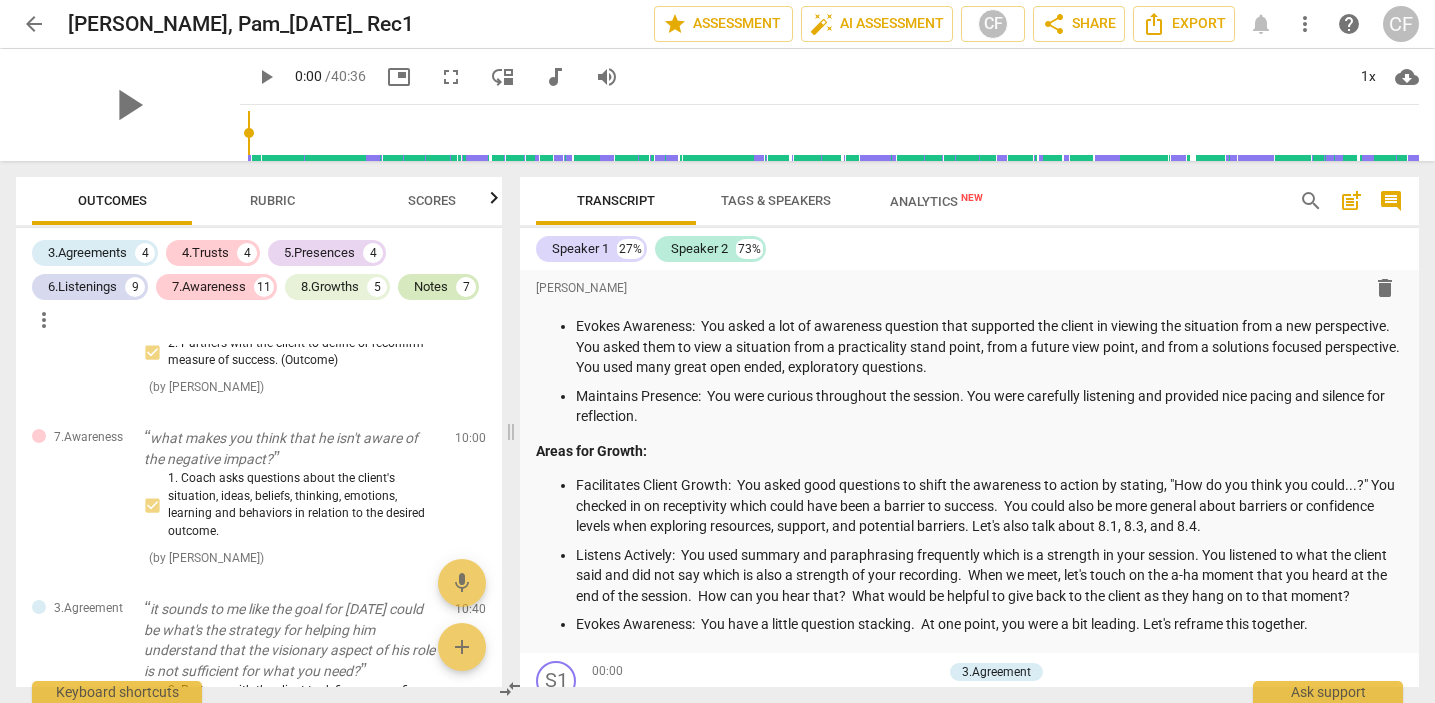 scroll, scrollTop: 2533, scrollLeft: 0, axis: vertical 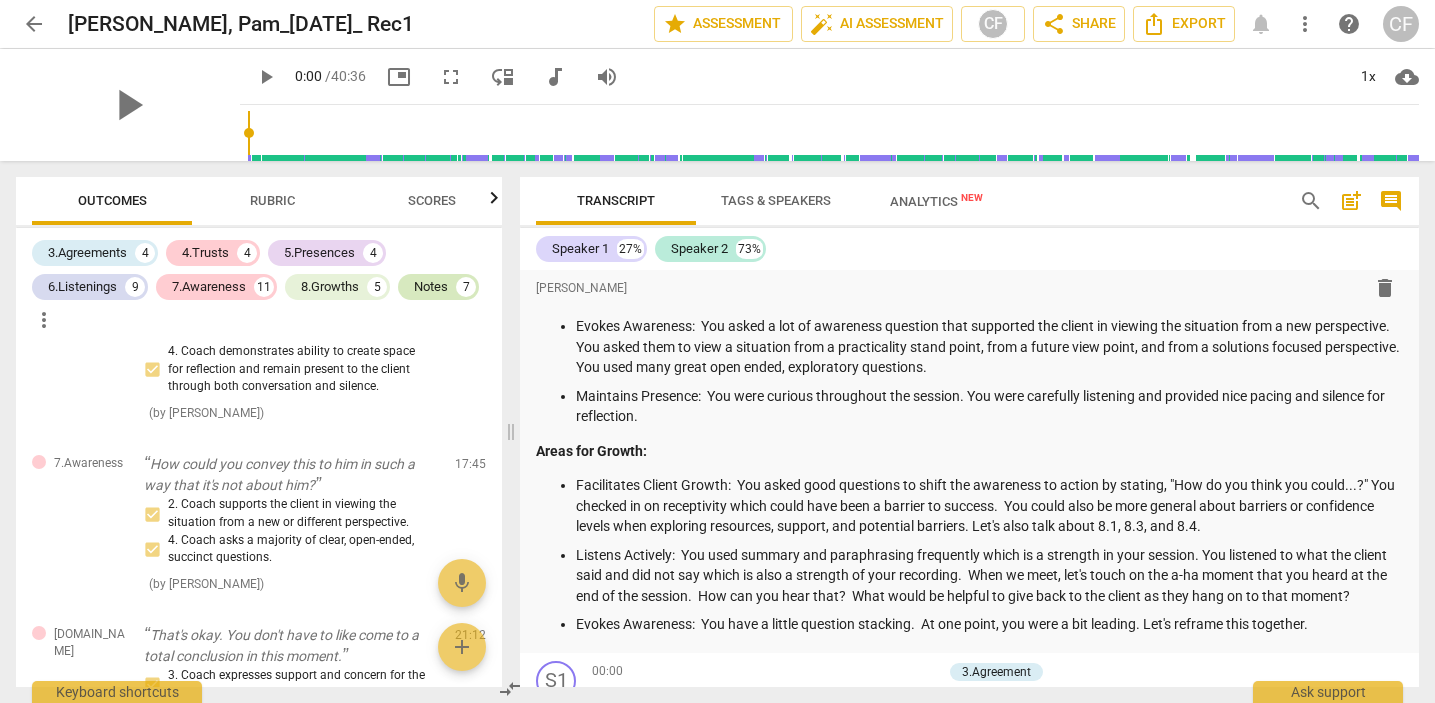 click on "Notes" at bounding box center [431, 287] 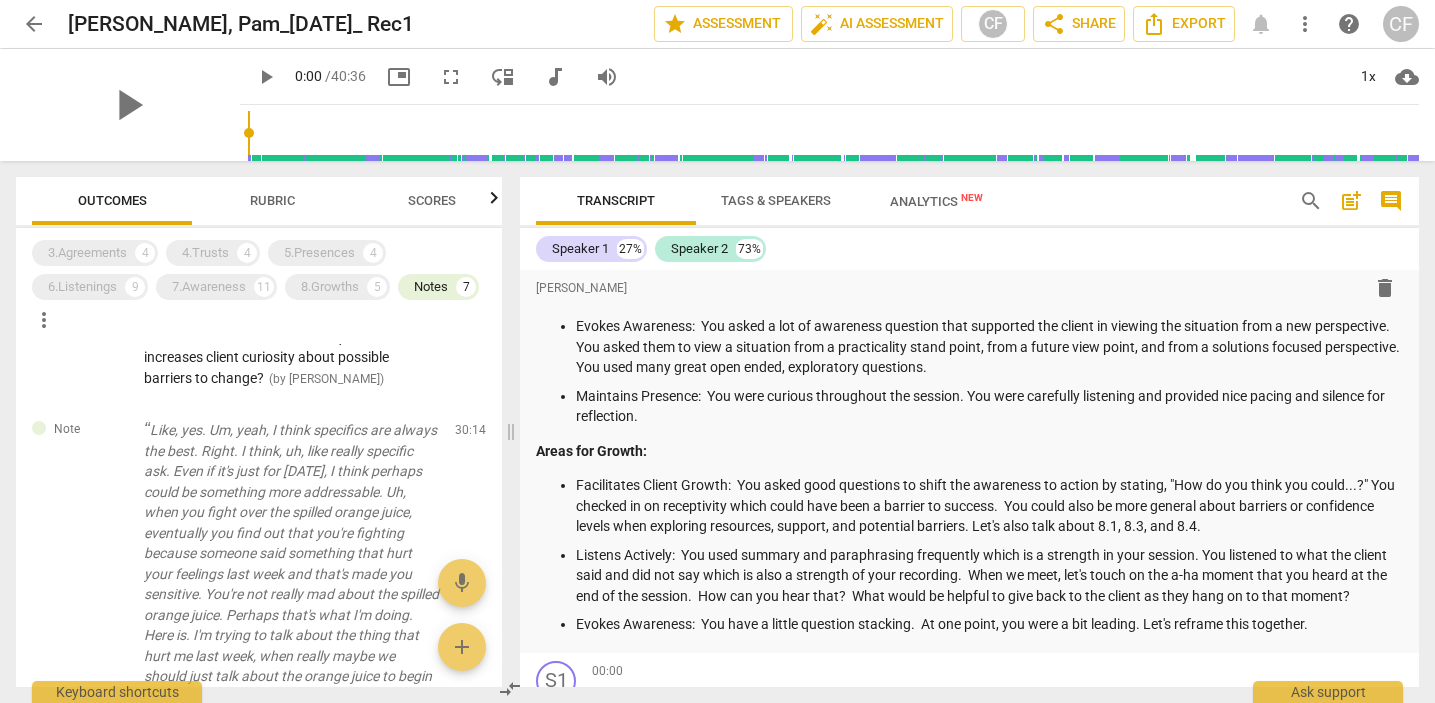 scroll, scrollTop: 0, scrollLeft: 0, axis: both 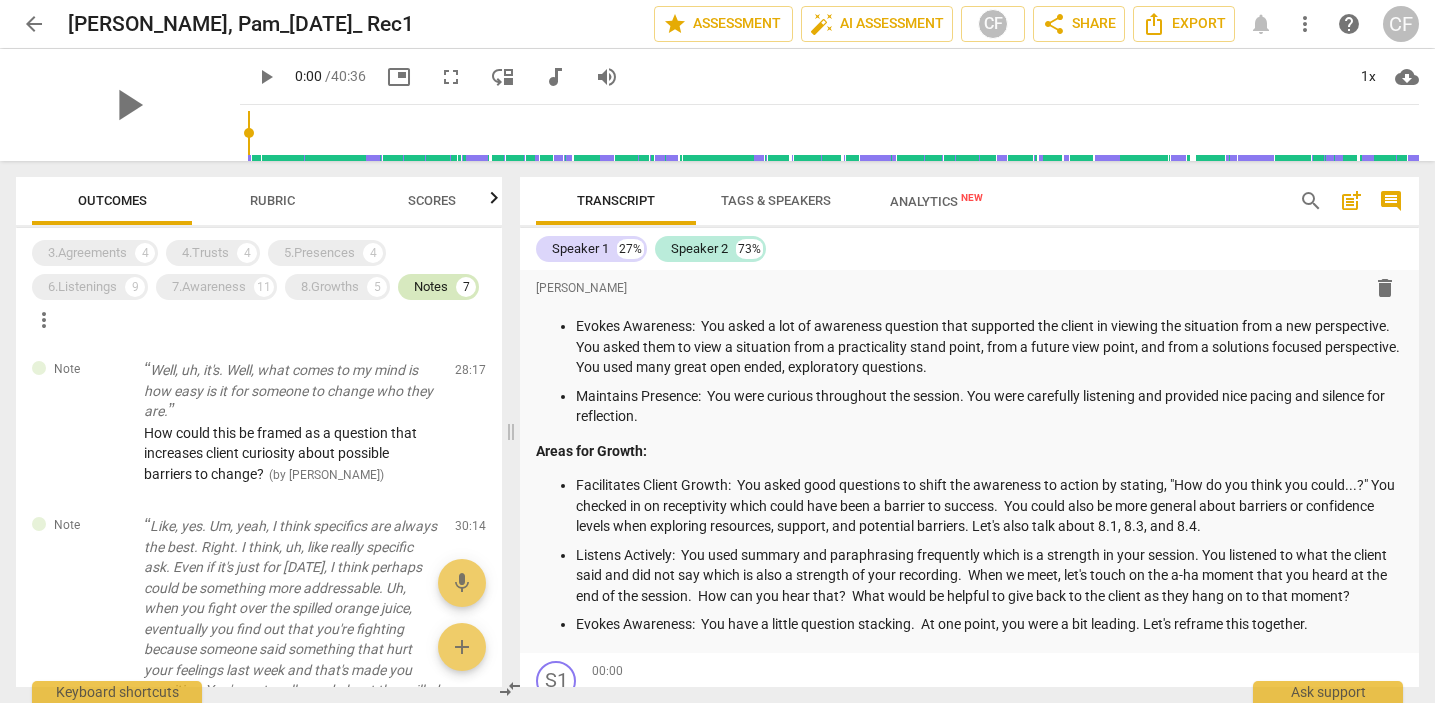 click on "Notes" at bounding box center [431, 287] 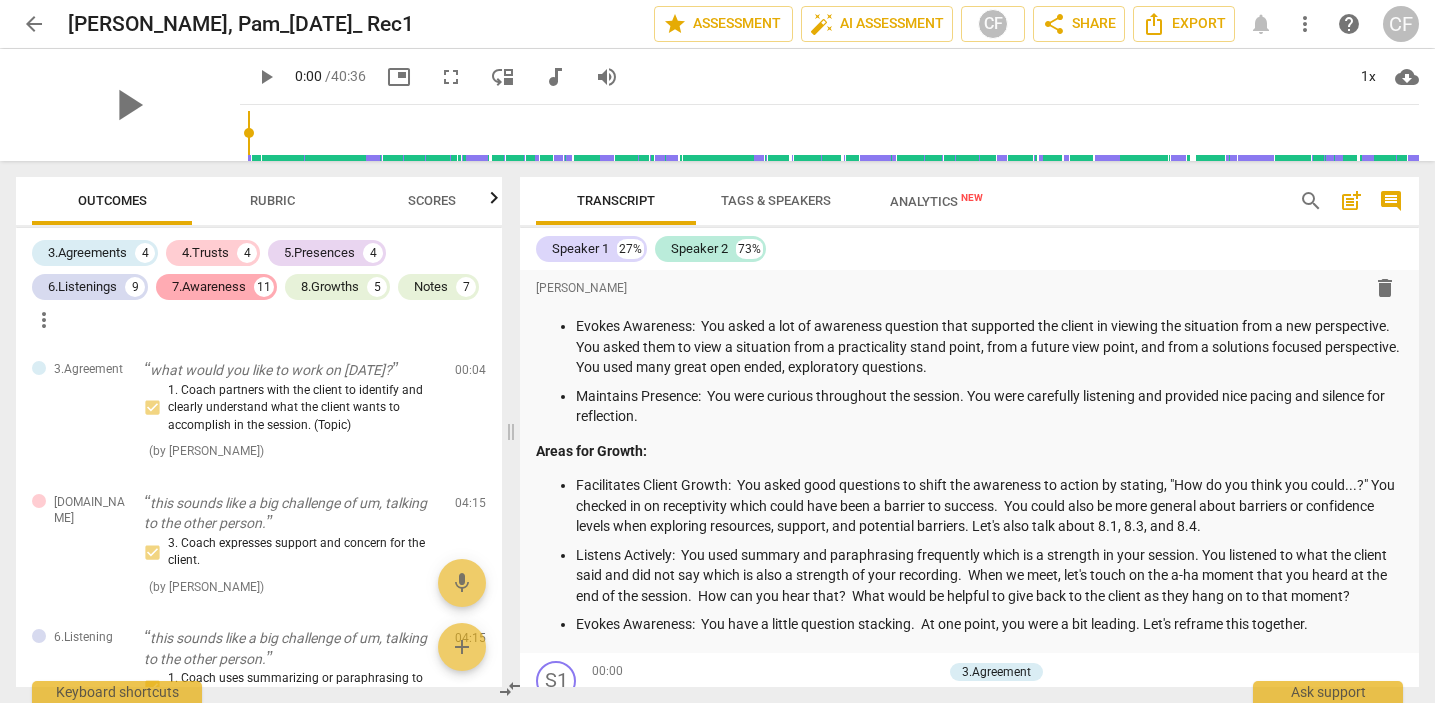 click on "7.Awareness" at bounding box center (209, 287) 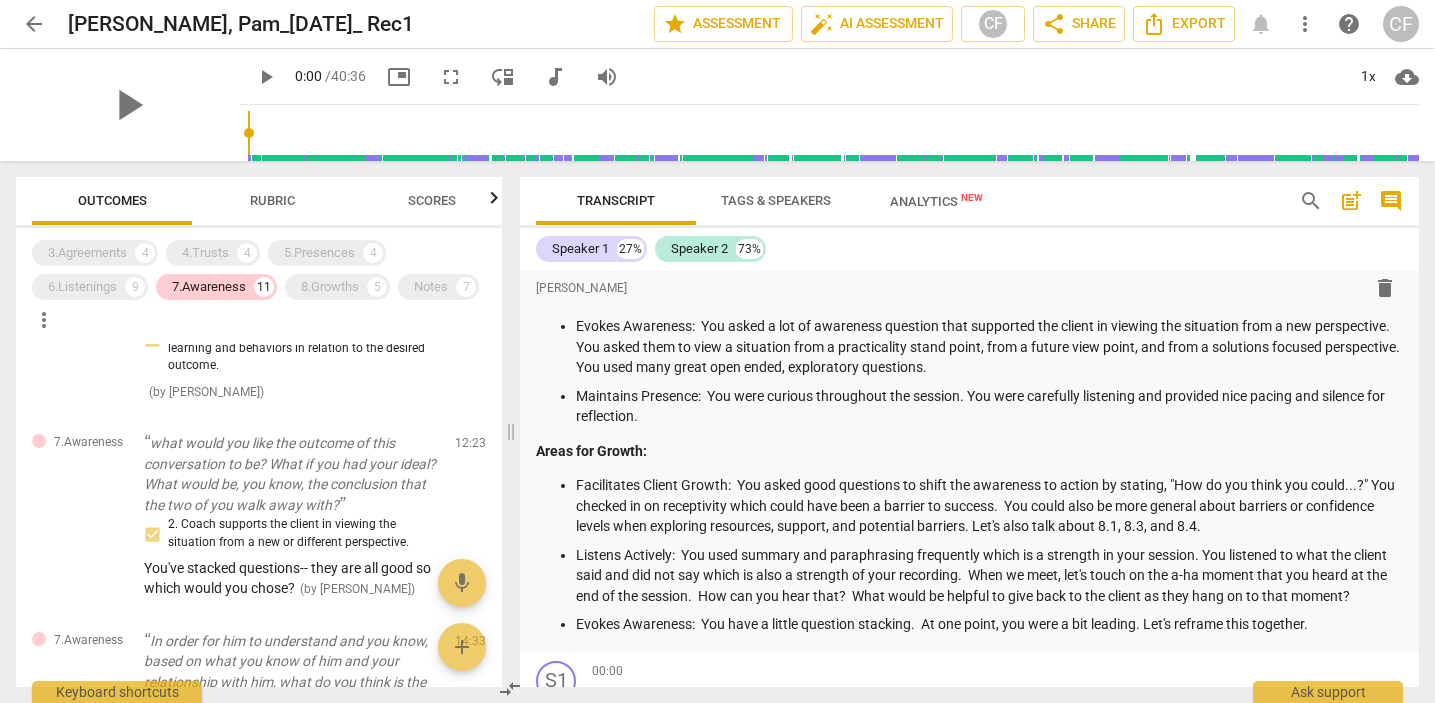 scroll, scrollTop: 440, scrollLeft: 0, axis: vertical 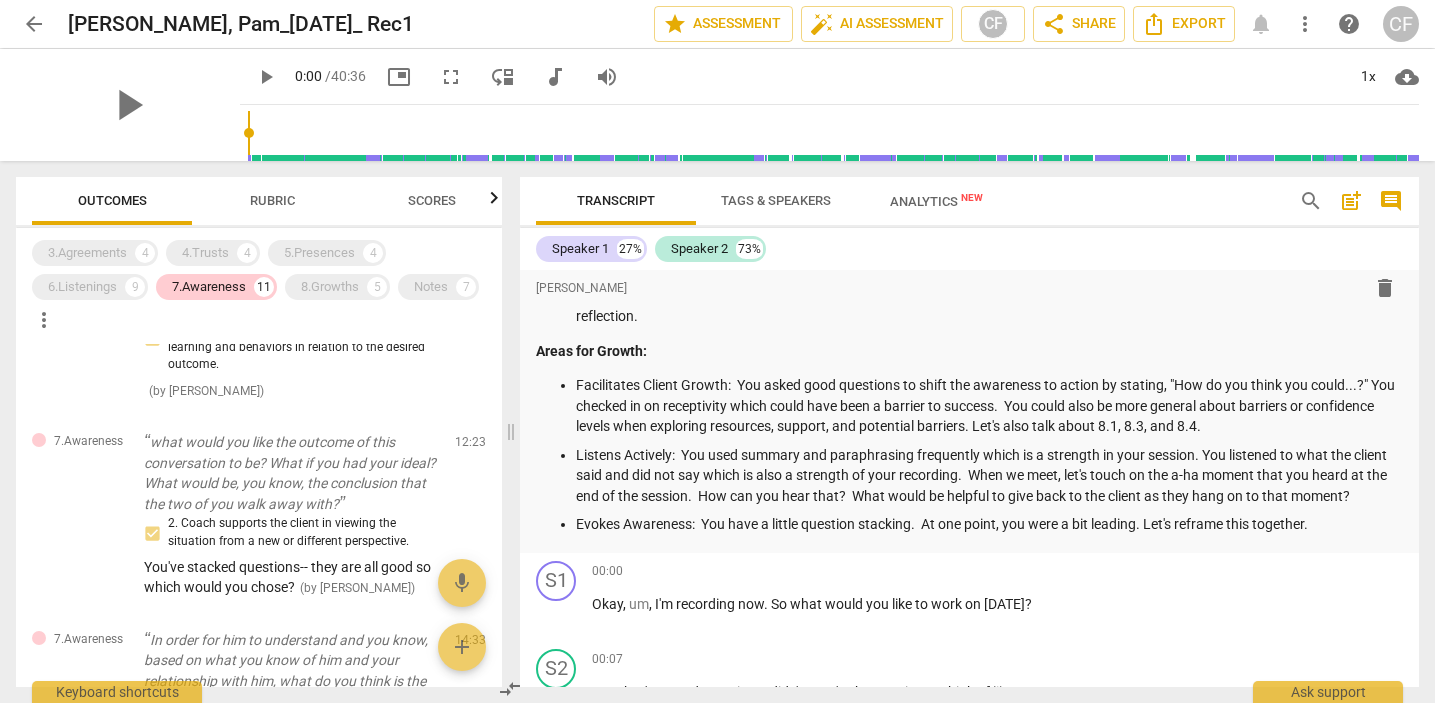 click on "Rubric" at bounding box center (272, 201) 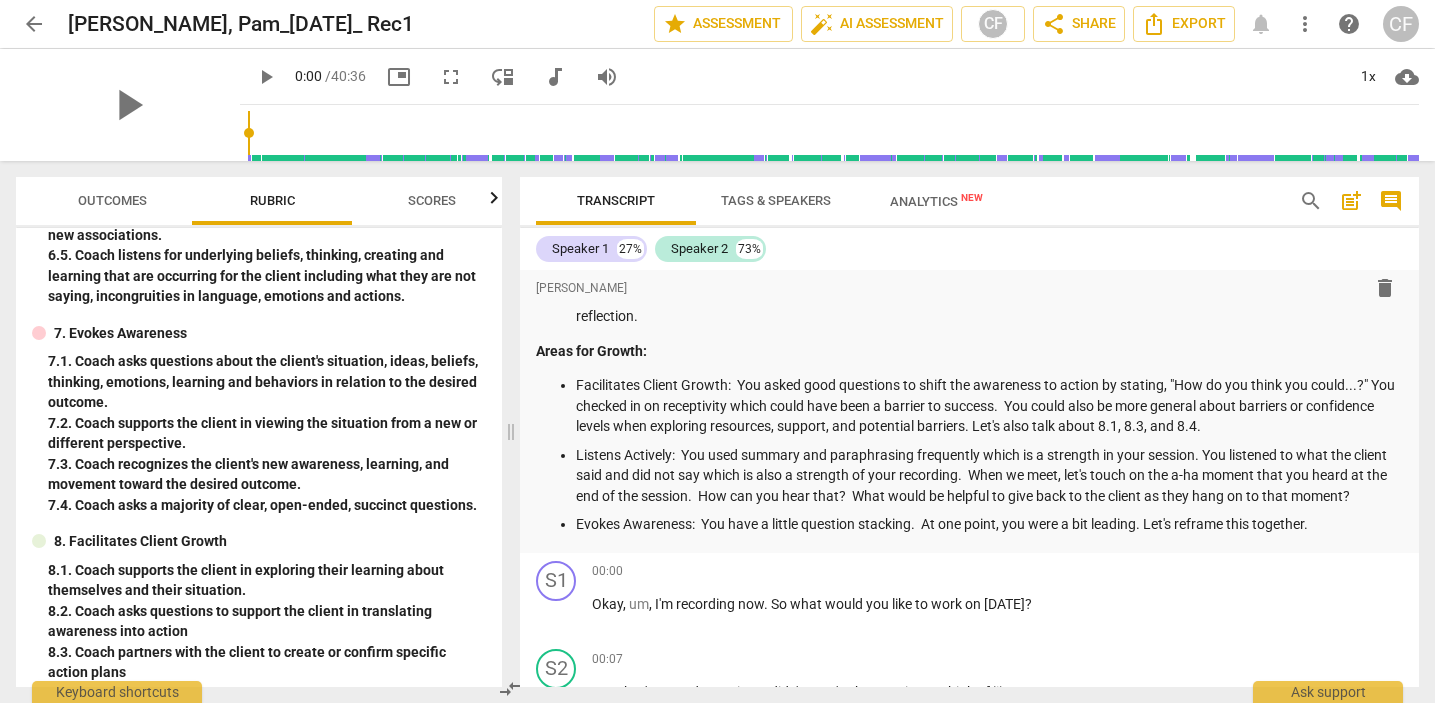 scroll, scrollTop: 1044, scrollLeft: 0, axis: vertical 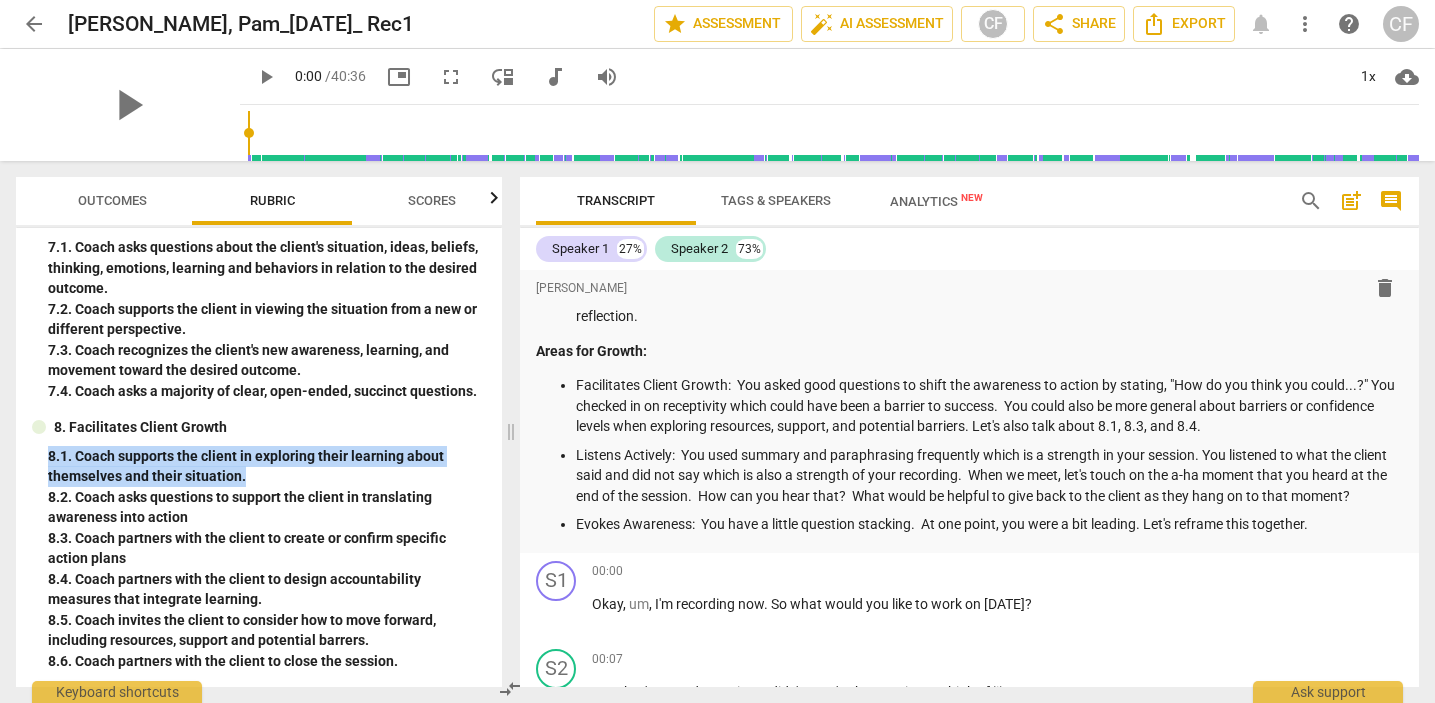 drag, startPoint x: 251, startPoint y: 473, endPoint x: 47, endPoint y: 456, distance: 204.7071 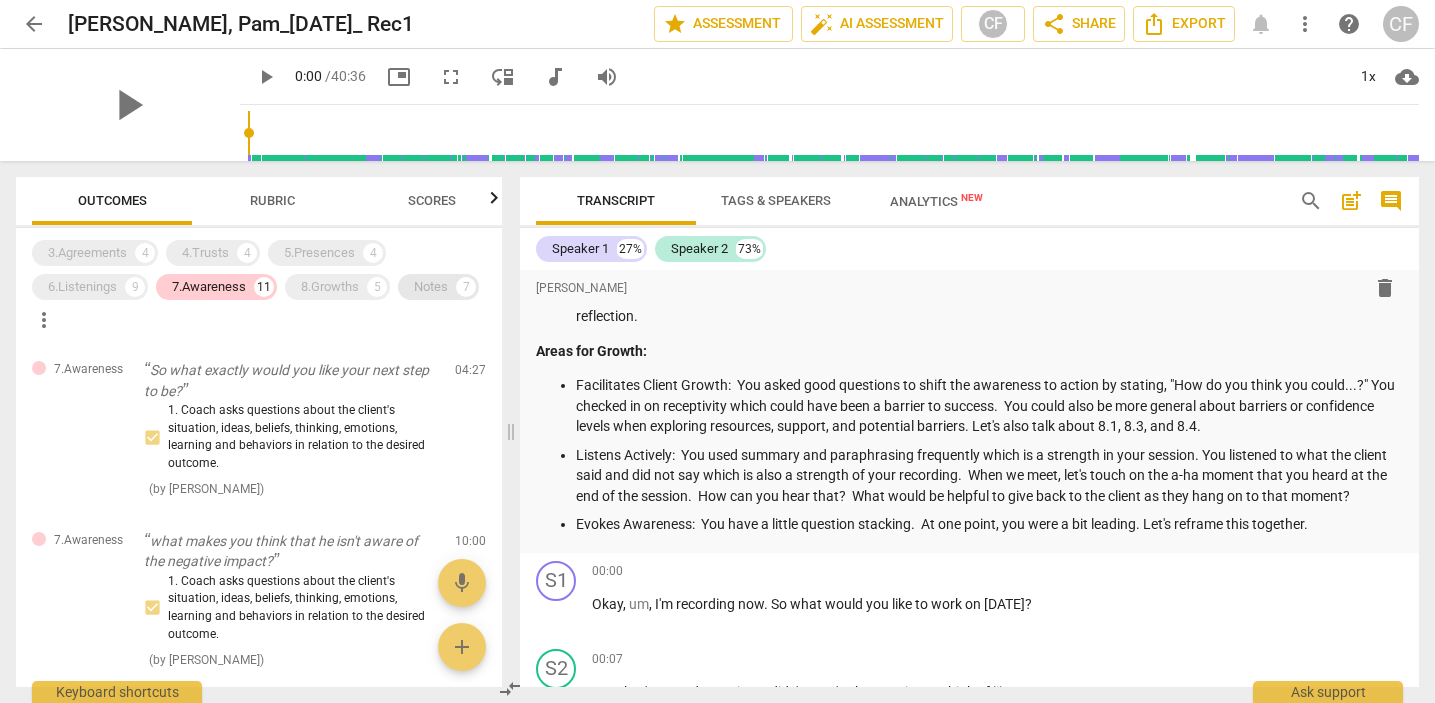 click on "Notes" at bounding box center (431, 287) 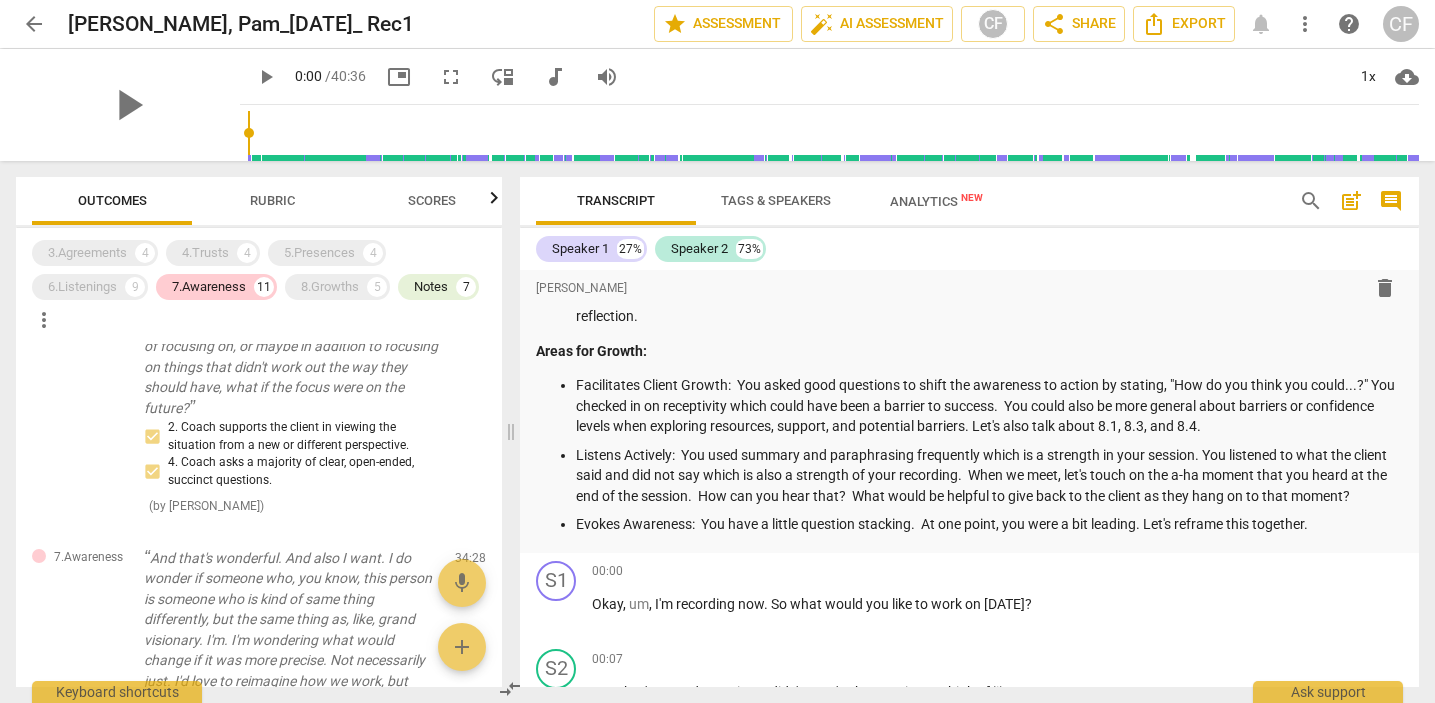 scroll, scrollTop: 2575, scrollLeft: 0, axis: vertical 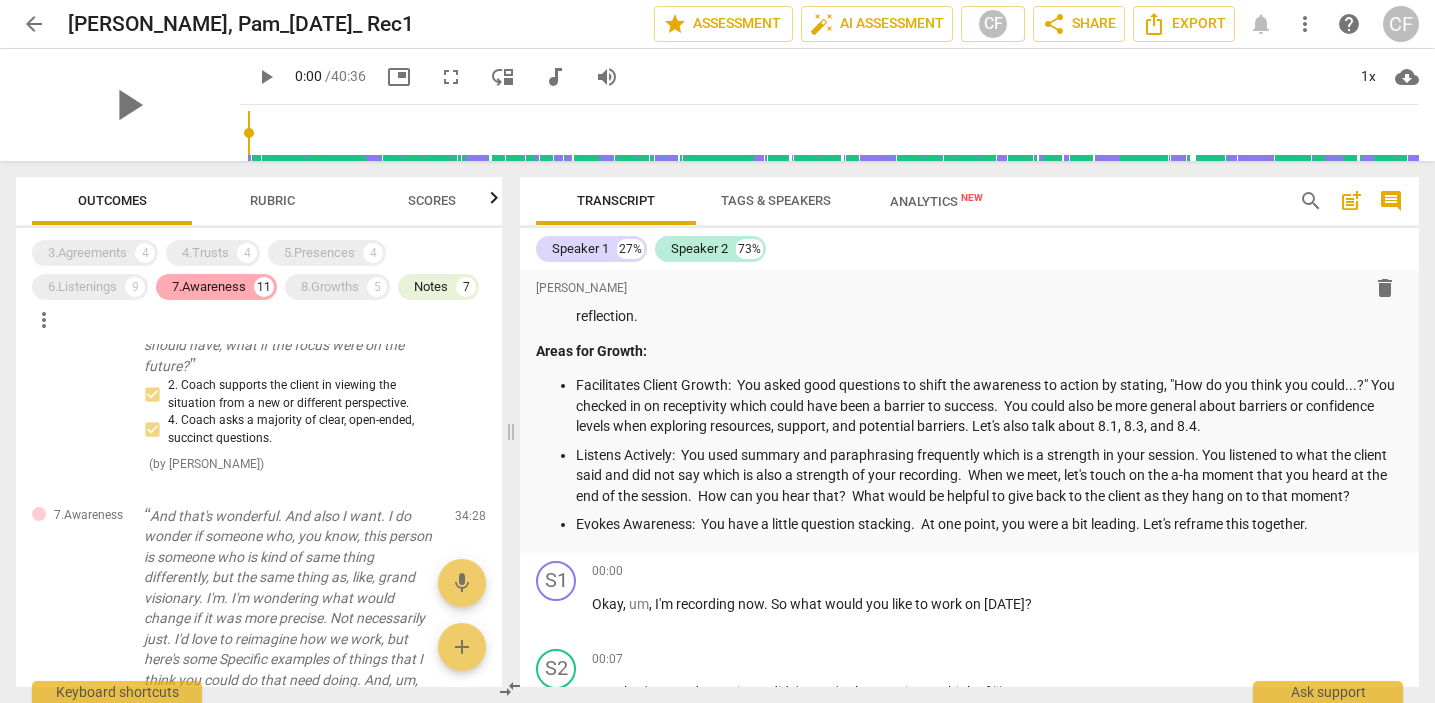 click on "7.Awareness" at bounding box center (209, 287) 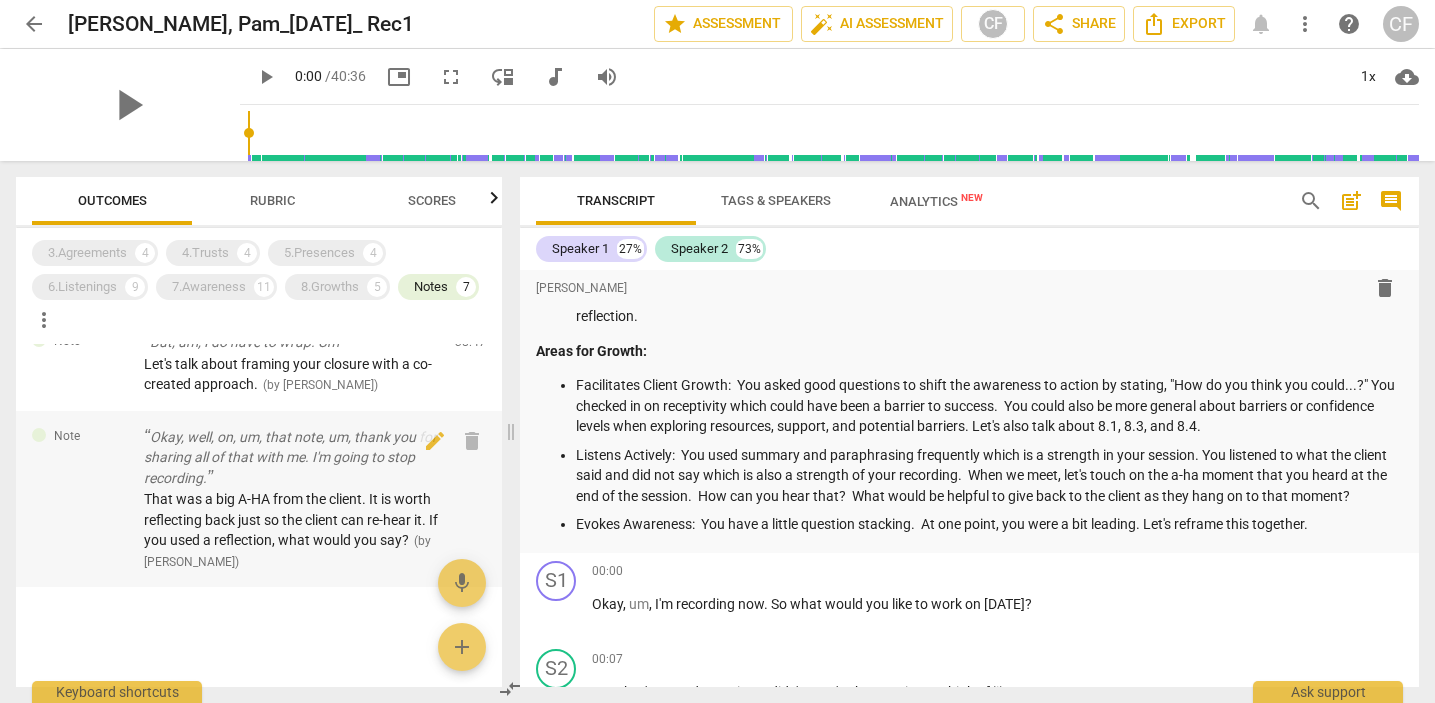 scroll, scrollTop: 1093, scrollLeft: 0, axis: vertical 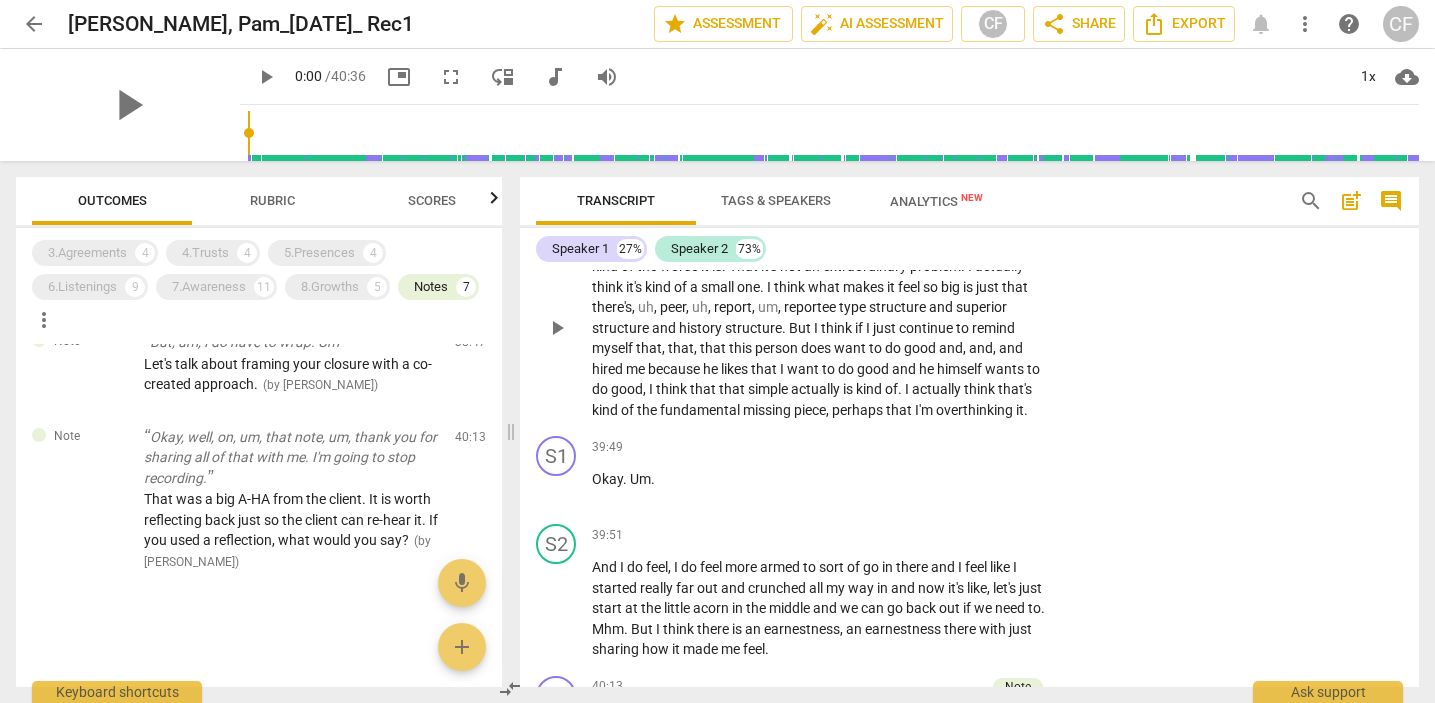 click on "play_arrow" at bounding box center (557, 328) 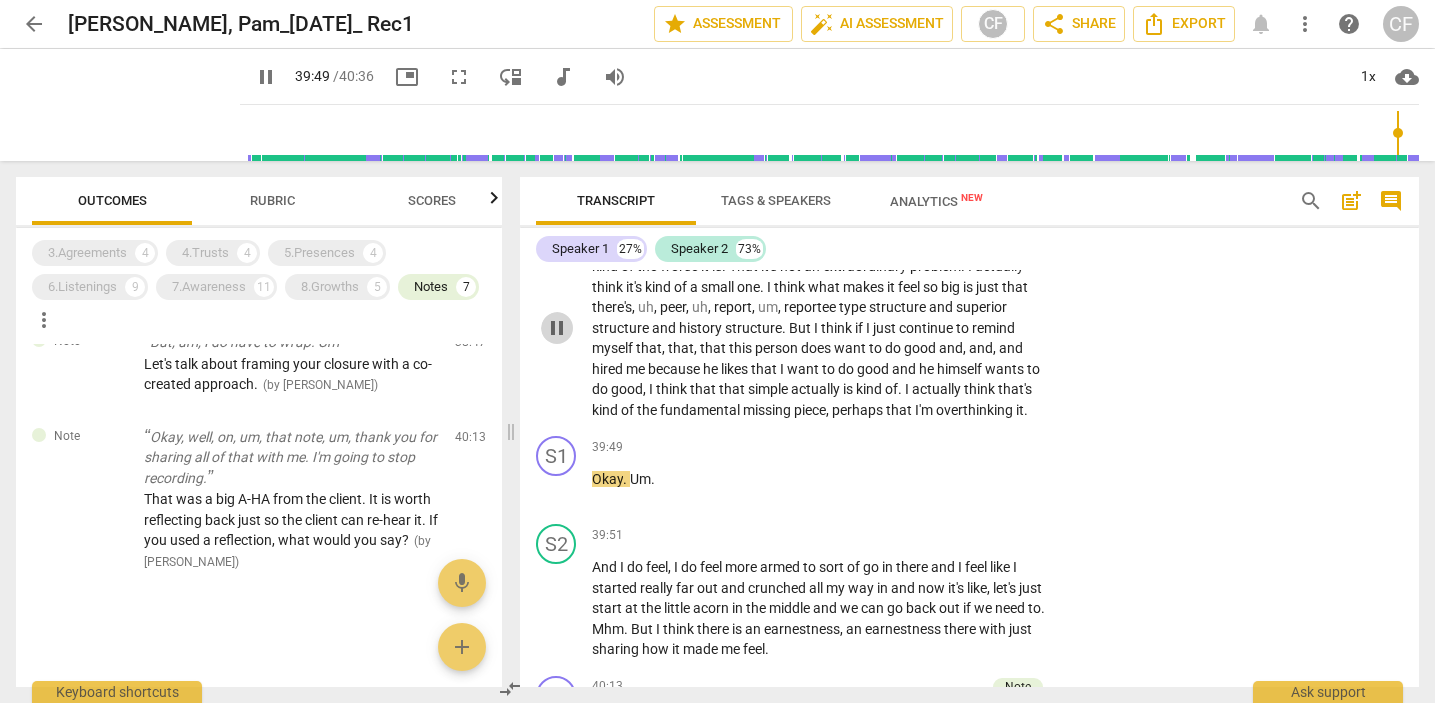 click on "pause" at bounding box center [557, 328] 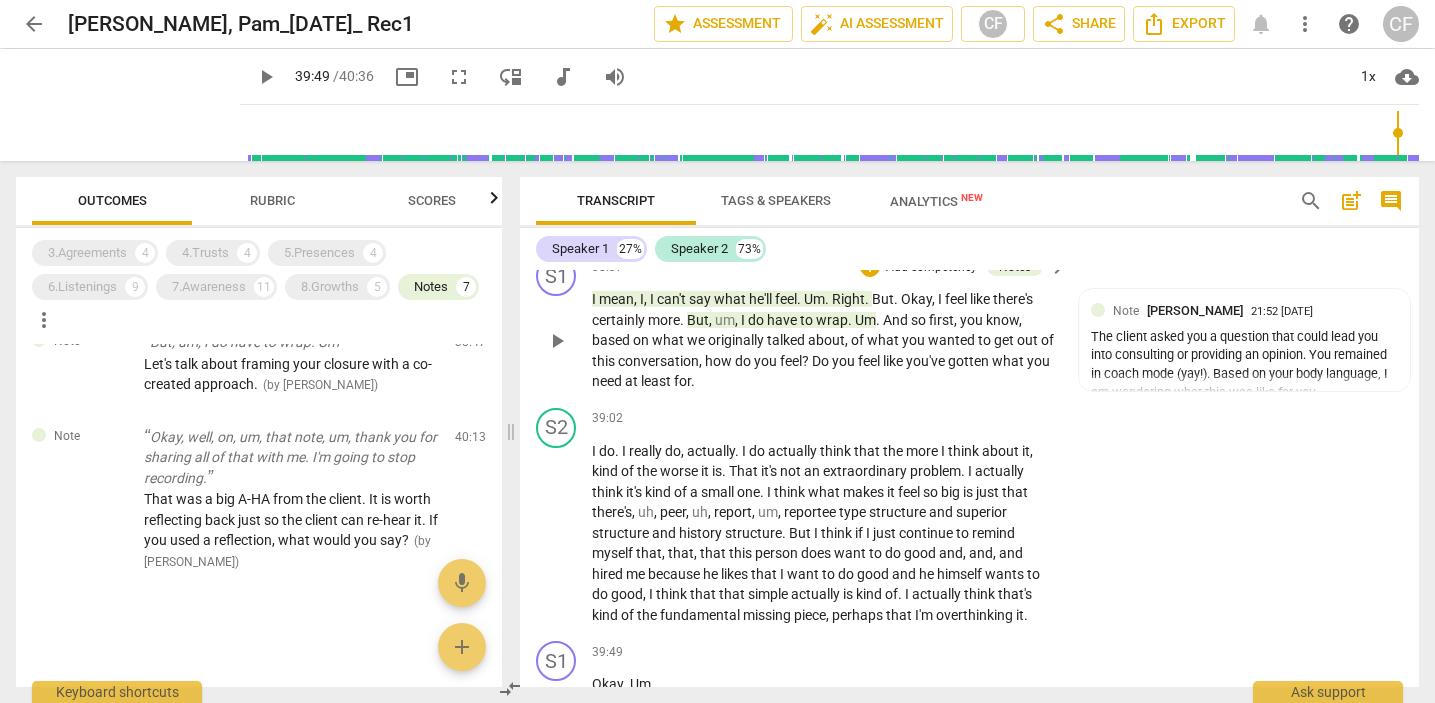 scroll, scrollTop: 17312, scrollLeft: 0, axis: vertical 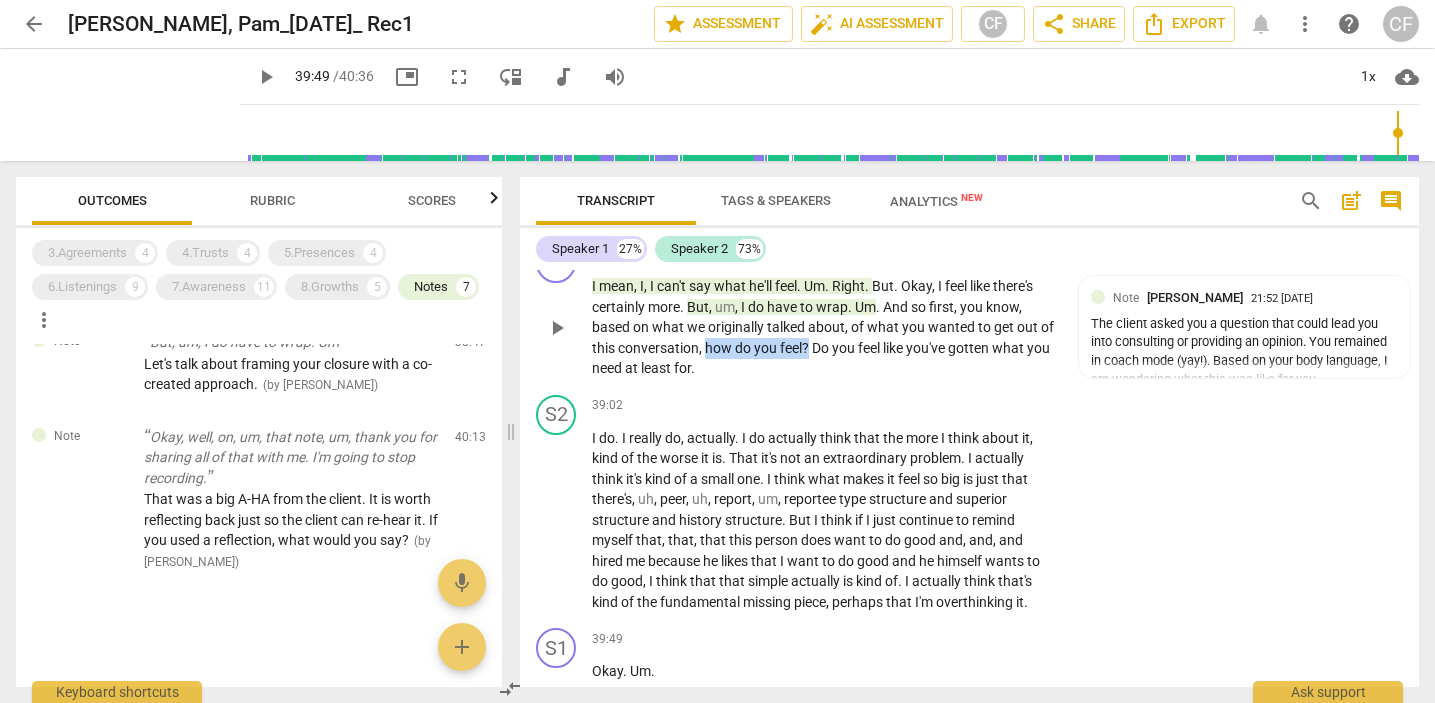 drag, startPoint x: 809, startPoint y: 428, endPoint x: 709, endPoint y: 434, distance: 100.17984 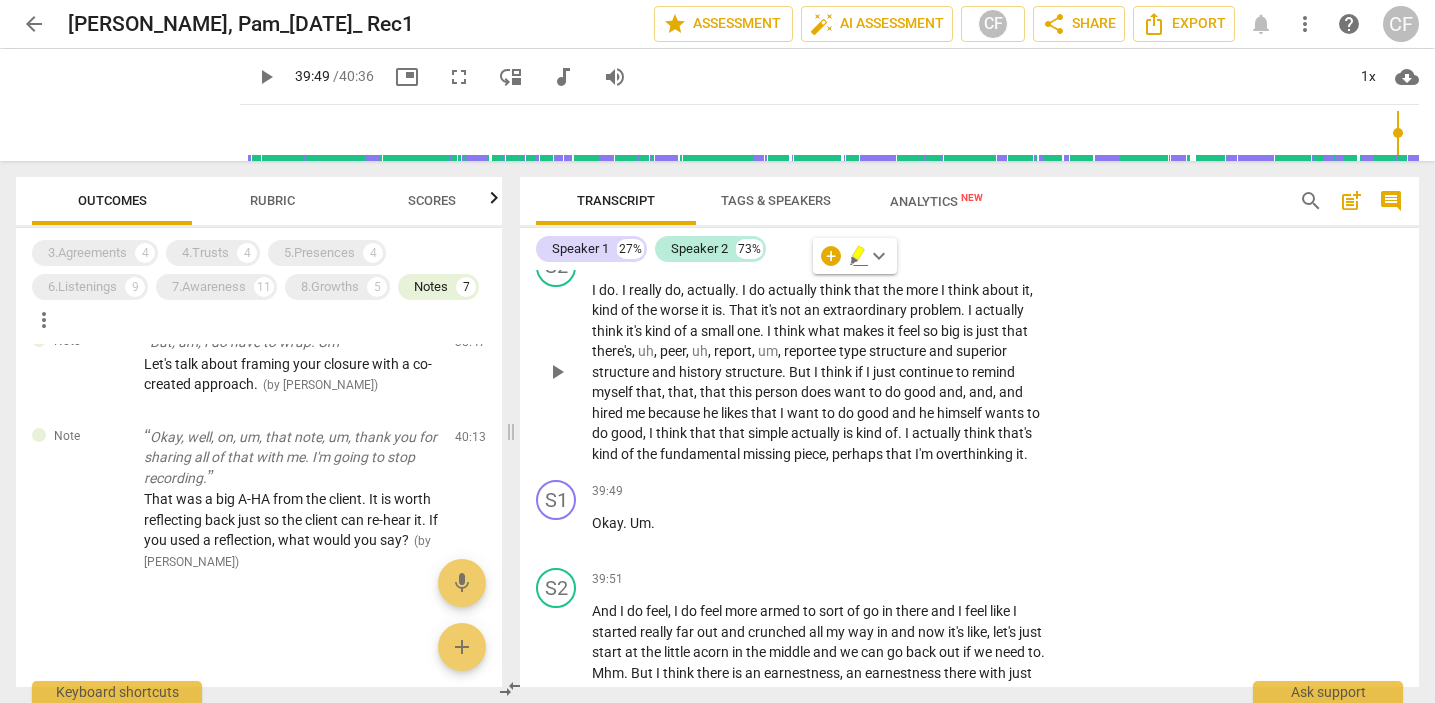 scroll, scrollTop: 17459, scrollLeft: 0, axis: vertical 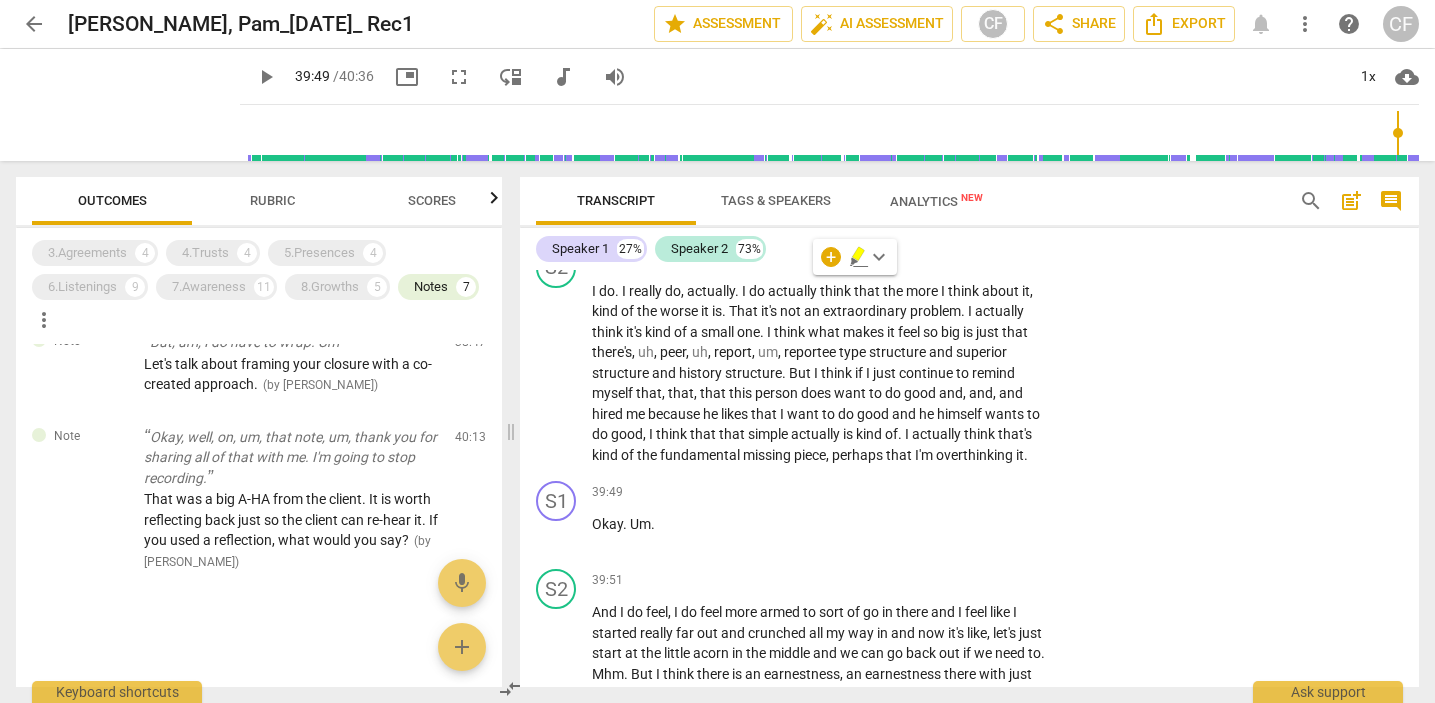 click on "Rubric" at bounding box center (272, 200) 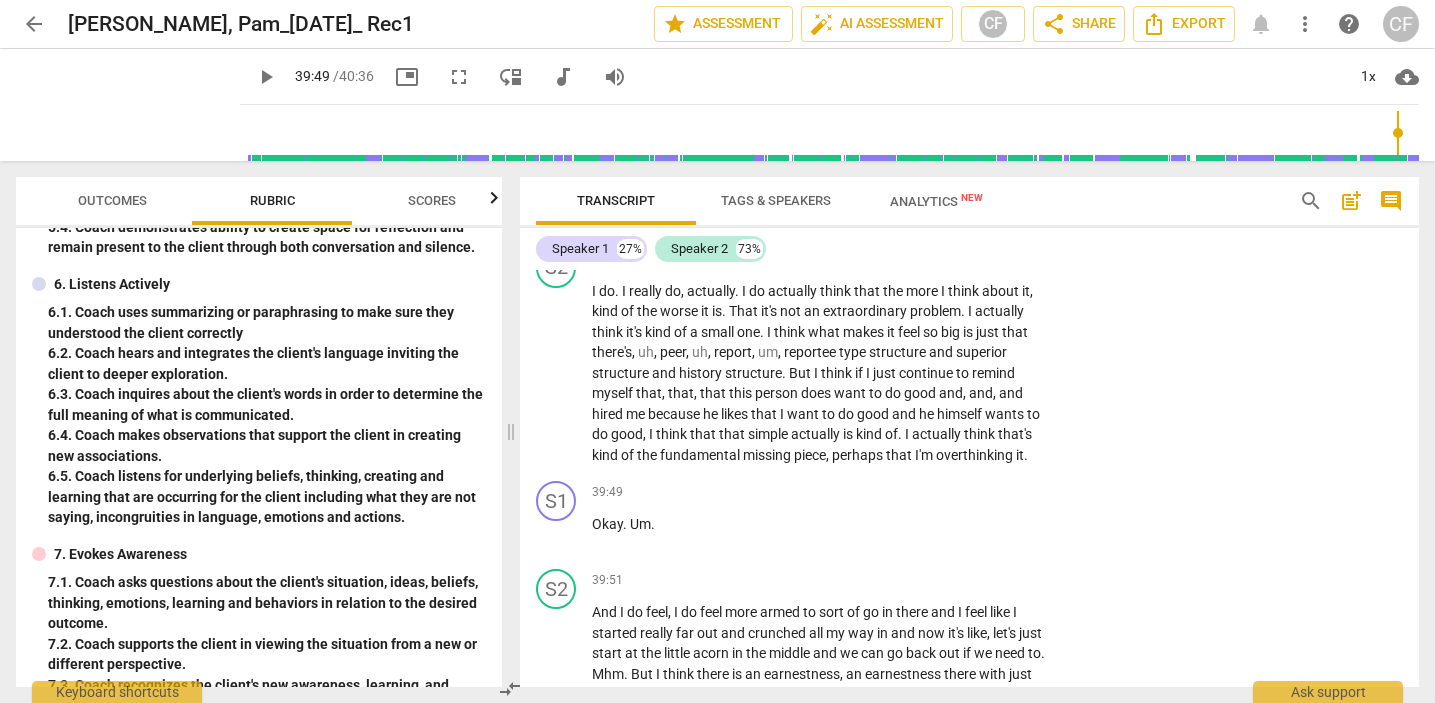 scroll, scrollTop: 1044, scrollLeft: 0, axis: vertical 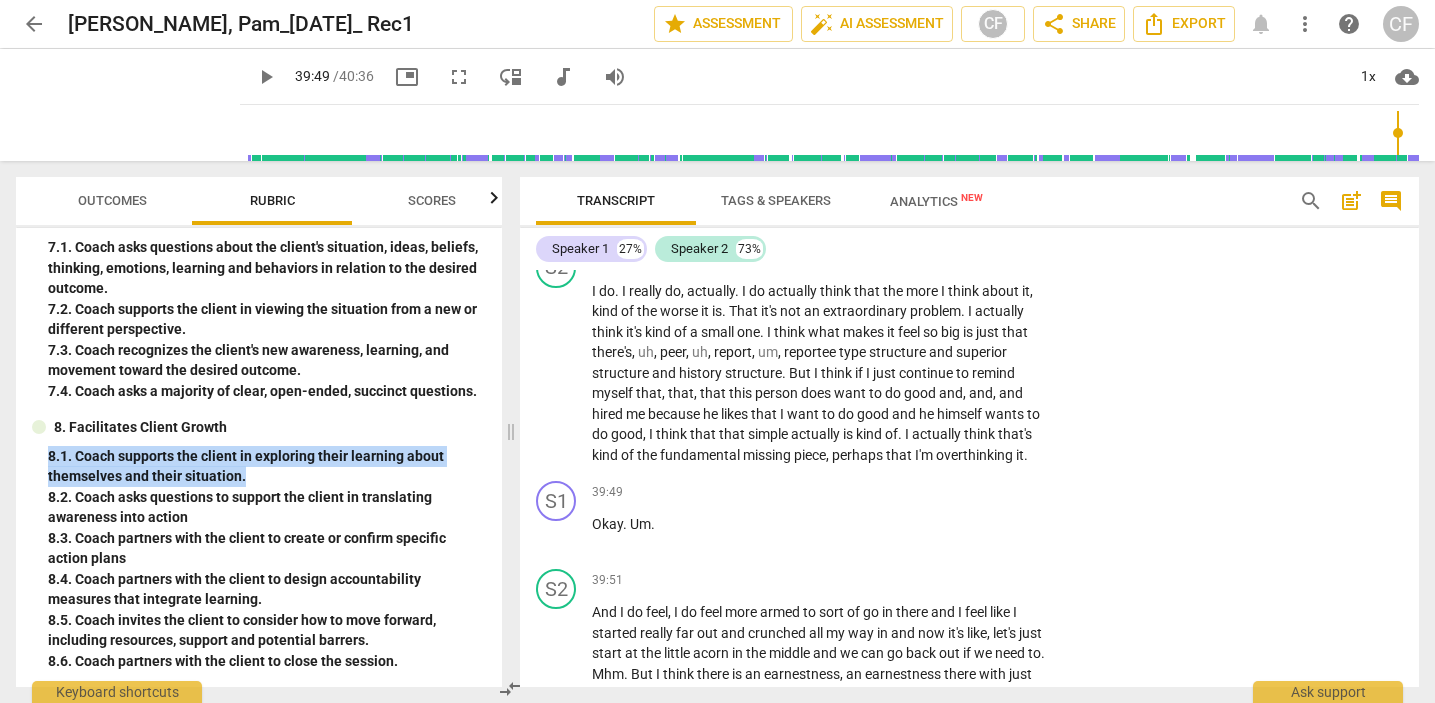 drag, startPoint x: 246, startPoint y: 473, endPoint x: 41, endPoint y: 459, distance: 205.4775 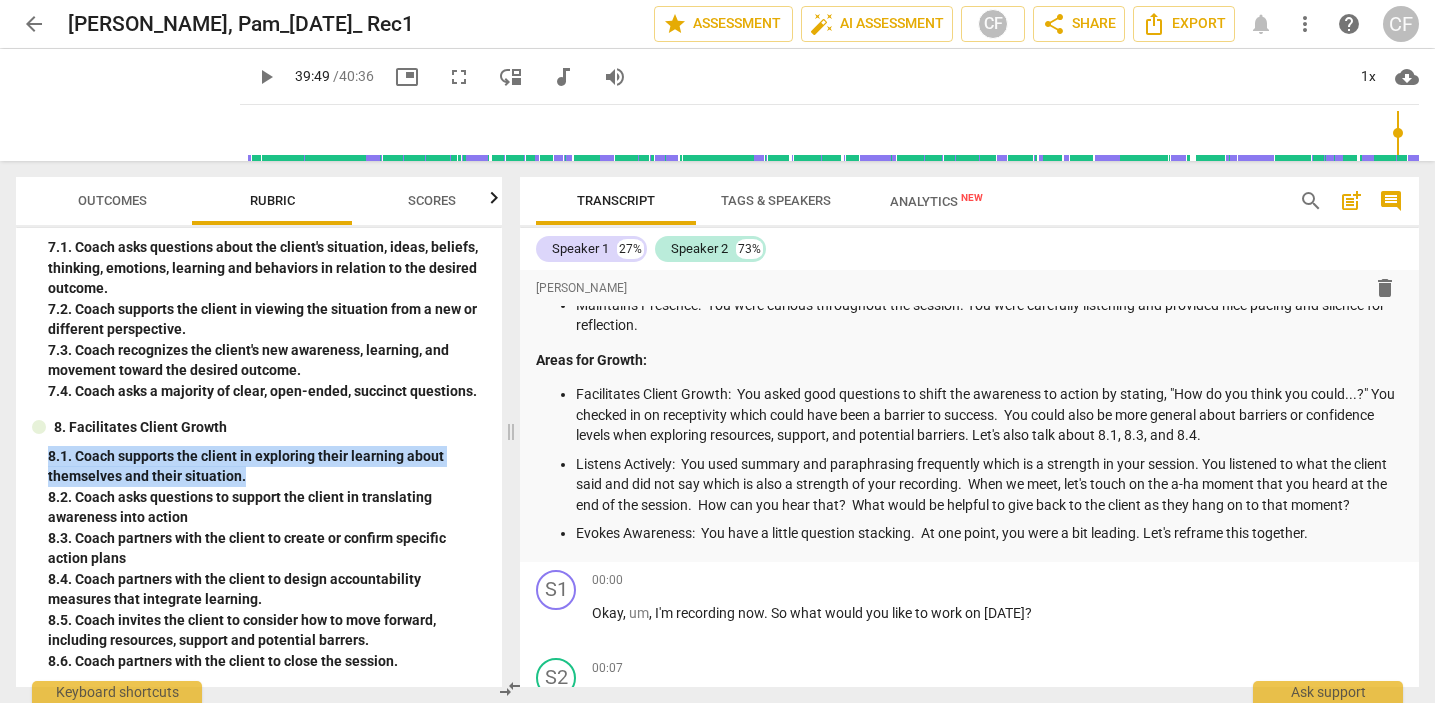 scroll, scrollTop: 211, scrollLeft: 0, axis: vertical 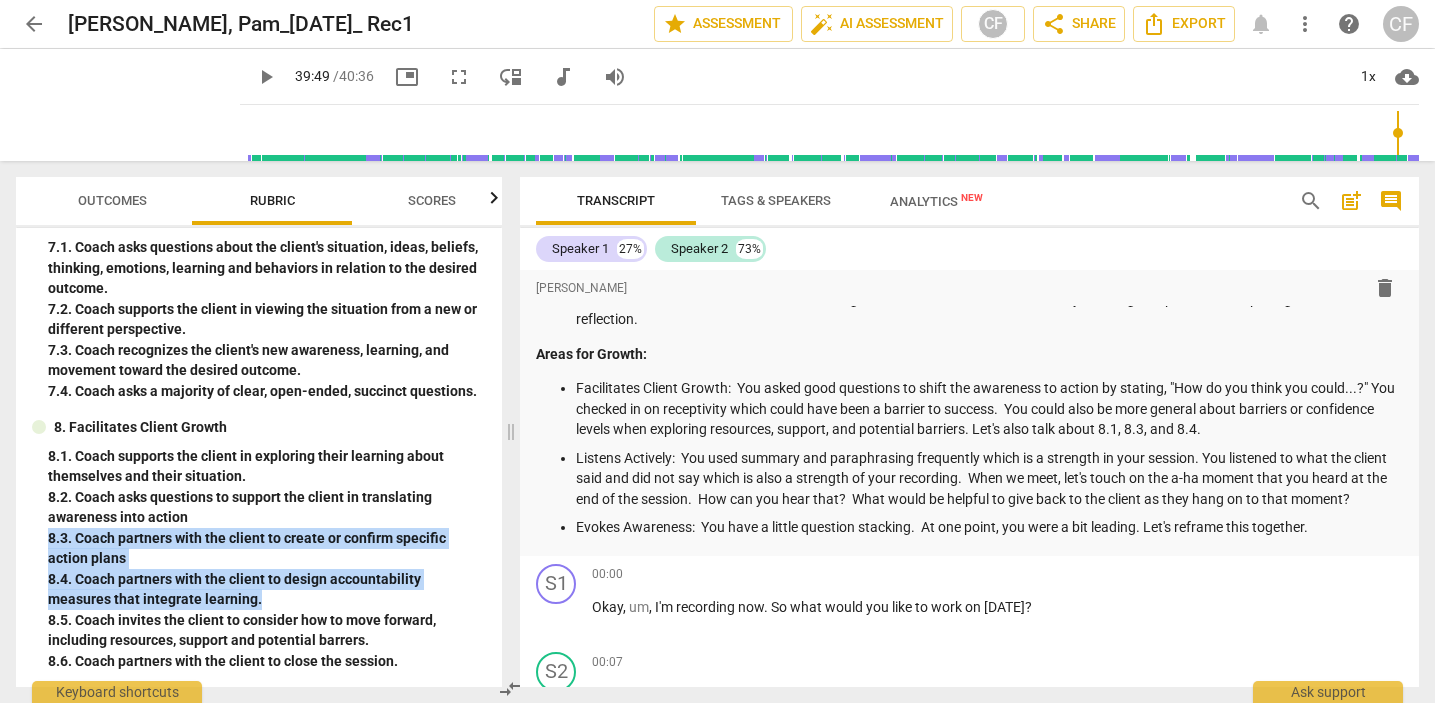 drag, startPoint x: 285, startPoint y: 595, endPoint x: 50, endPoint y: 545, distance: 240.26027 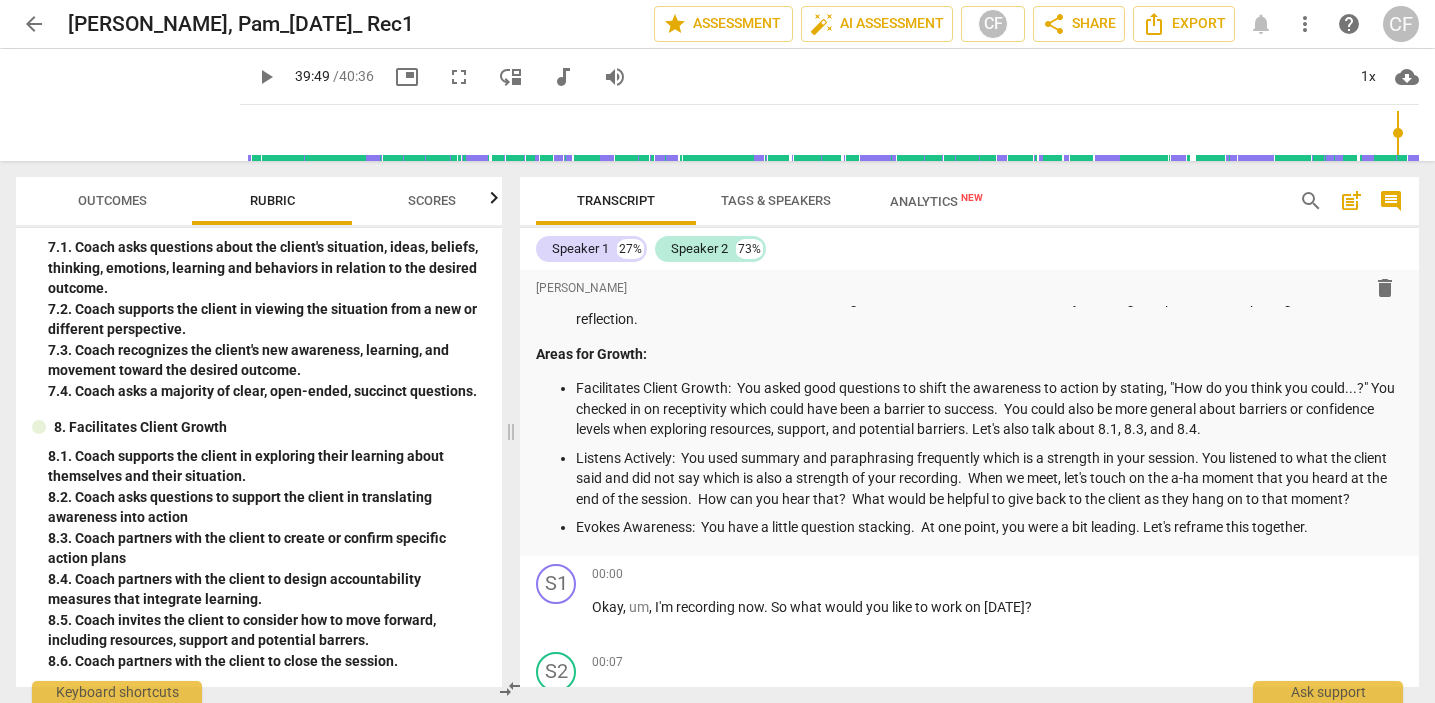 click on "8. 5. Coach invites the client to consider how to move forward, including resources, support and potential barrers." at bounding box center [267, 630] 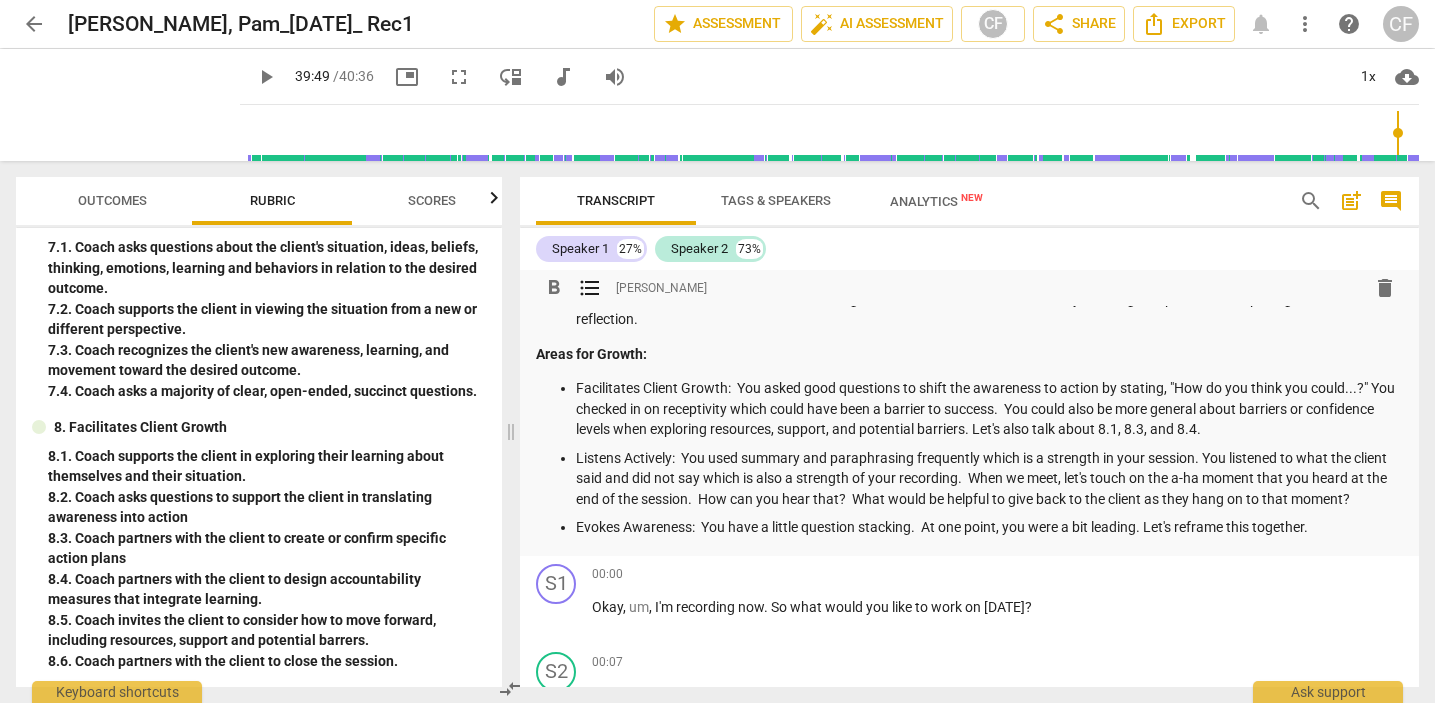 drag, startPoint x: 1334, startPoint y: 535, endPoint x: 922, endPoint y: 531, distance: 412.0194 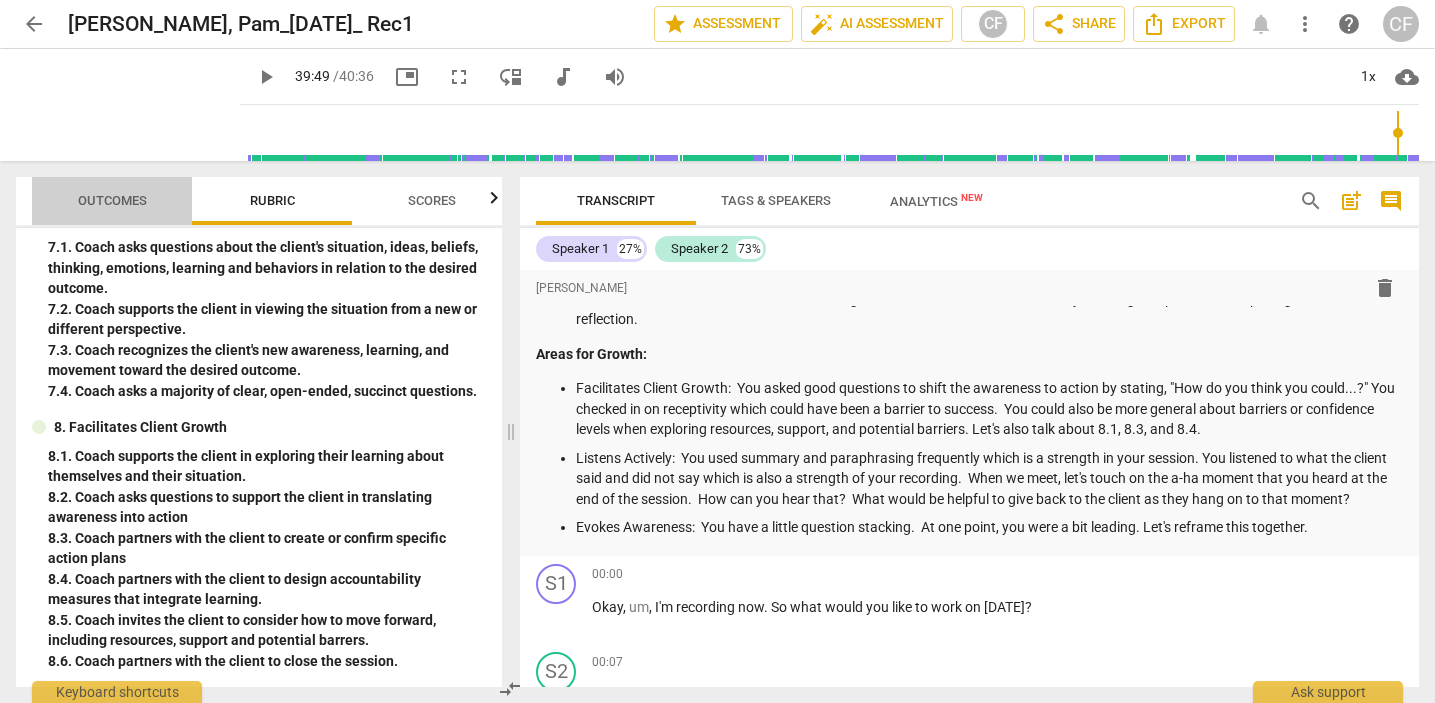 click on "Outcomes" at bounding box center (112, 201) 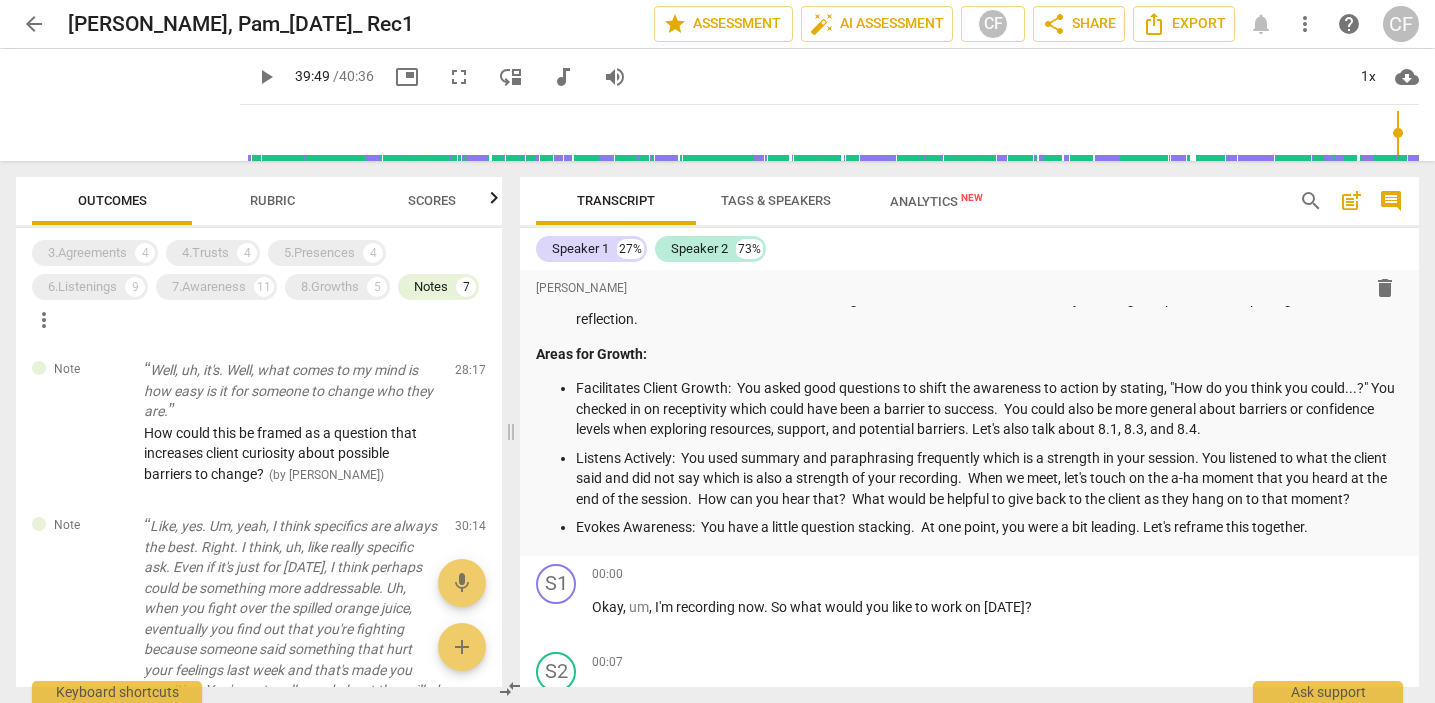 scroll, scrollTop: 1, scrollLeft: 0, axis: vertical 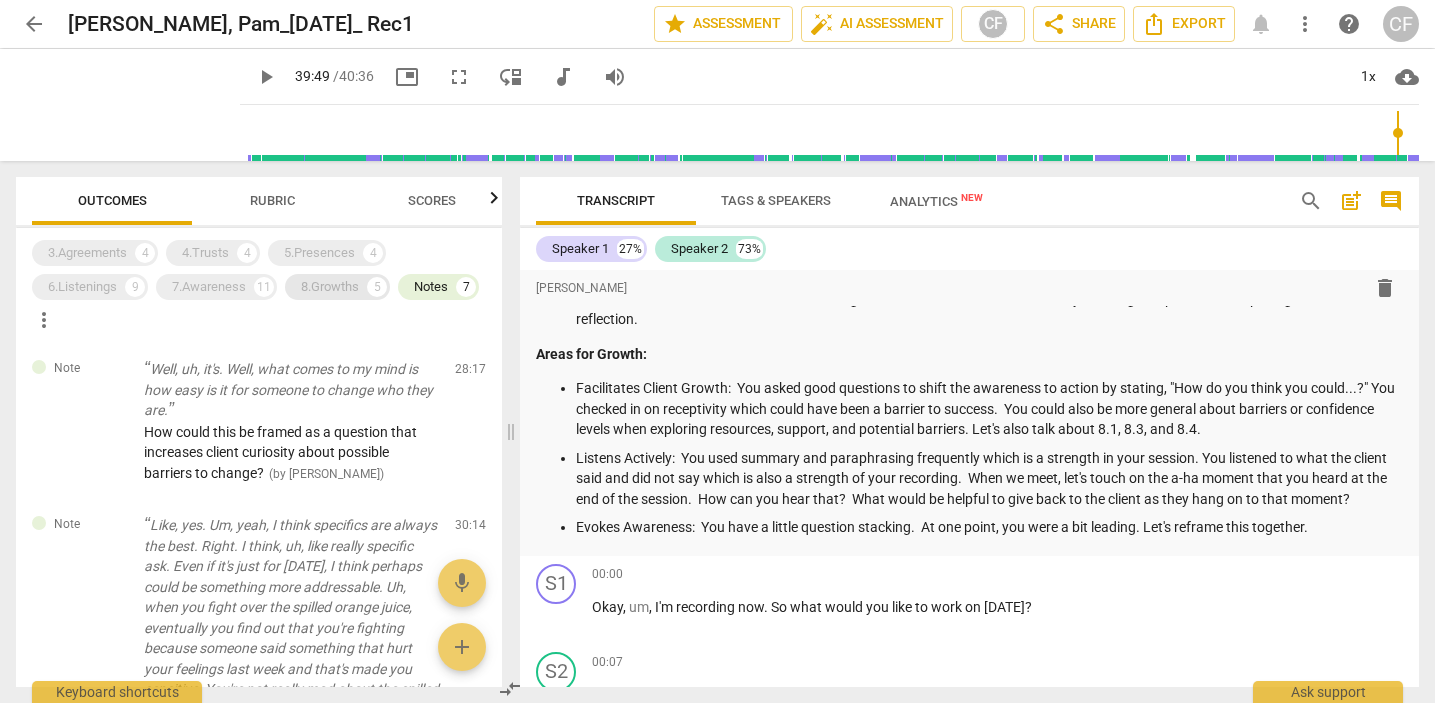 drag, startPoint x: 434, startPoint y: 285, endPoint x: 332, endPoint y: 276, distance: 102.396286 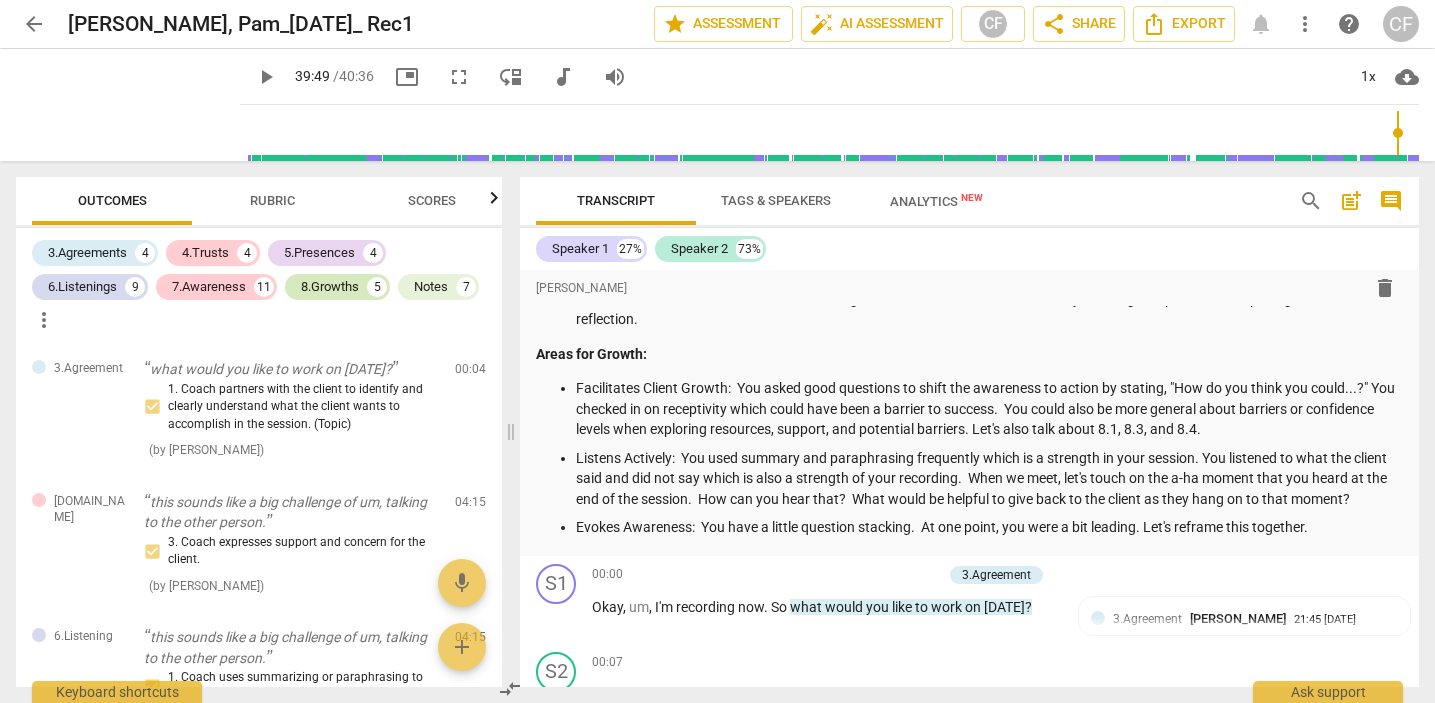 scroll, scrollTop: 4175, scrollLeft: 0, axis: vertical 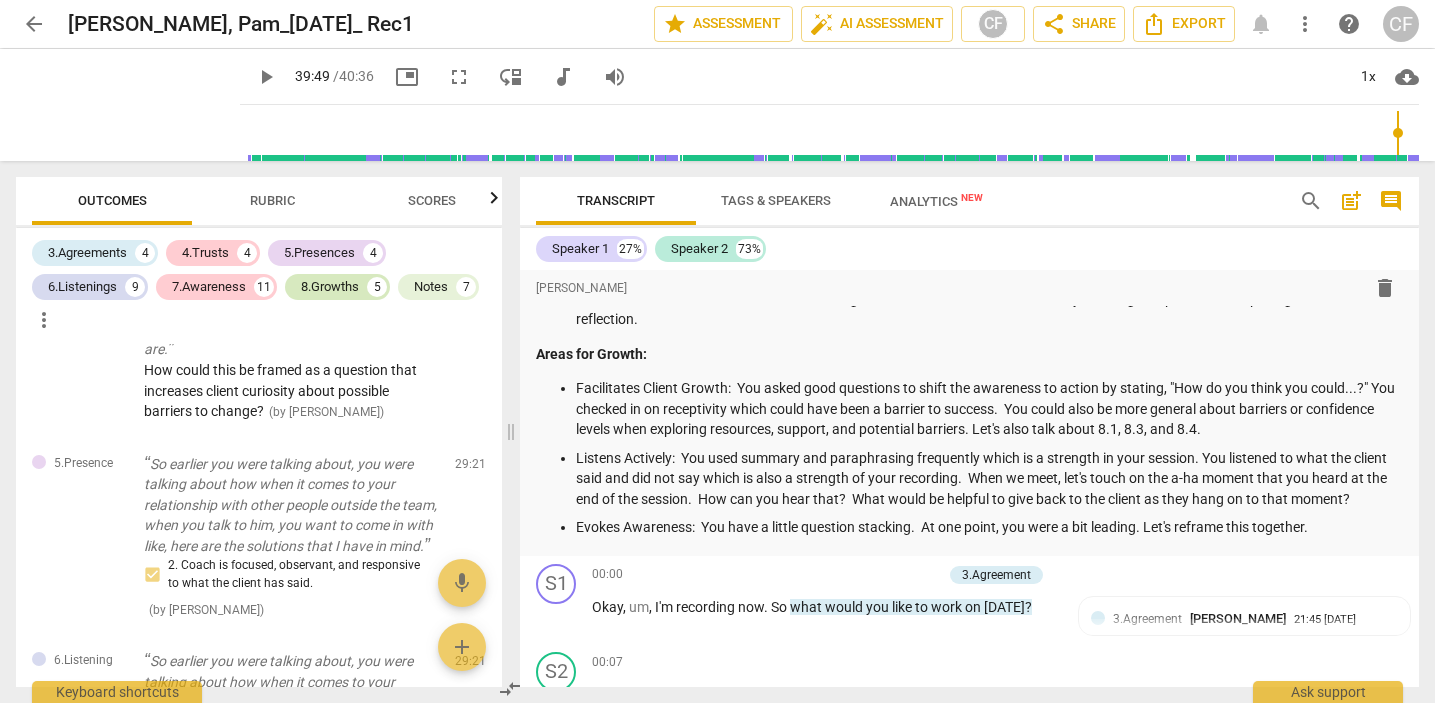 click on "8.Growths" at bounding box center (330, 287) 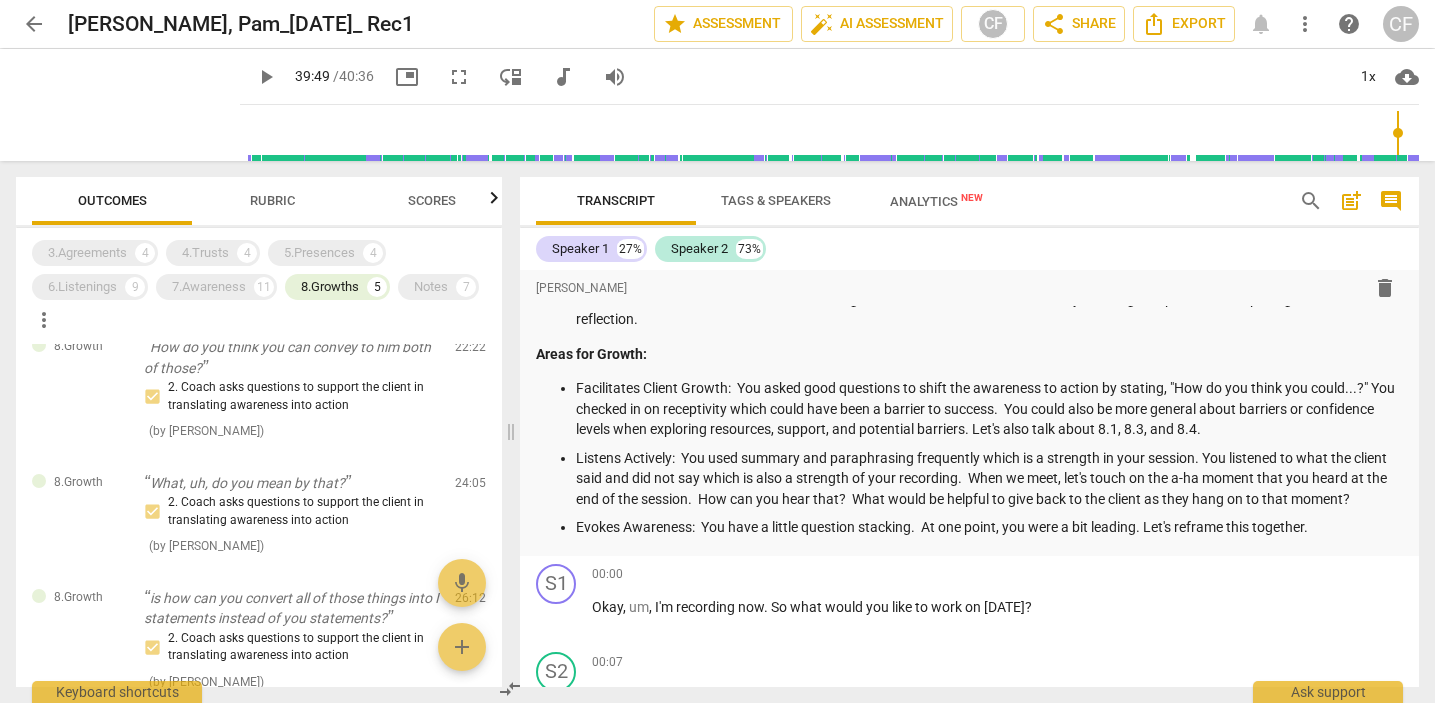 scroll, scrollTop: 0, scrollLeft: 0, axis: both 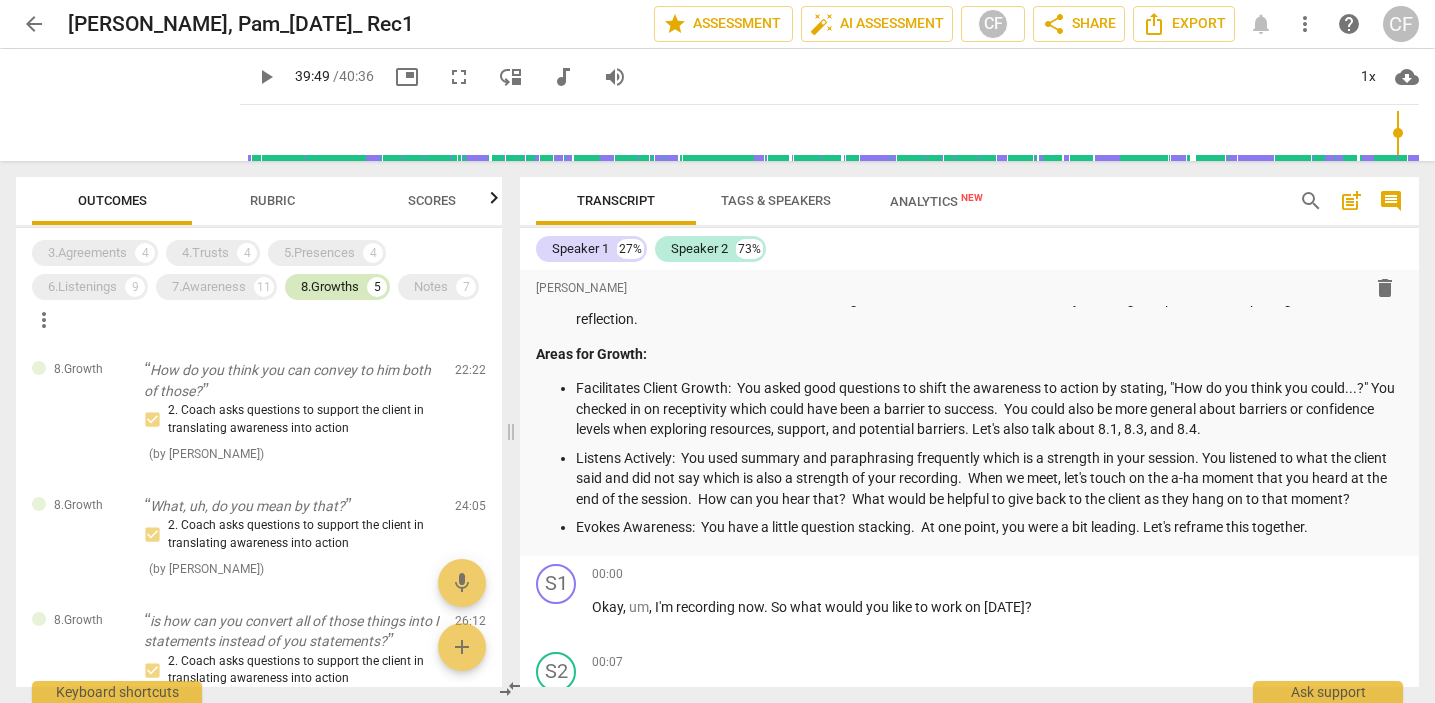 click on "8.Growths" at bounding box center [330, 287] 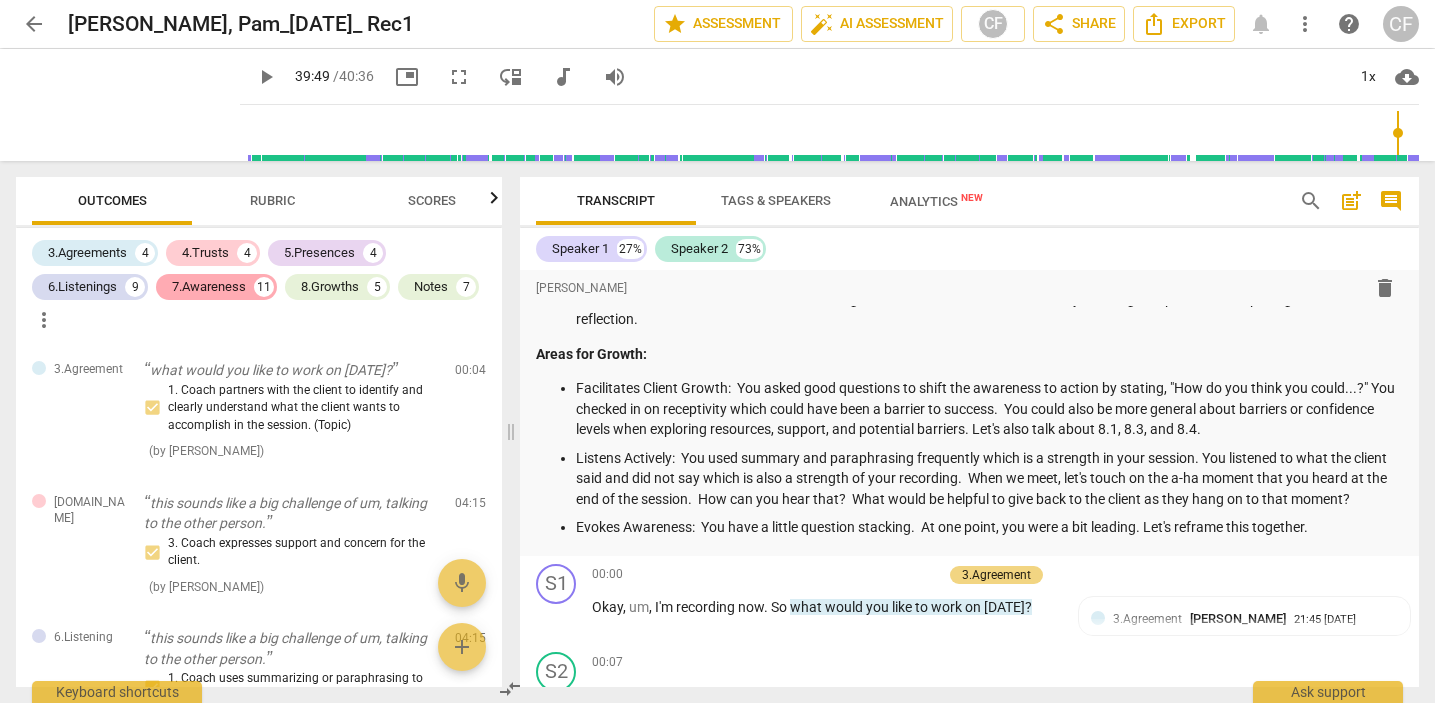 click on "7.Awareness" at bounding box center (209, 287) 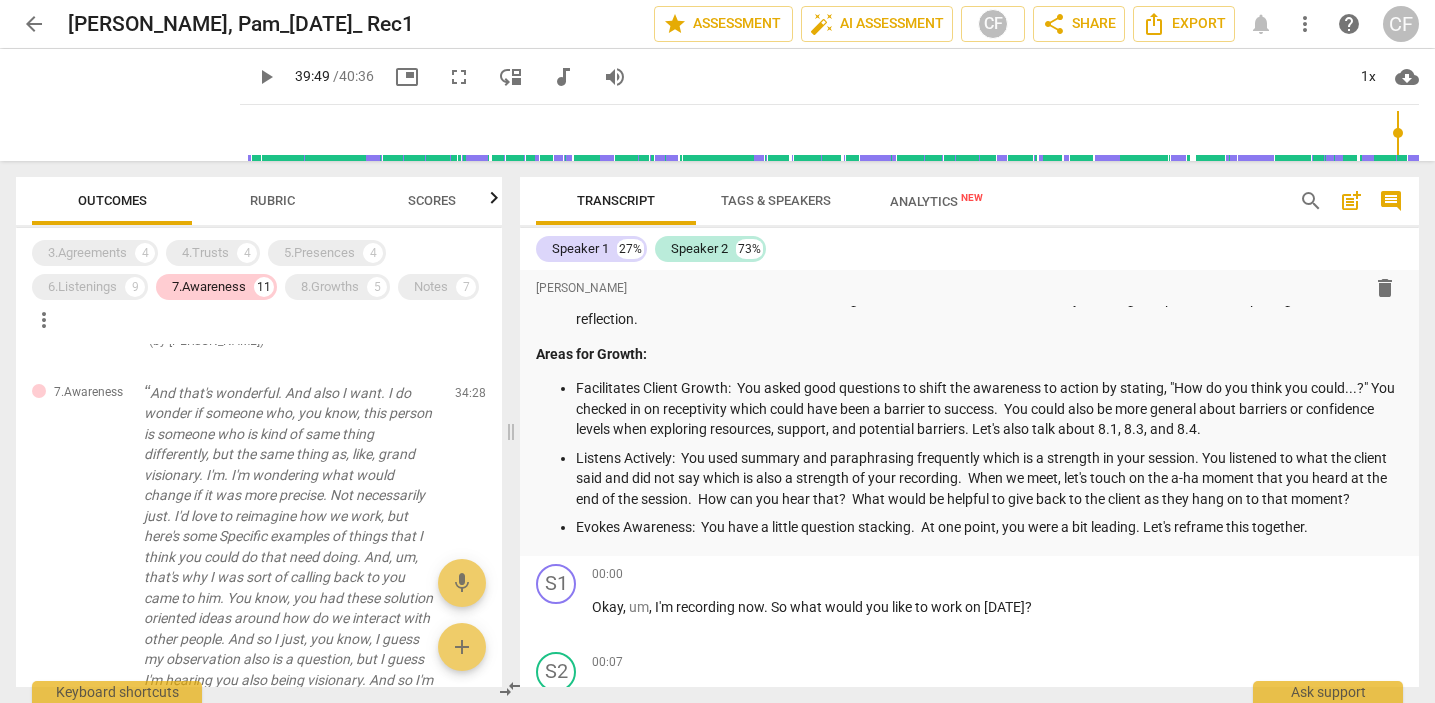scroll, scrollTop: 2031, scrollLeft: 0, axis: vertical 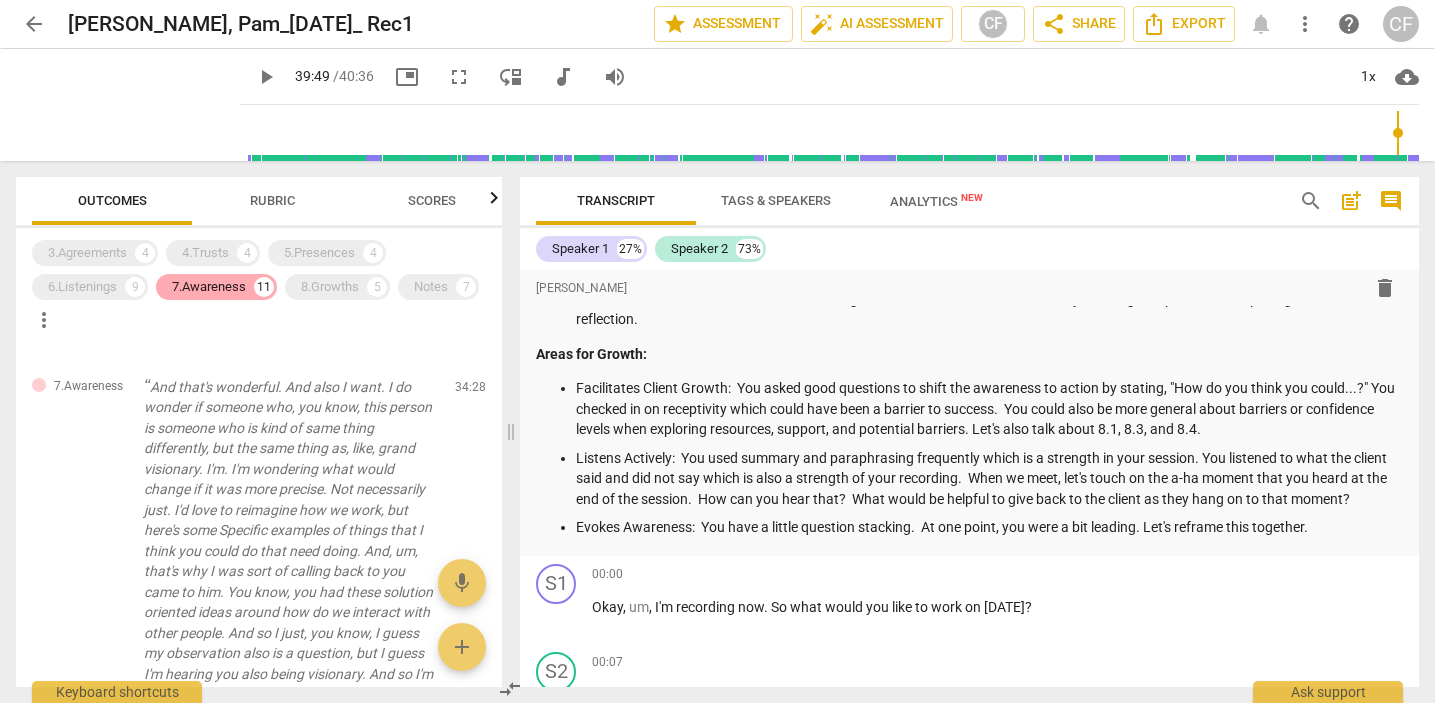 click on "7.Awareness" at bounding box center (209, 287) 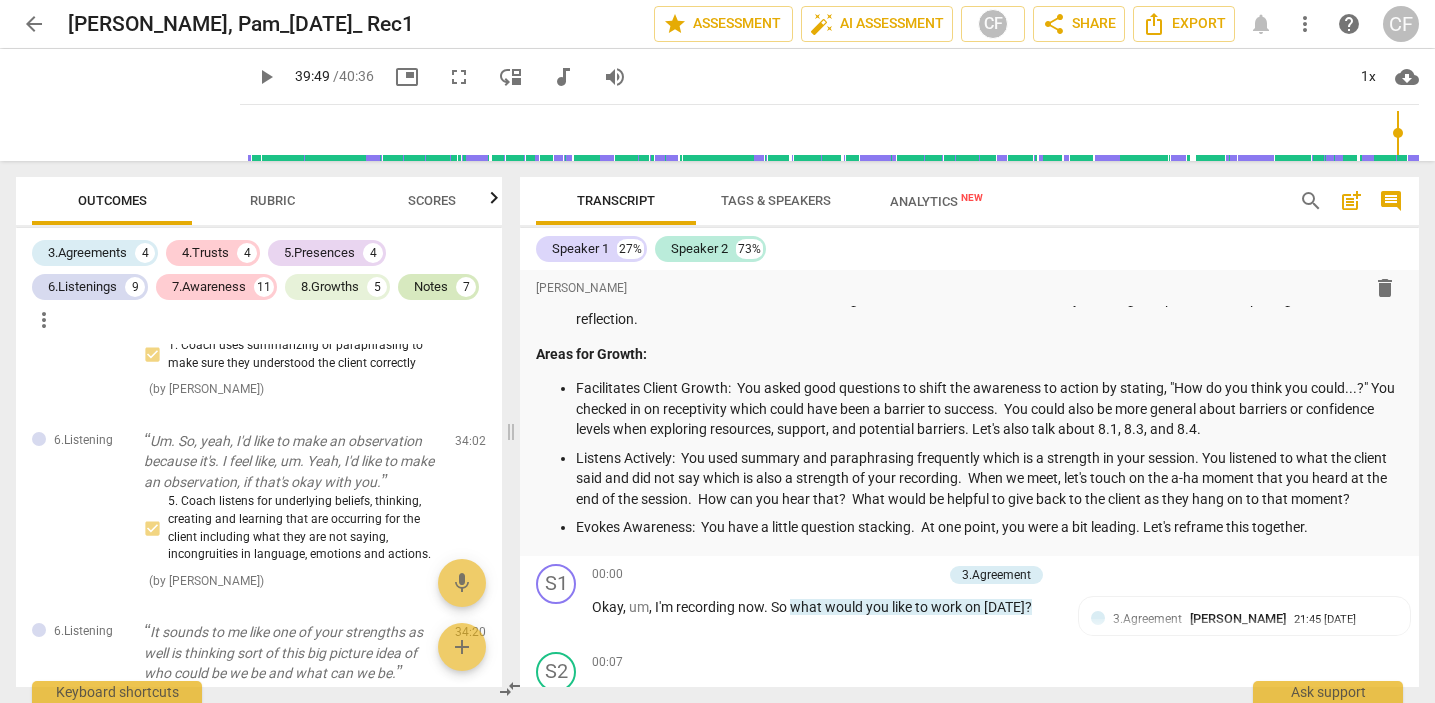 click on "Notes" at bounding box center (431, 287) 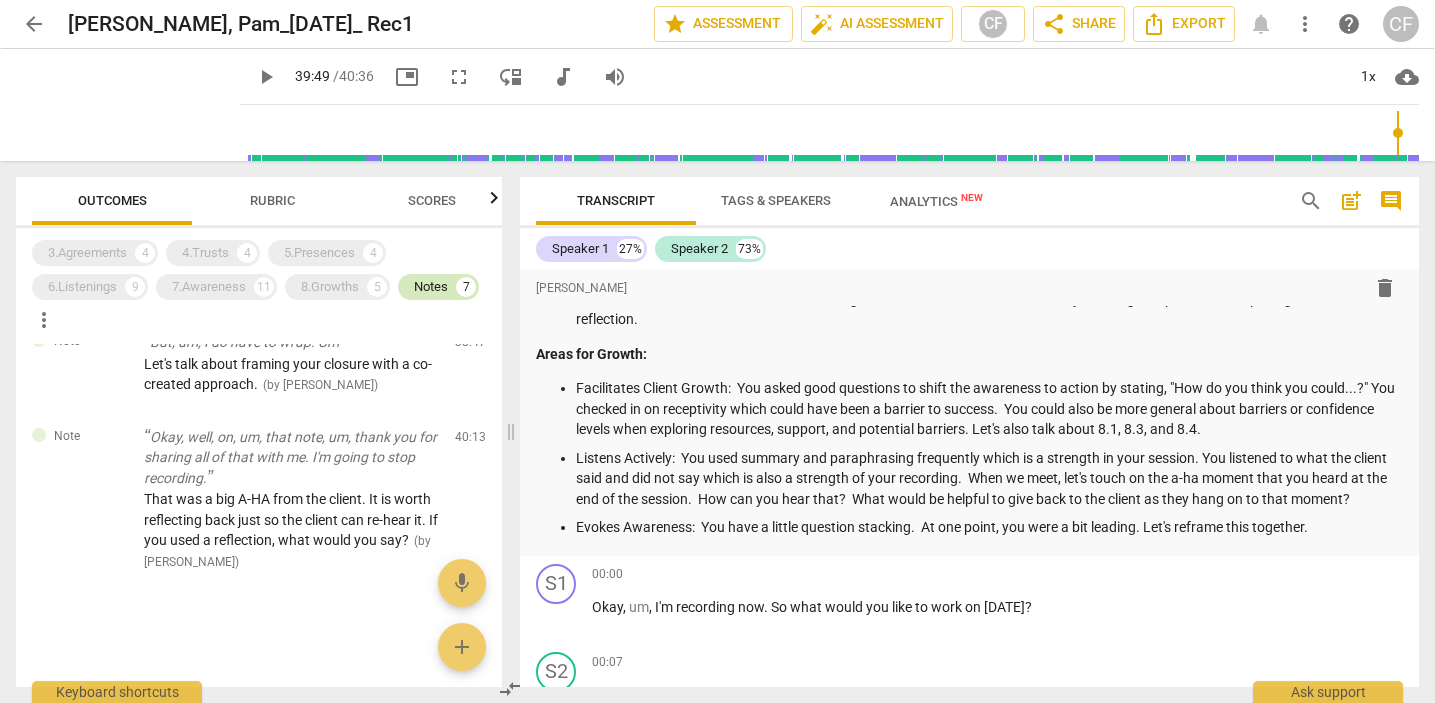 scroll, scrollTop: 1095, scrollLeft: 0, axis: vertical 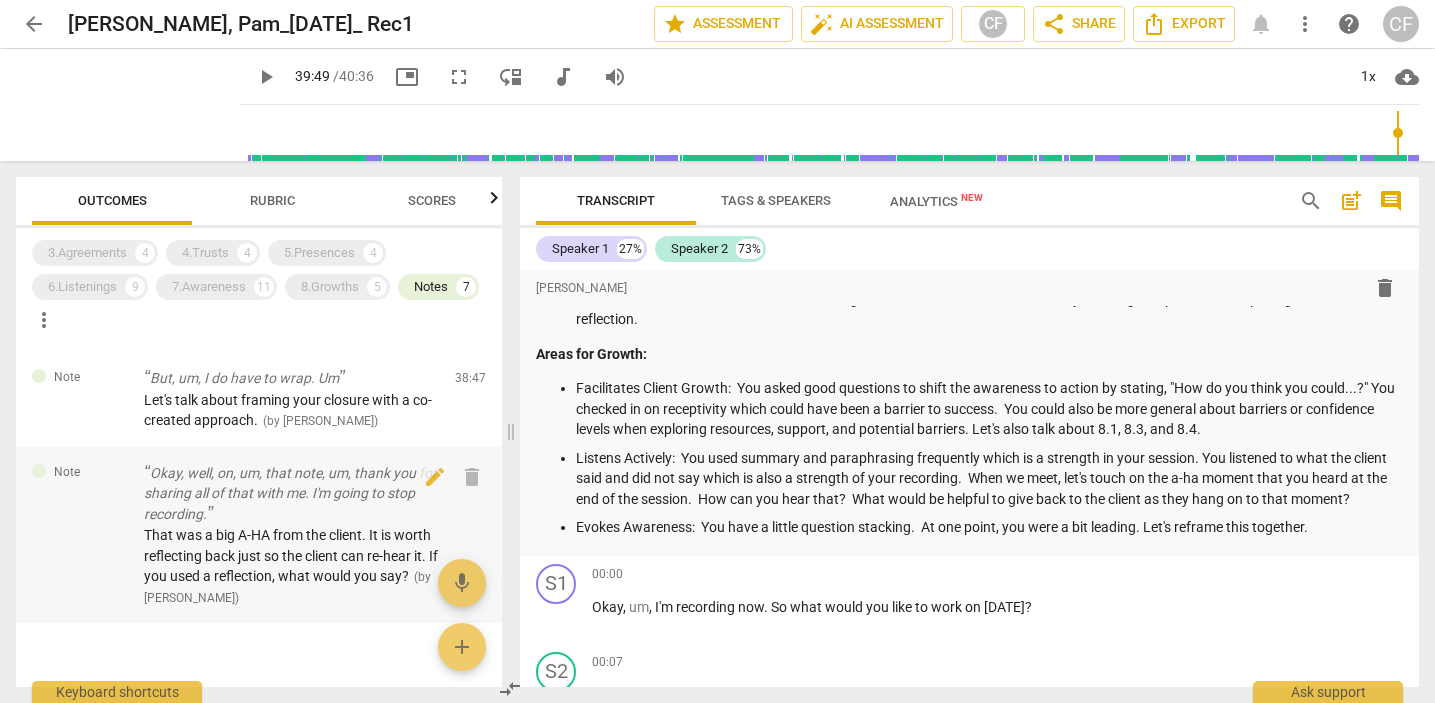 type on "2390" 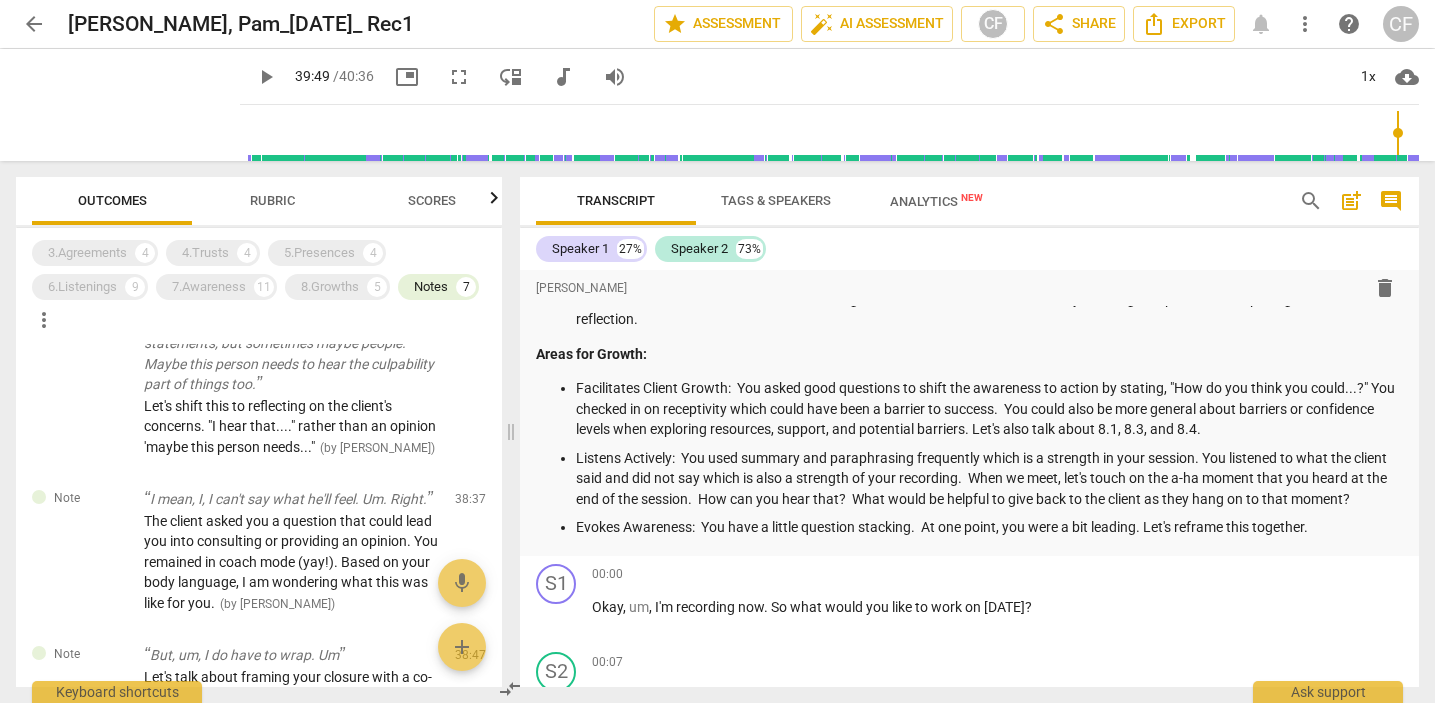 scroll, scrollTop: 737, scrollLeft: 0, axis: vertical 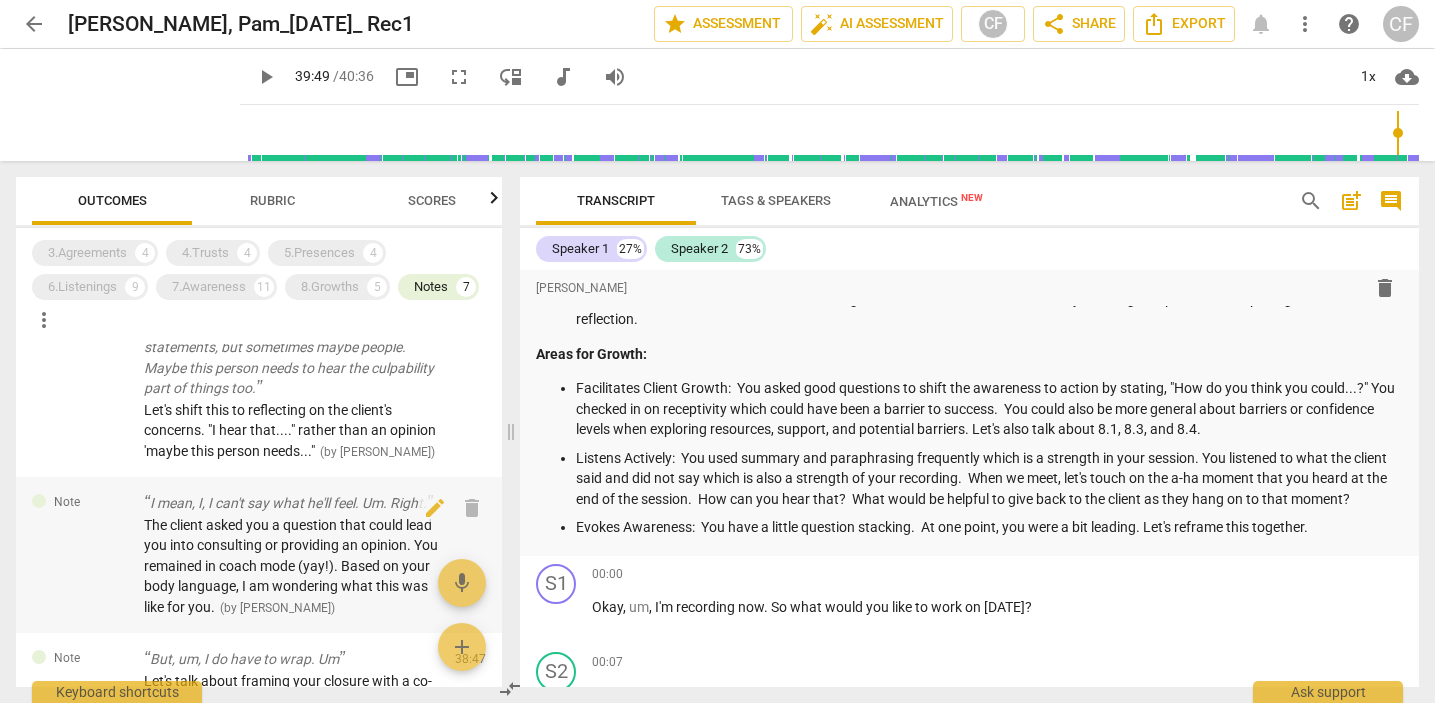 click on "I mean, I, I can't say what he'll feel. Um. Right." at bounding box center [291, 503] 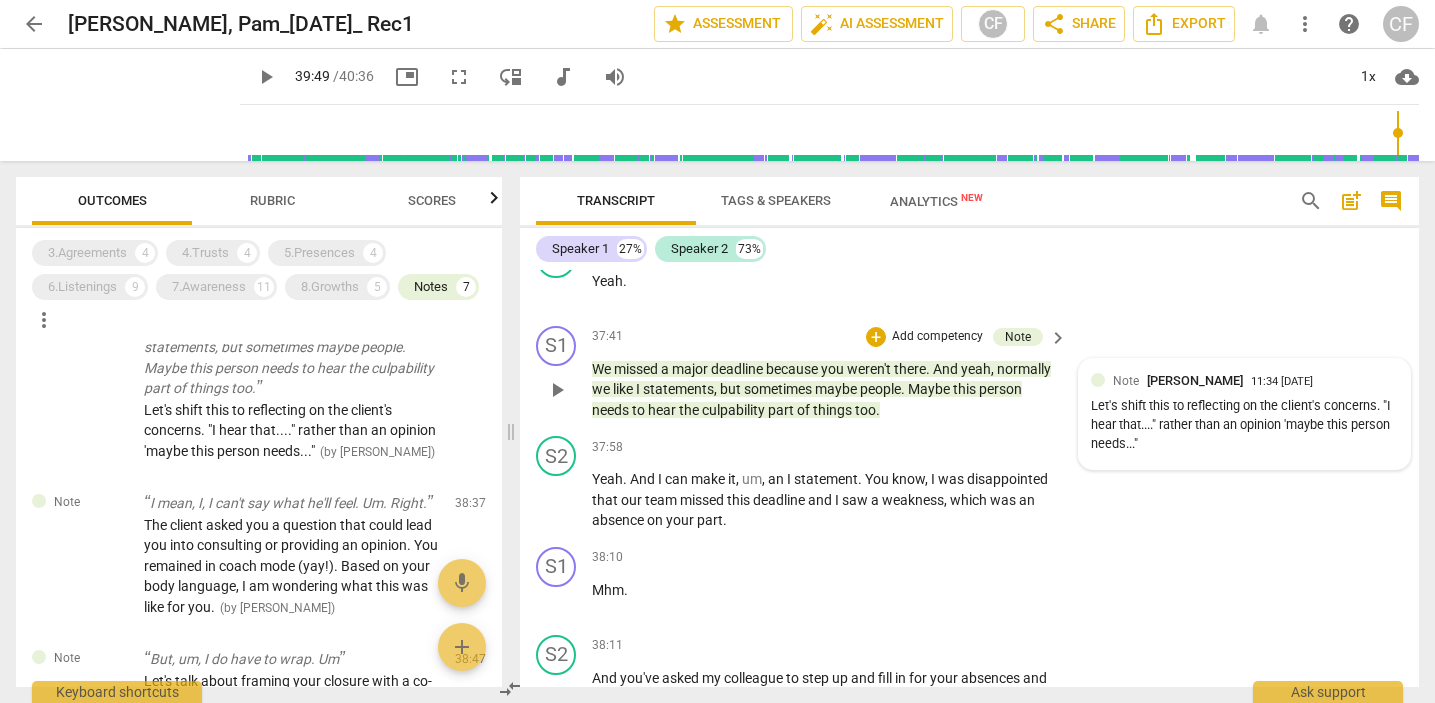 scroll, scrollTop: 16631, scrollLeft: 0, axis: vertical 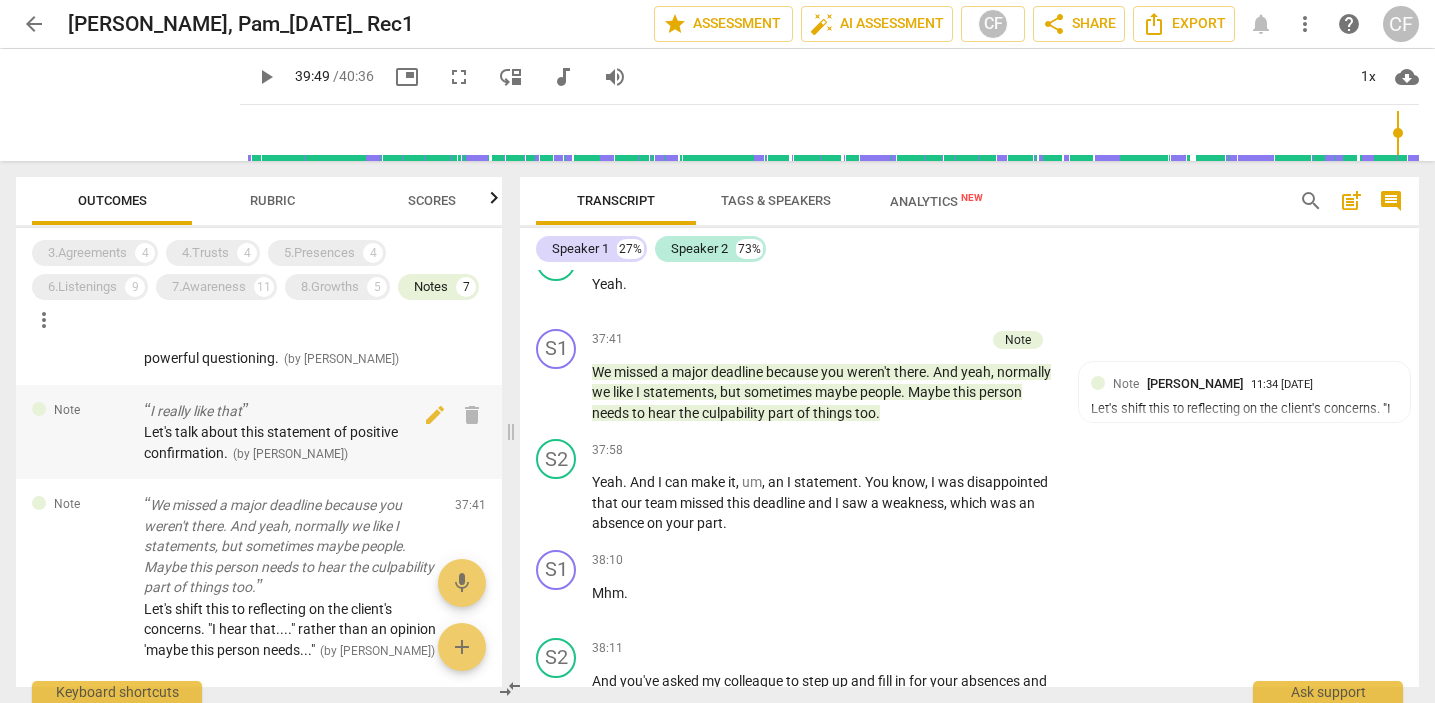 click on "Let's talk about this statement of positive confirmation." at bounding box center (271, 442) 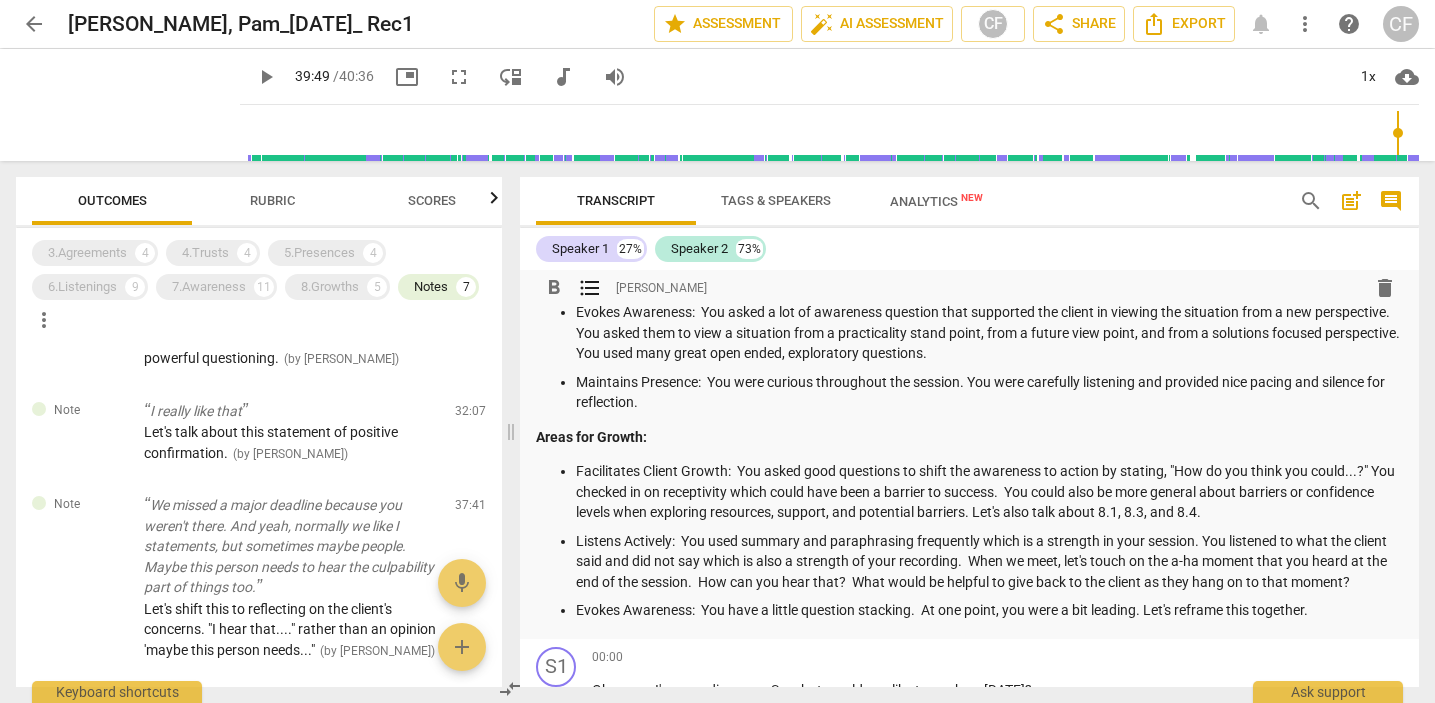 scroll, scrollTop: 143, scrollLeft: 0, axis: vertical 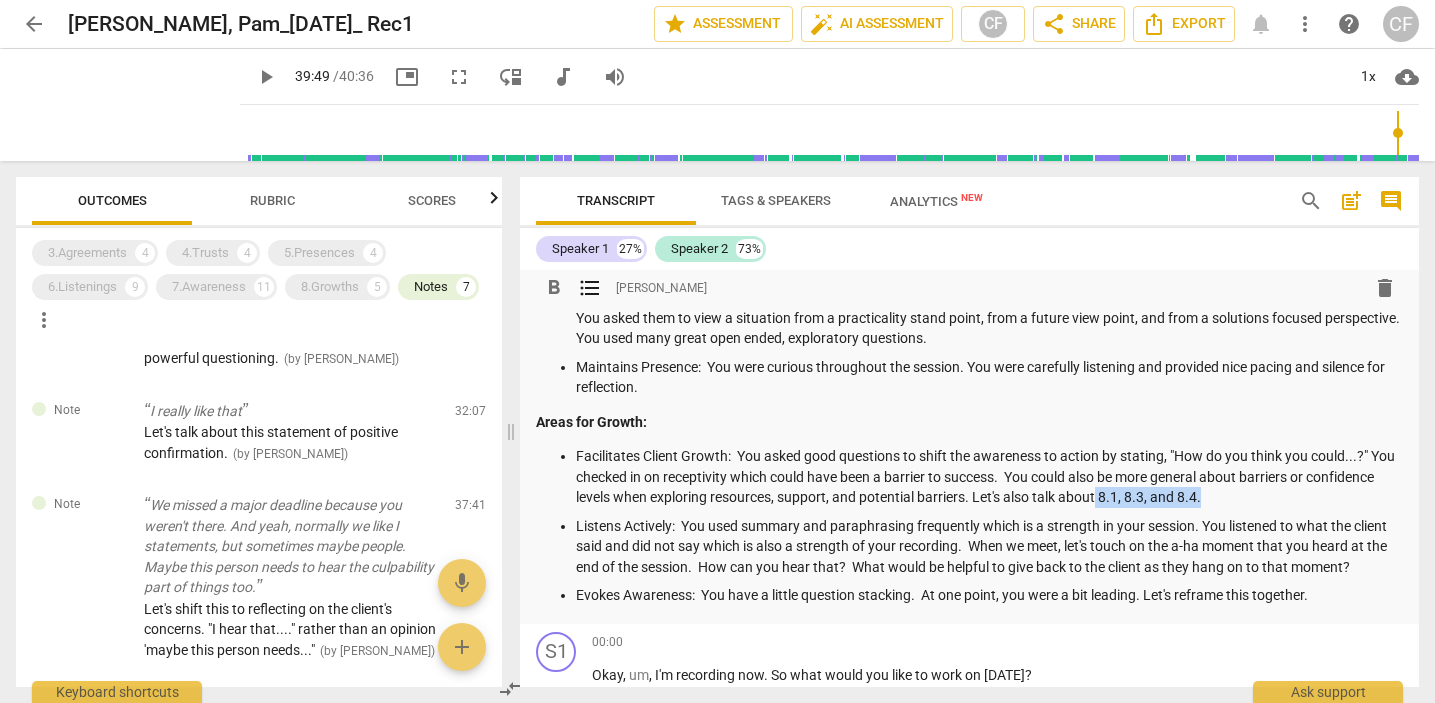 drag, startPoint x: 1279, startPoint y: 497, endPoint x: 1171, endPoint y: 496, distance: 108.00463 